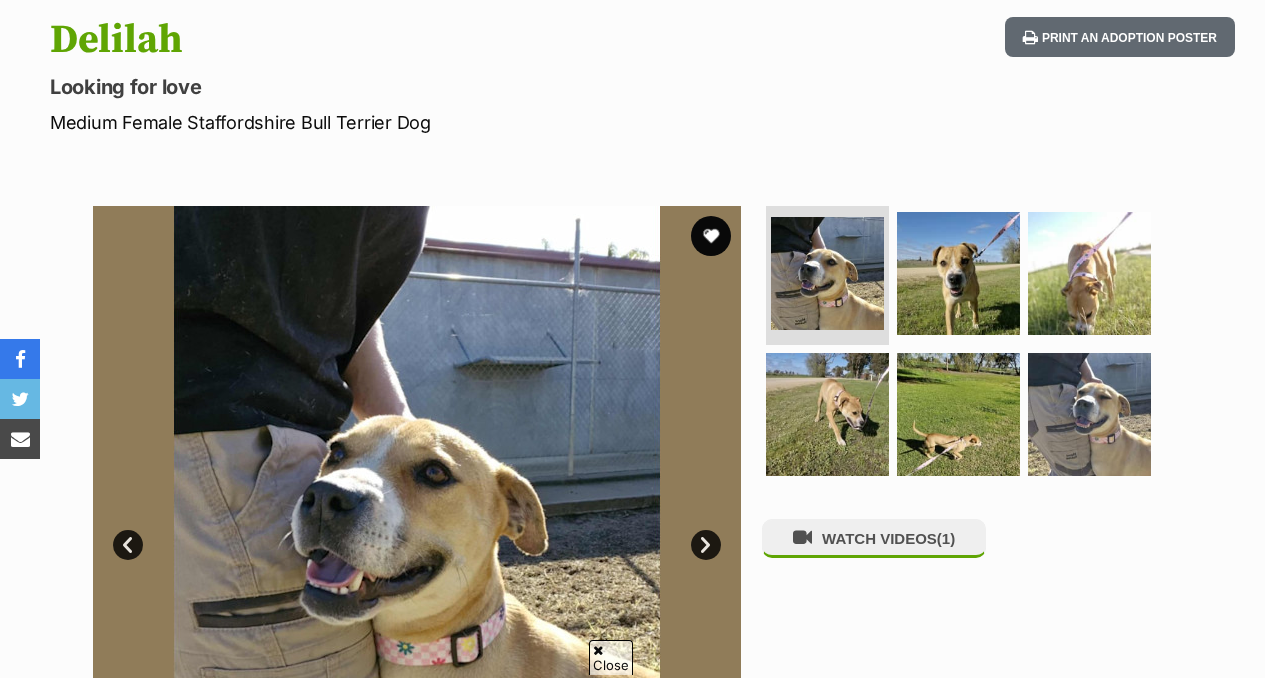 scroll, scrollTop: 323, scrollLeft: 0, axis: vertical 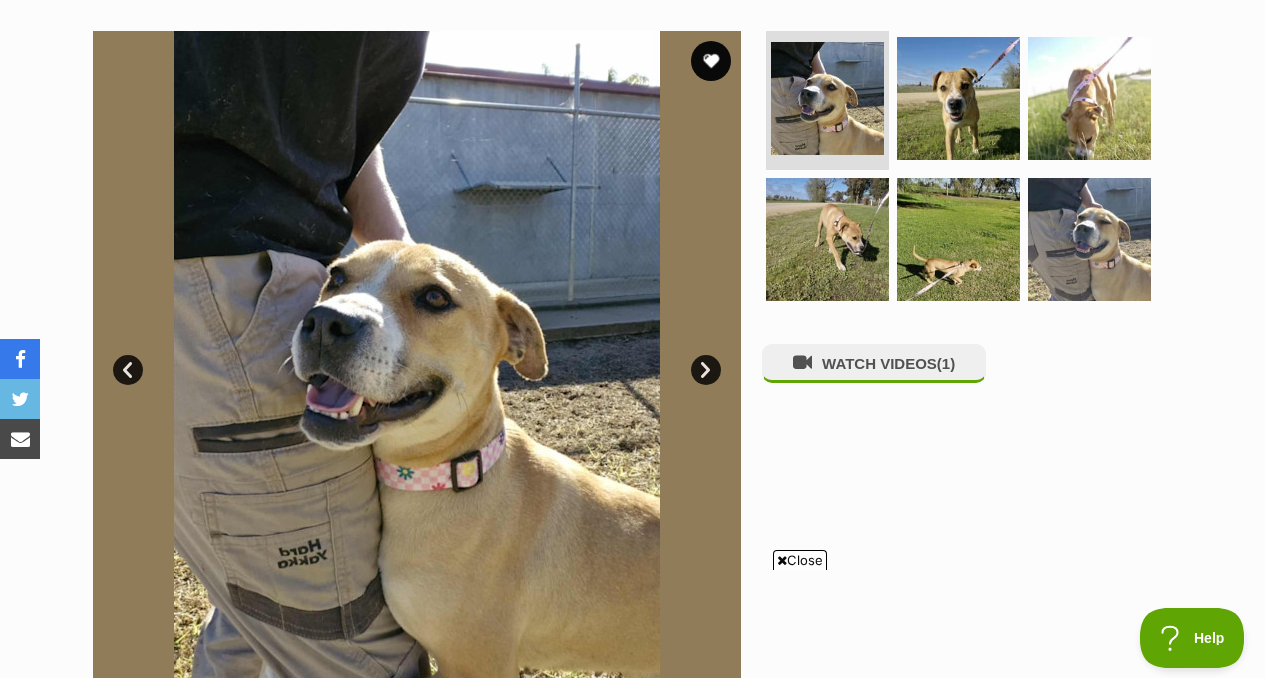 click on "WATCH VIDEOS
(1)" at bounding box center [967, 355] 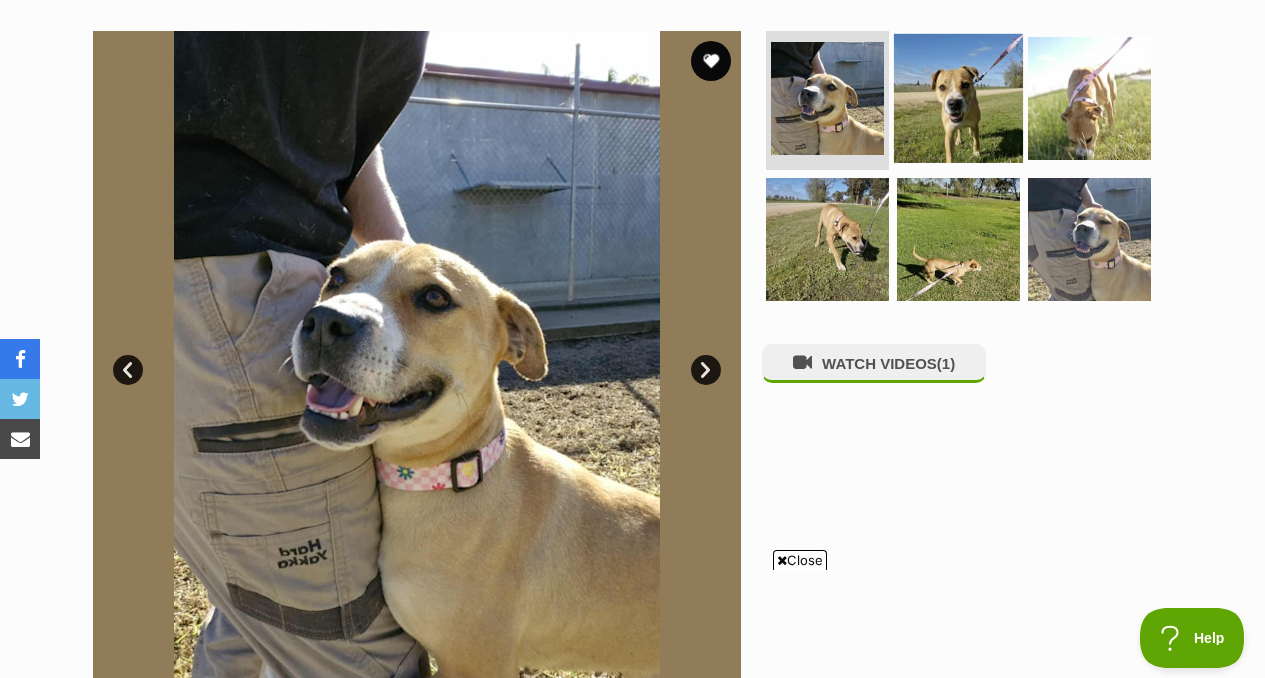 click at bounding box center (958, 97) 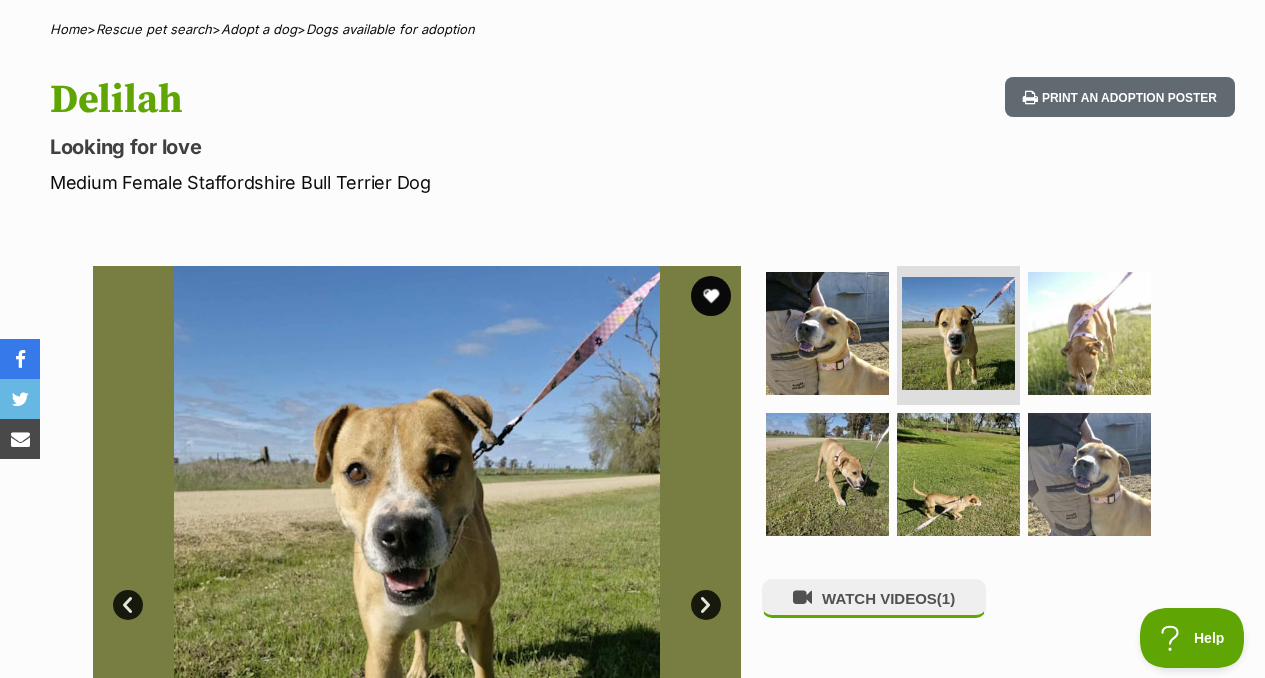 scroll, scrollTop: 0, scrollLeft: 0, axis: both 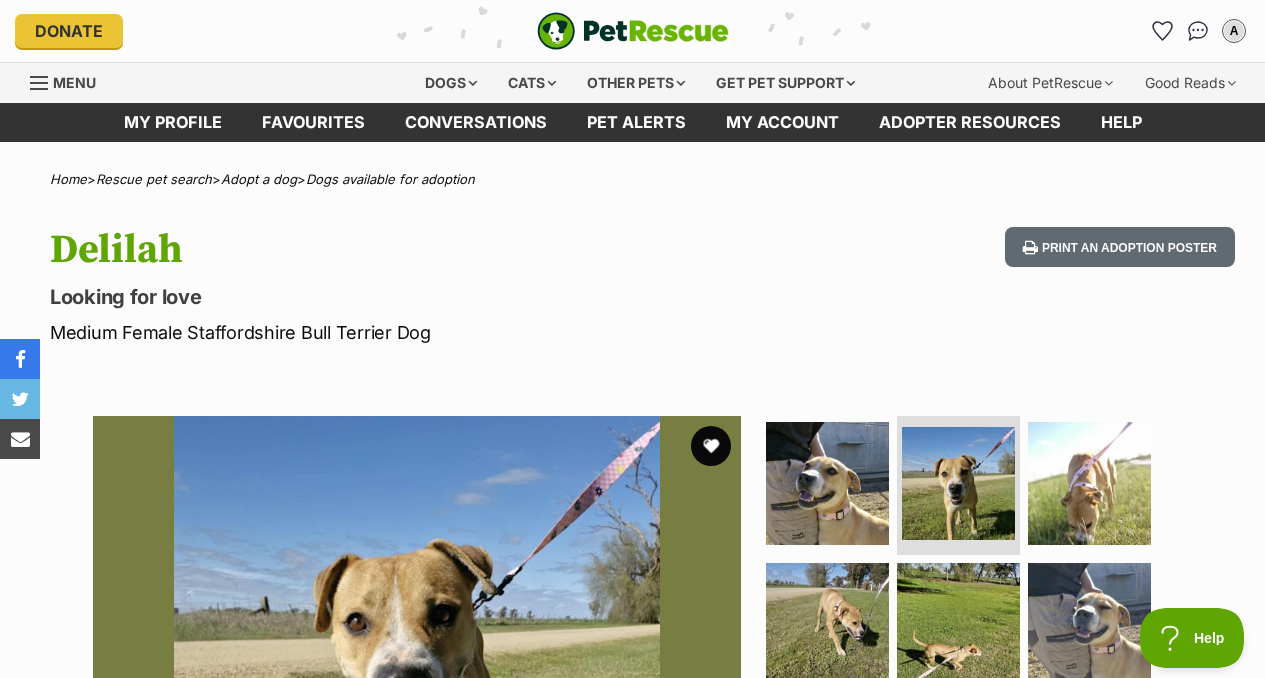 click at bounding box center (417, 740) 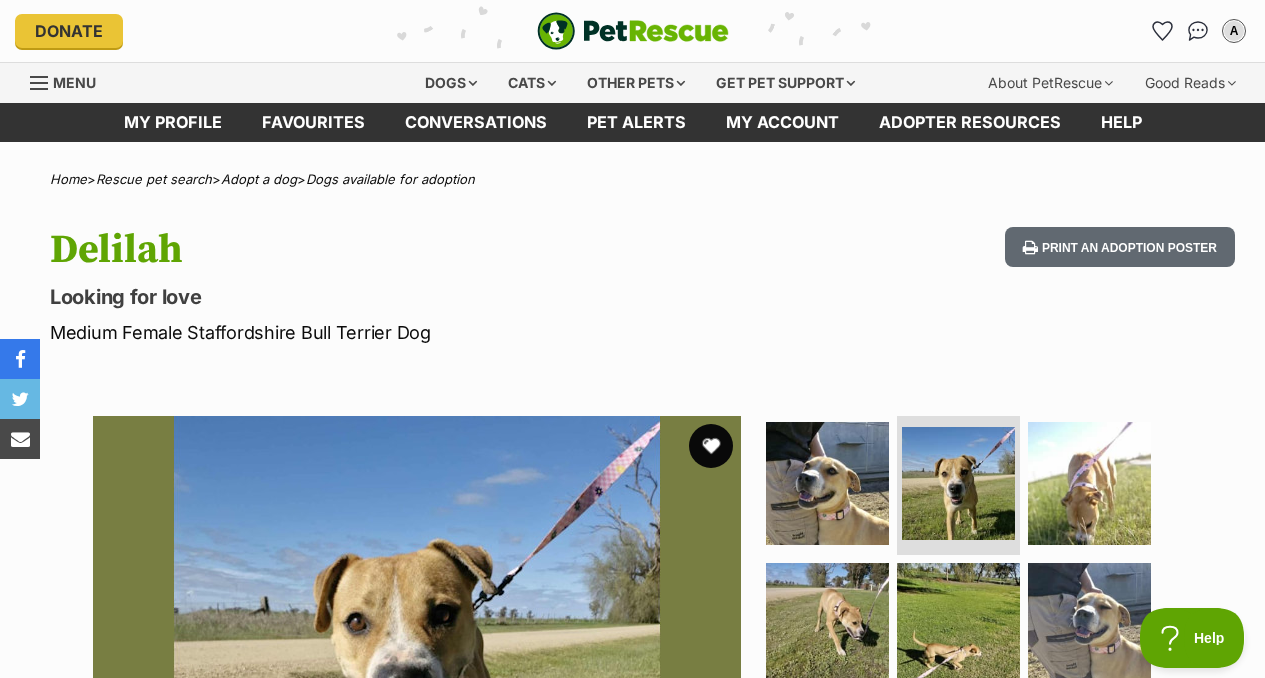 click at bounding box center [711, 446] 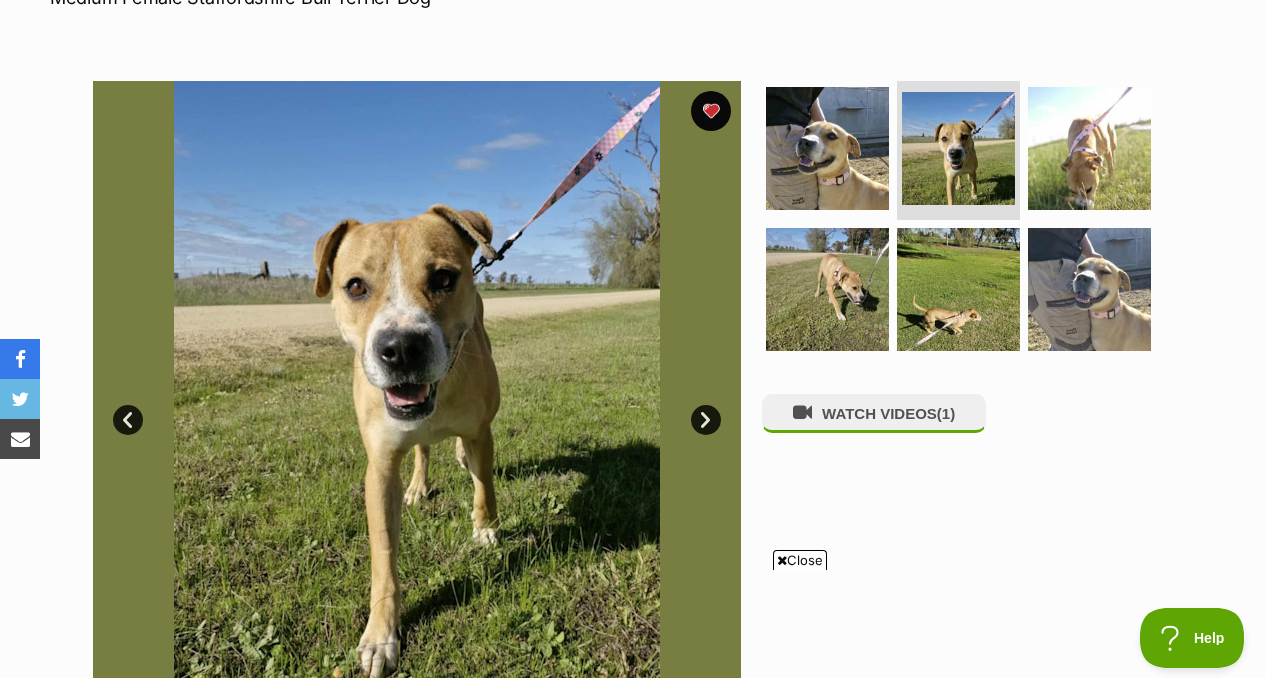 scroll, scrollTop: 338, scrollLeft: 0, axis: vertical 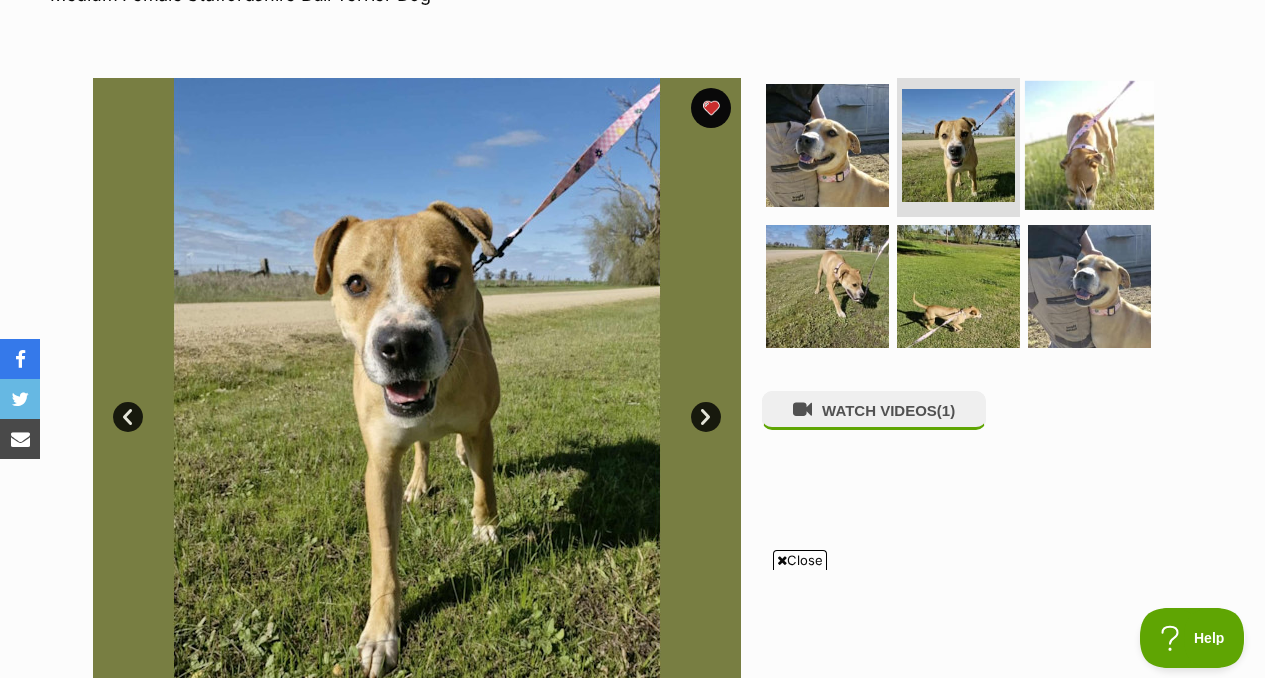 click at bounding box center (1089, 144) 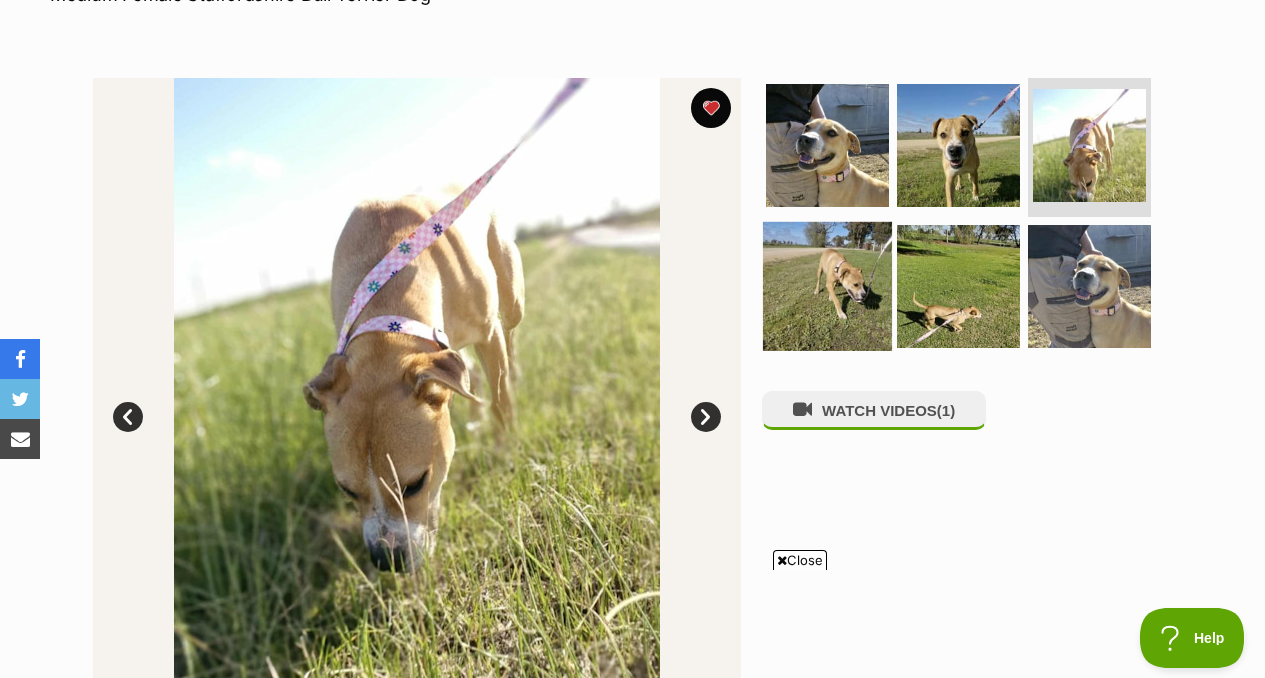 click at bounding box center (827, 286) 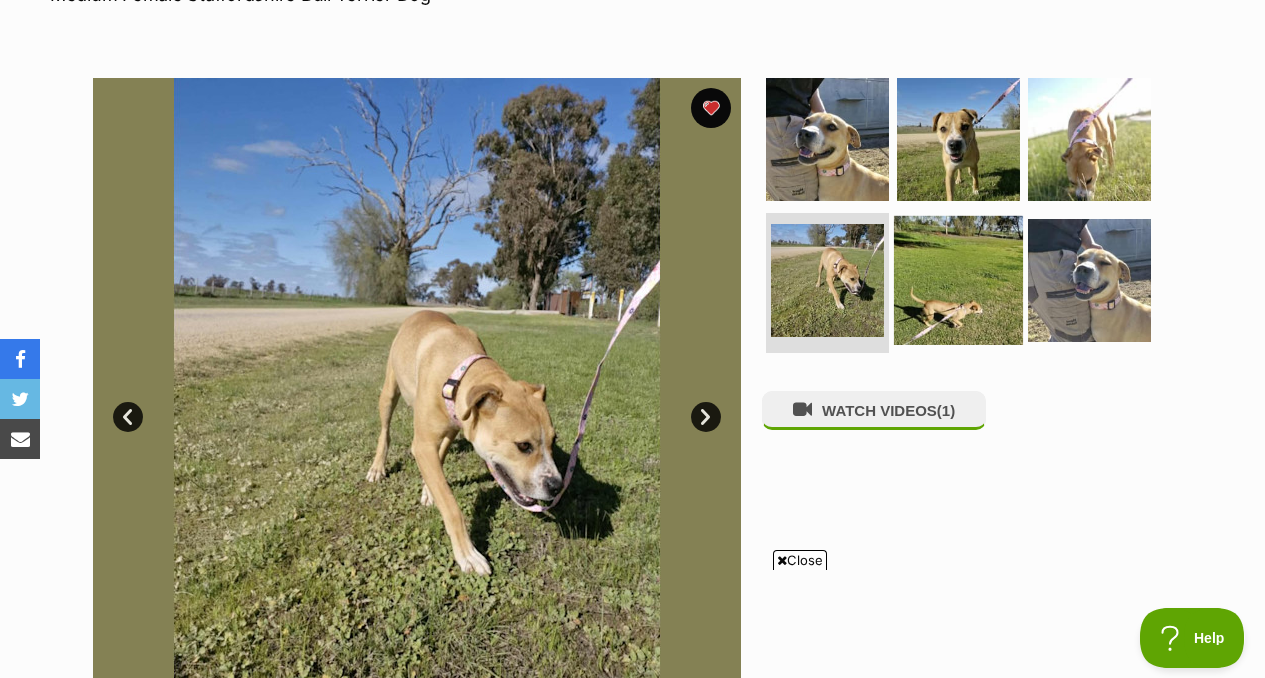 click at bounding box center [958, 280] 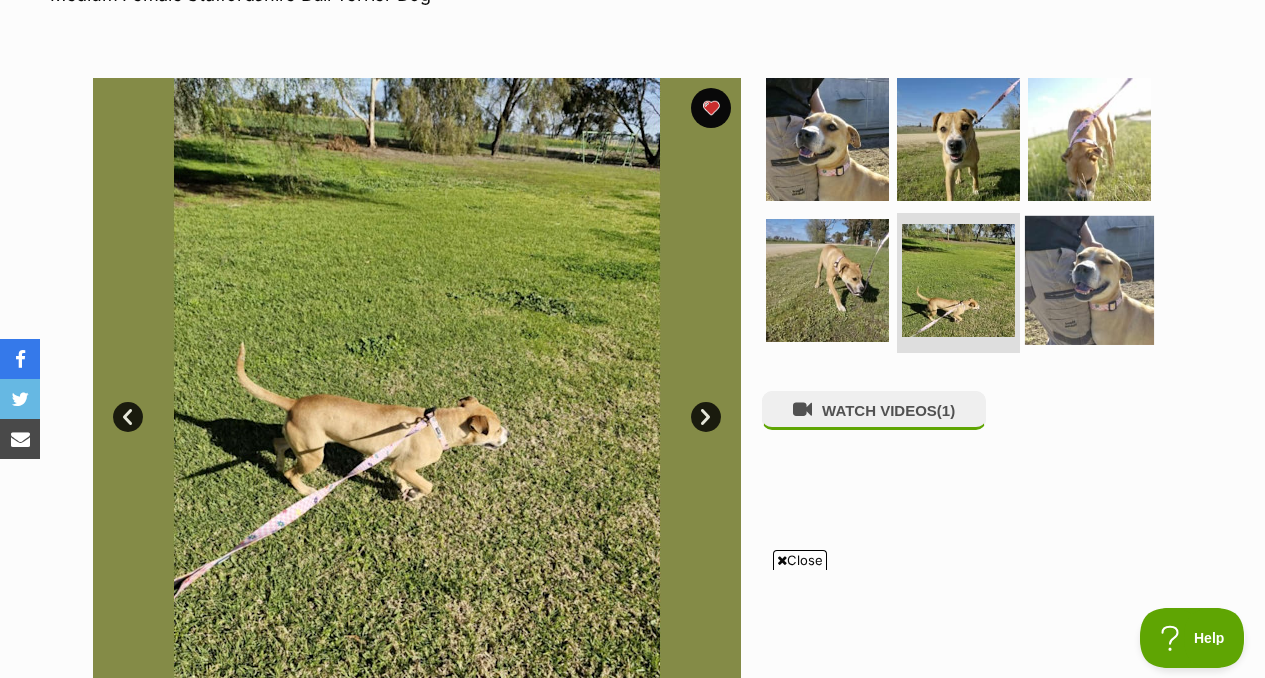 click at bounding box center (1089, 280) 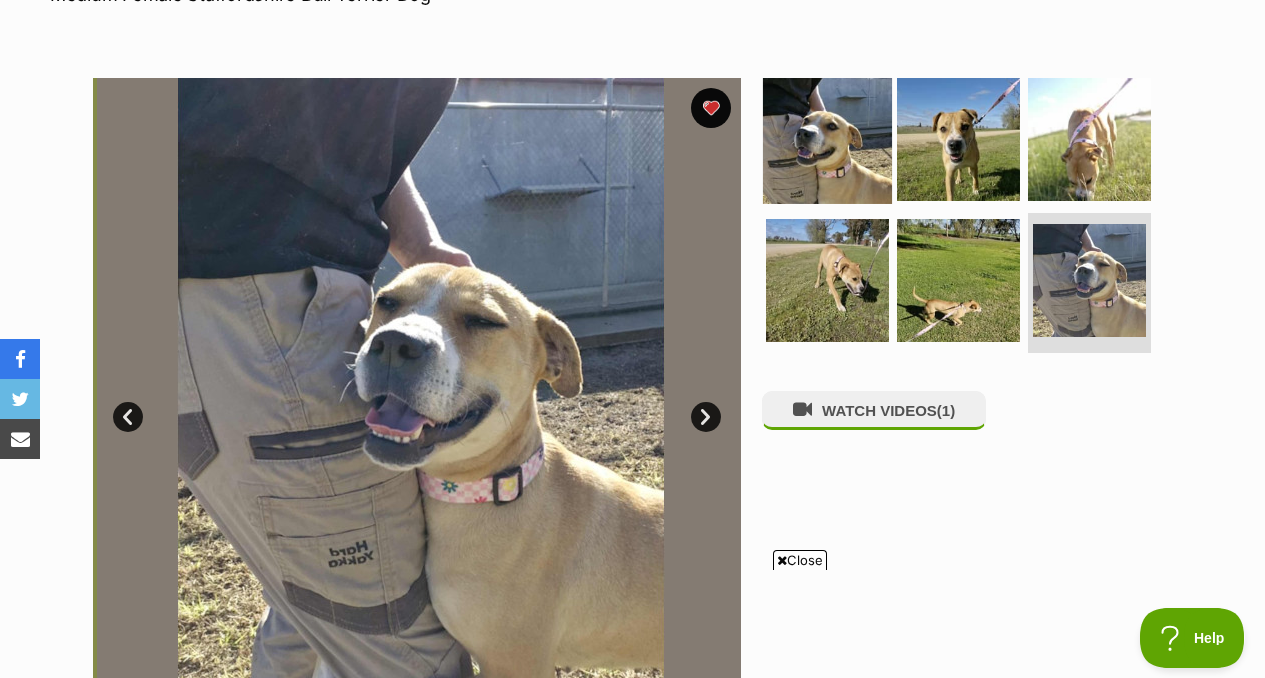 click at bounding box center [827, 138] 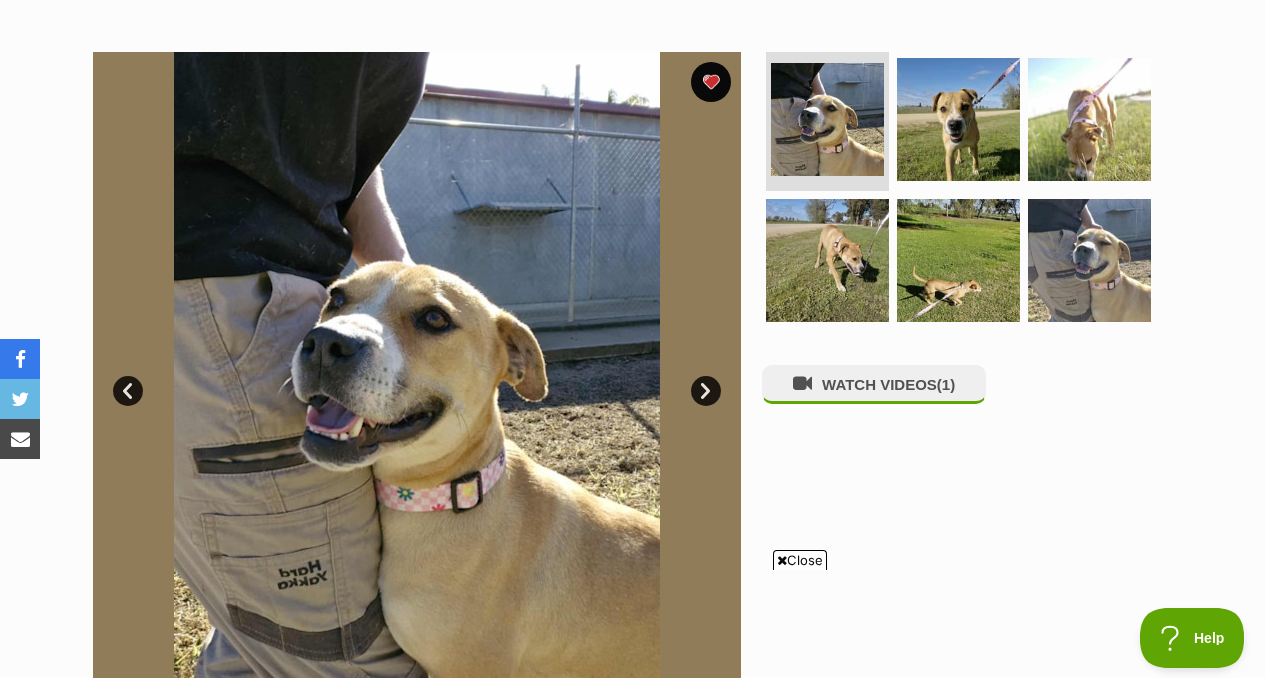 scroll, scrollTop: 366, scrollLeft: 0, axis: vertical 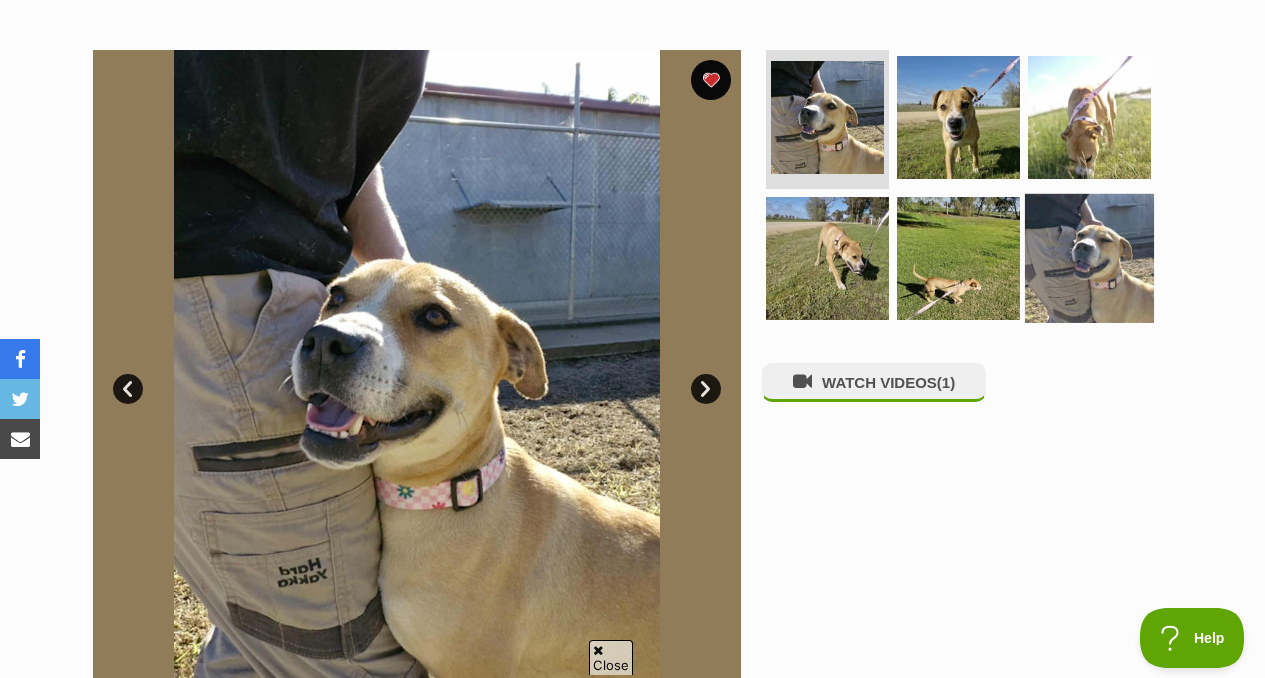 click at bounding box center (1089, 258) 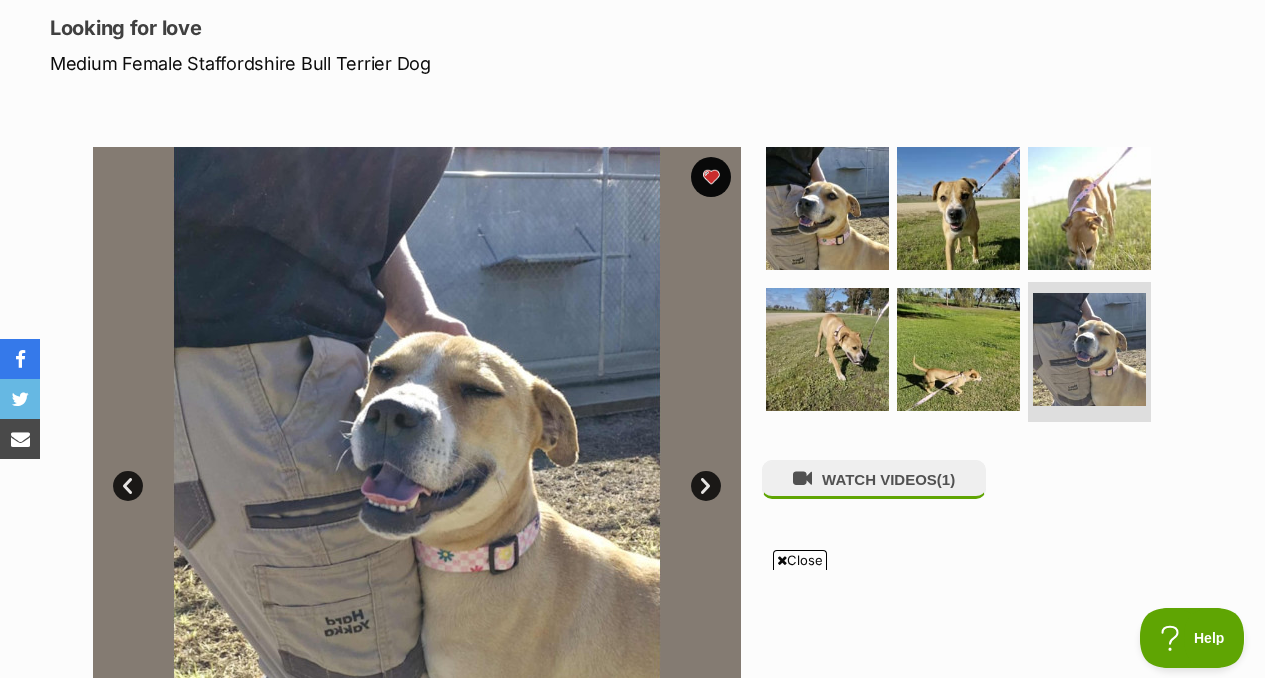 scroll, scrollTop: 264, scrollLeft: 0, axis: vertical 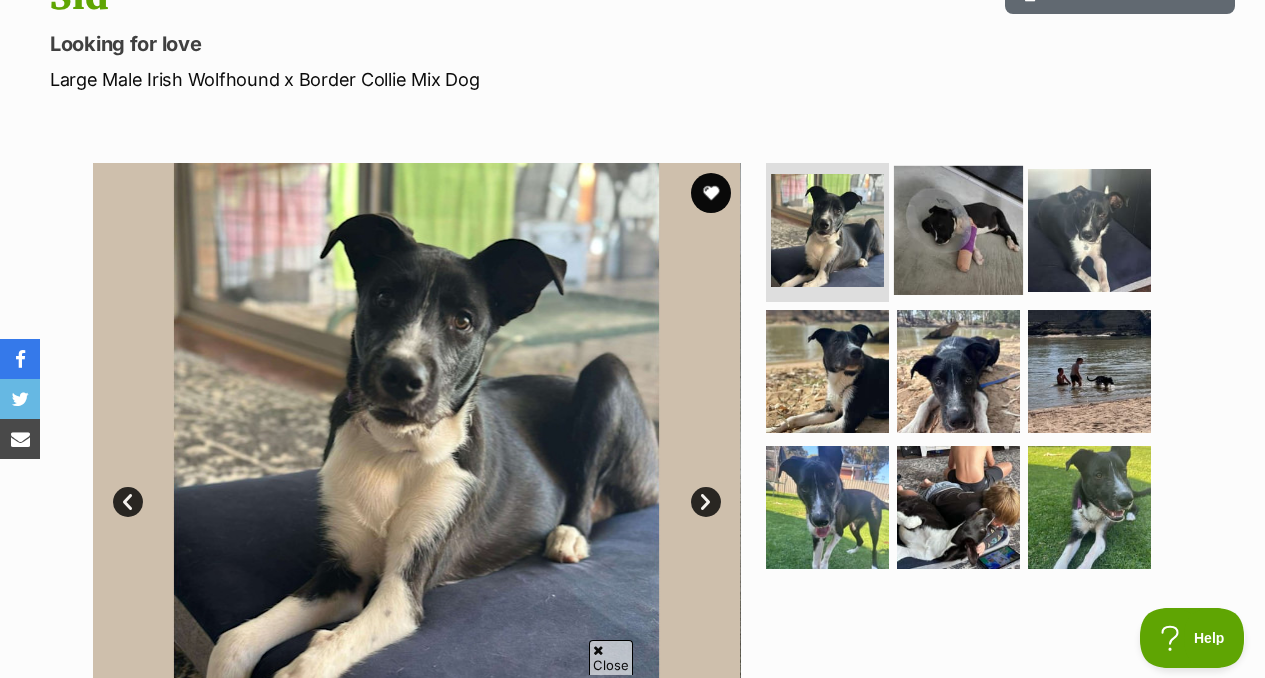 click at bounding box center (958, 229) 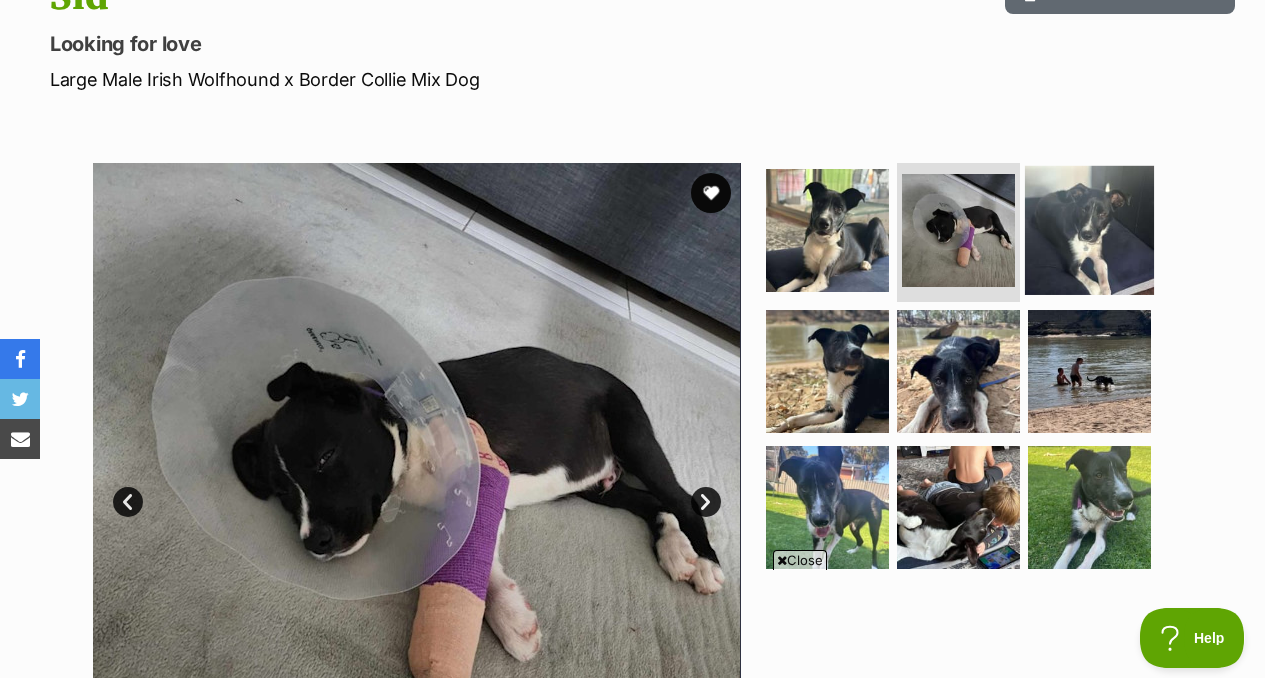 scroll, scrollTop: 442, scrollLeft: 0, axis: vertical 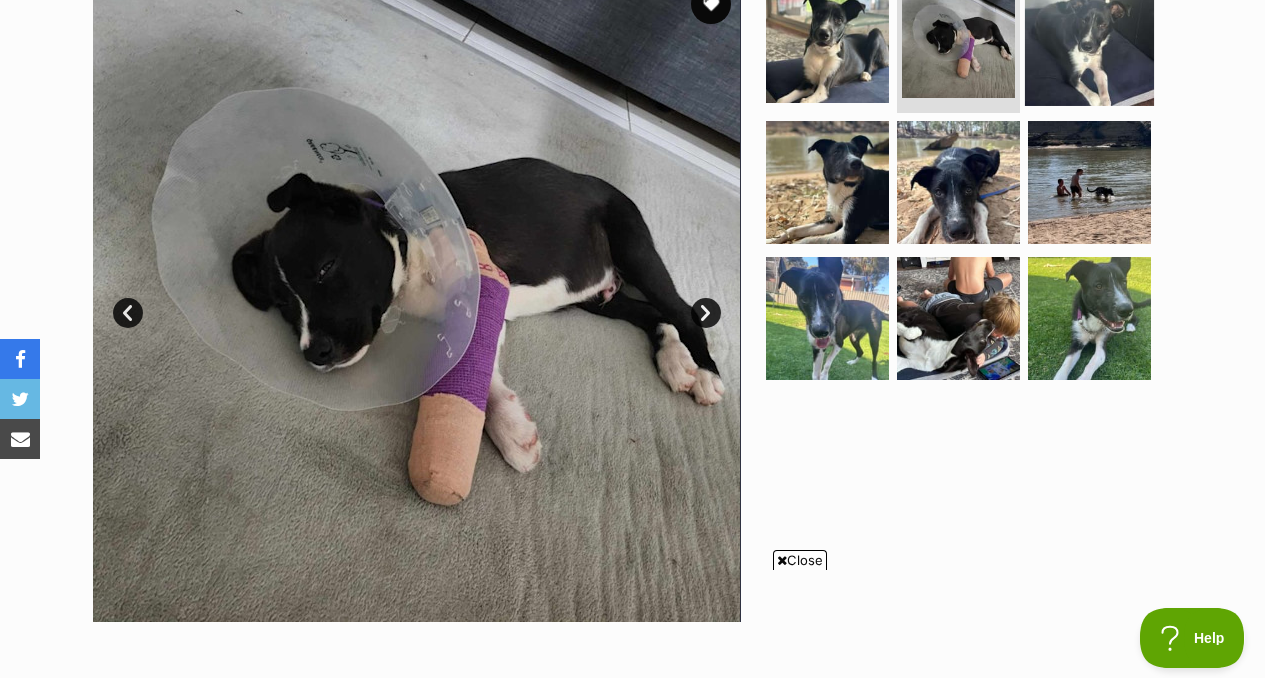click at bounding box center (1089, 40) 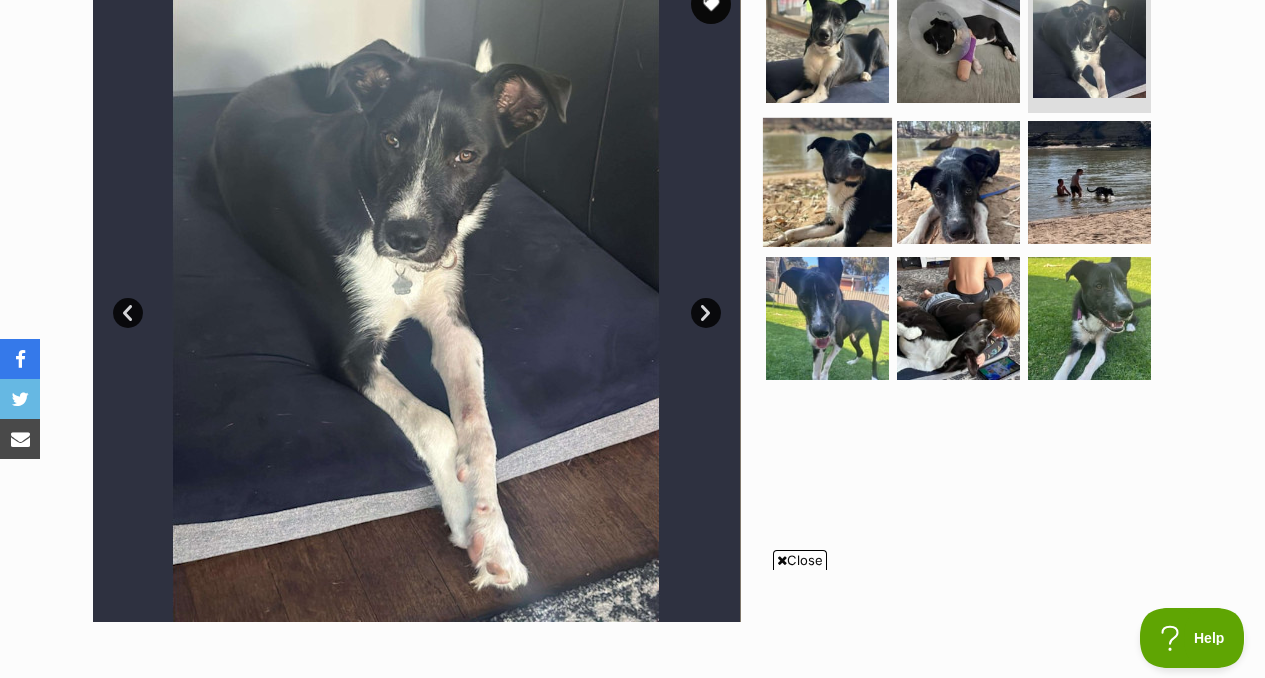 click at bounding box center (827, 182) 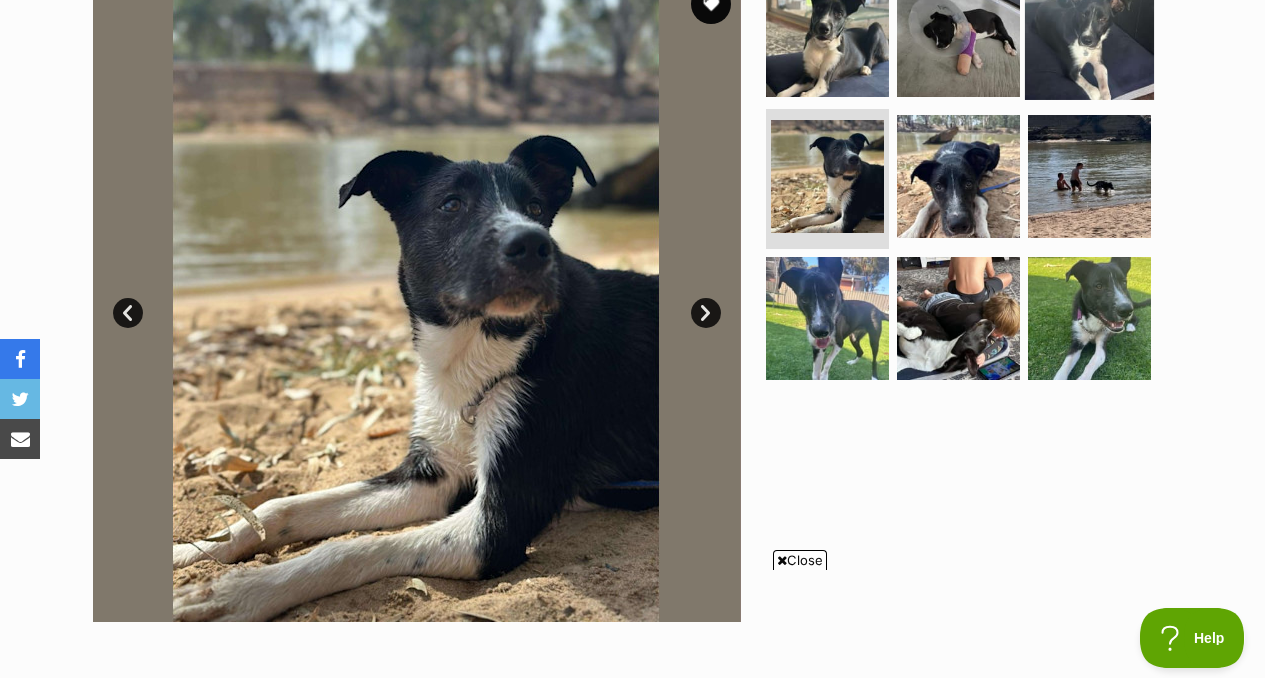 click at bounding box center (1089, 34) 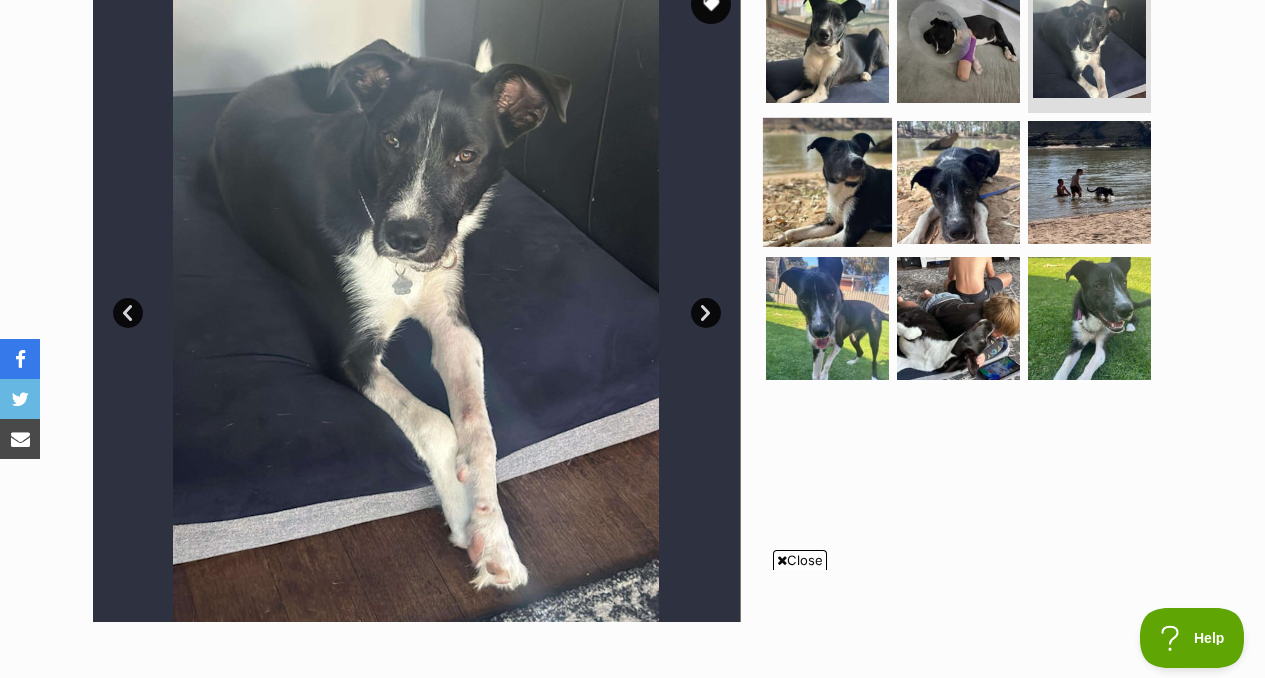 click at bounding box center (827, 182) 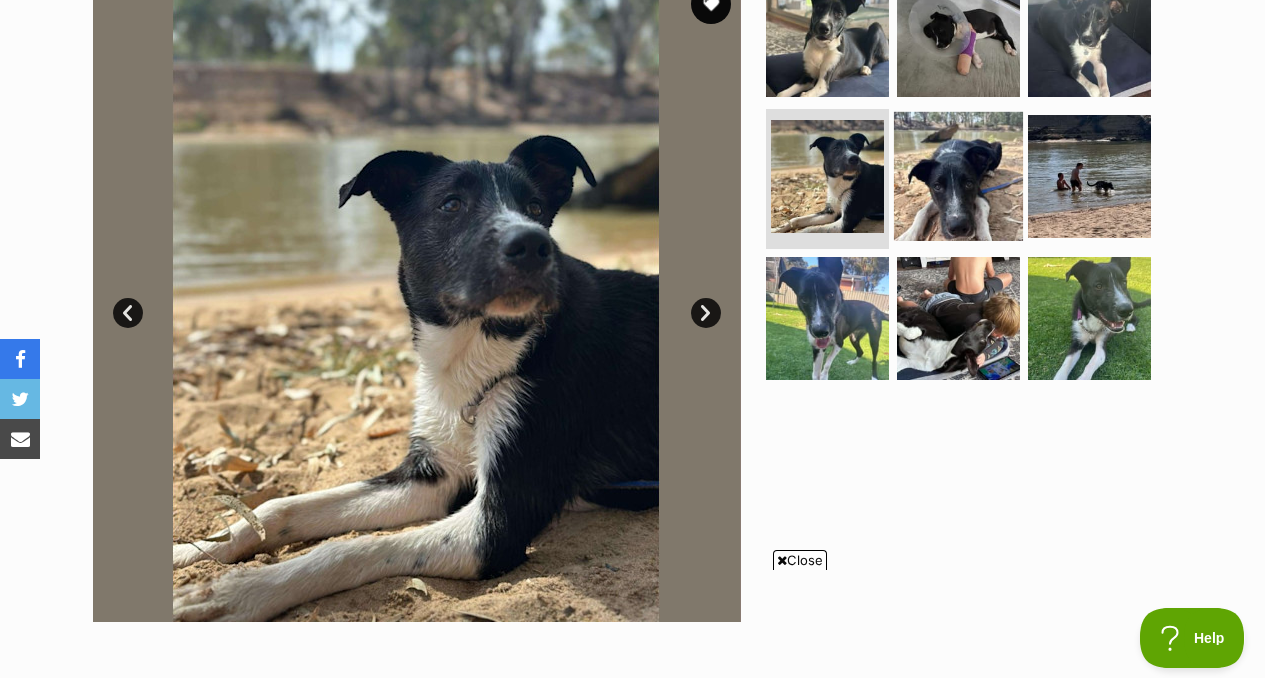 click at bounding box center [958, 176] 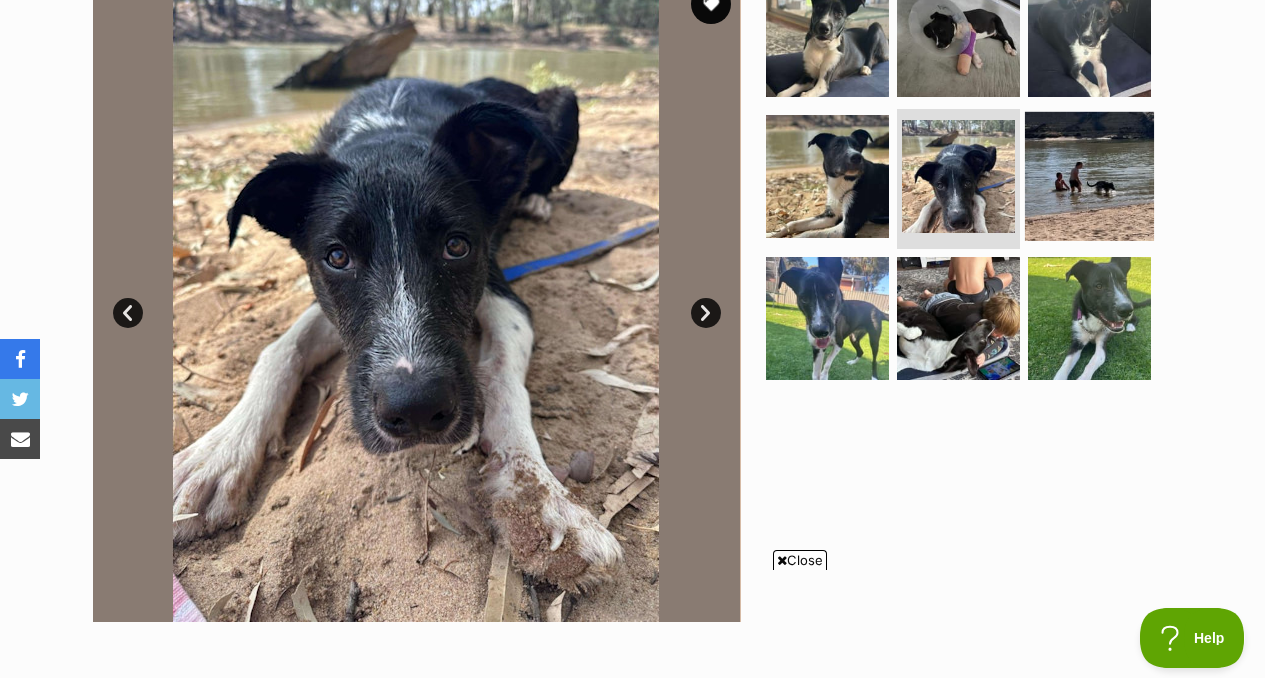 click at bounding box center [1089, 176] 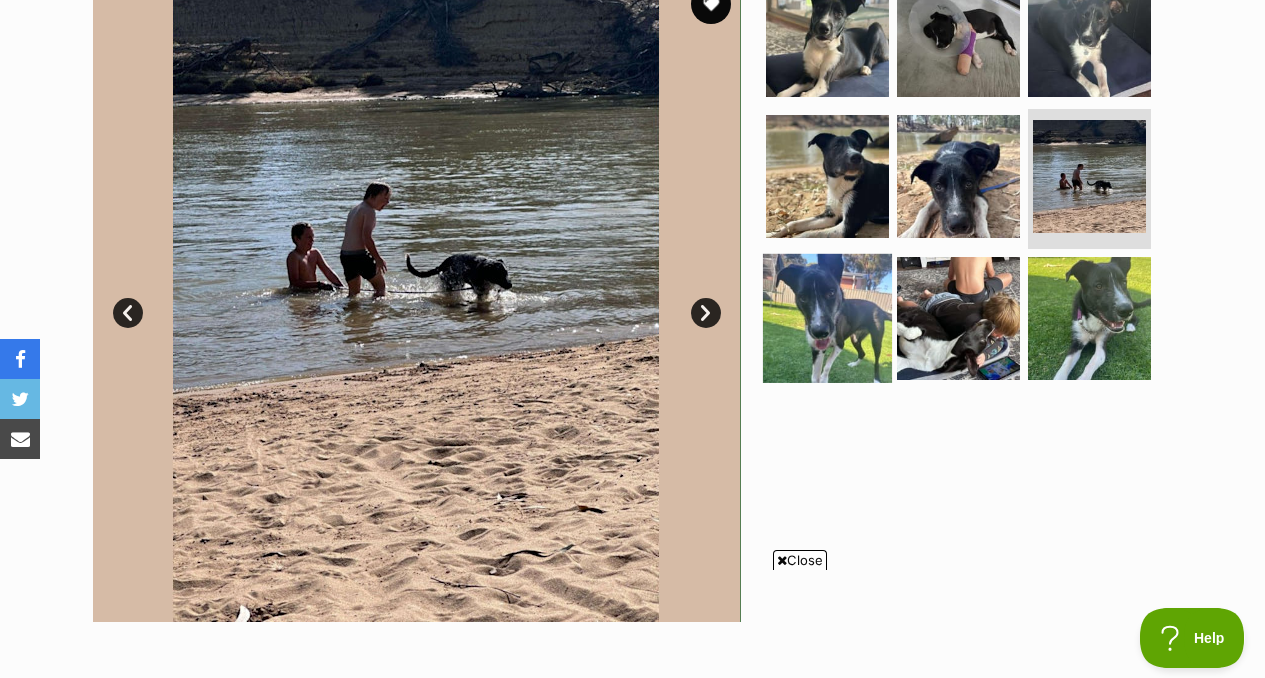click at bounding box center [827, 318] 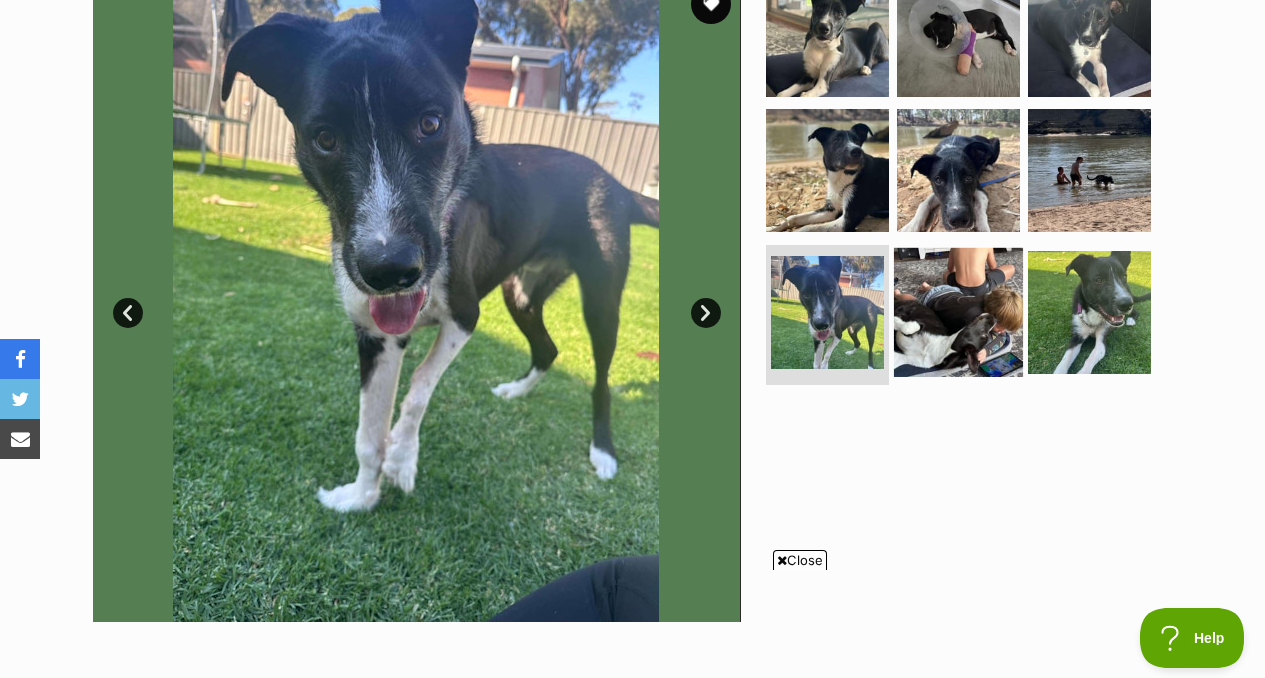 click at bounding box center (958, 312) 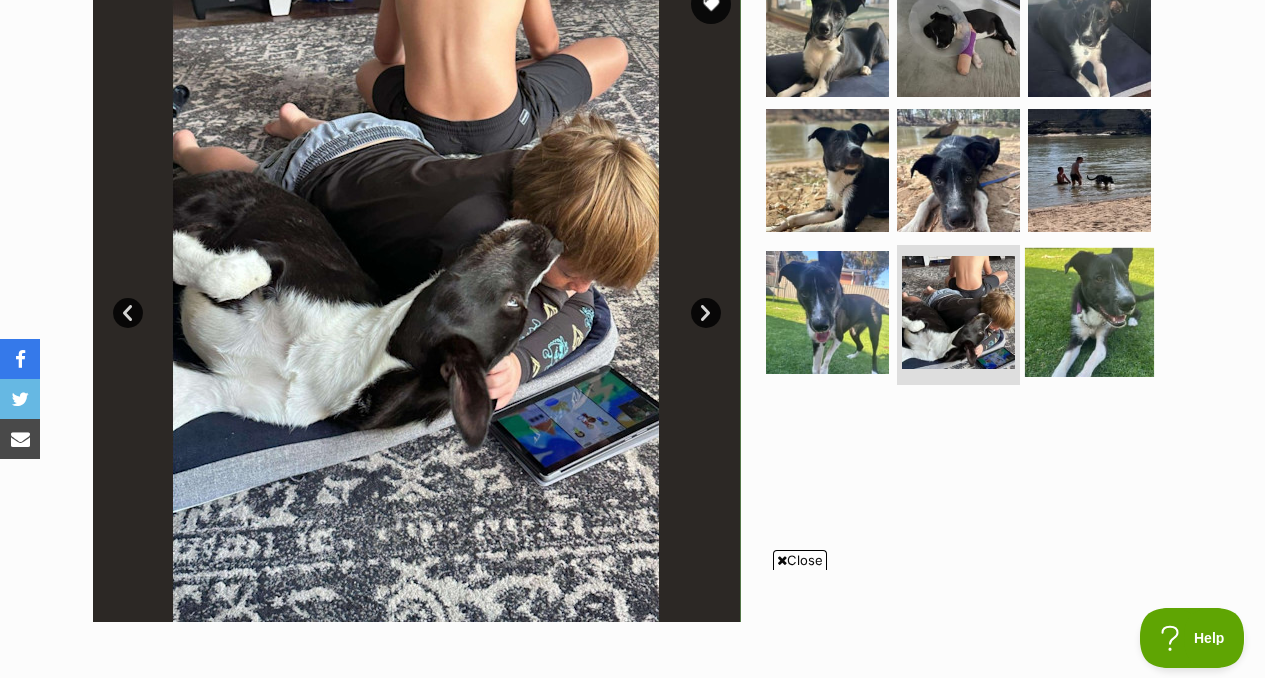 click at bounding box center (1089, 312) 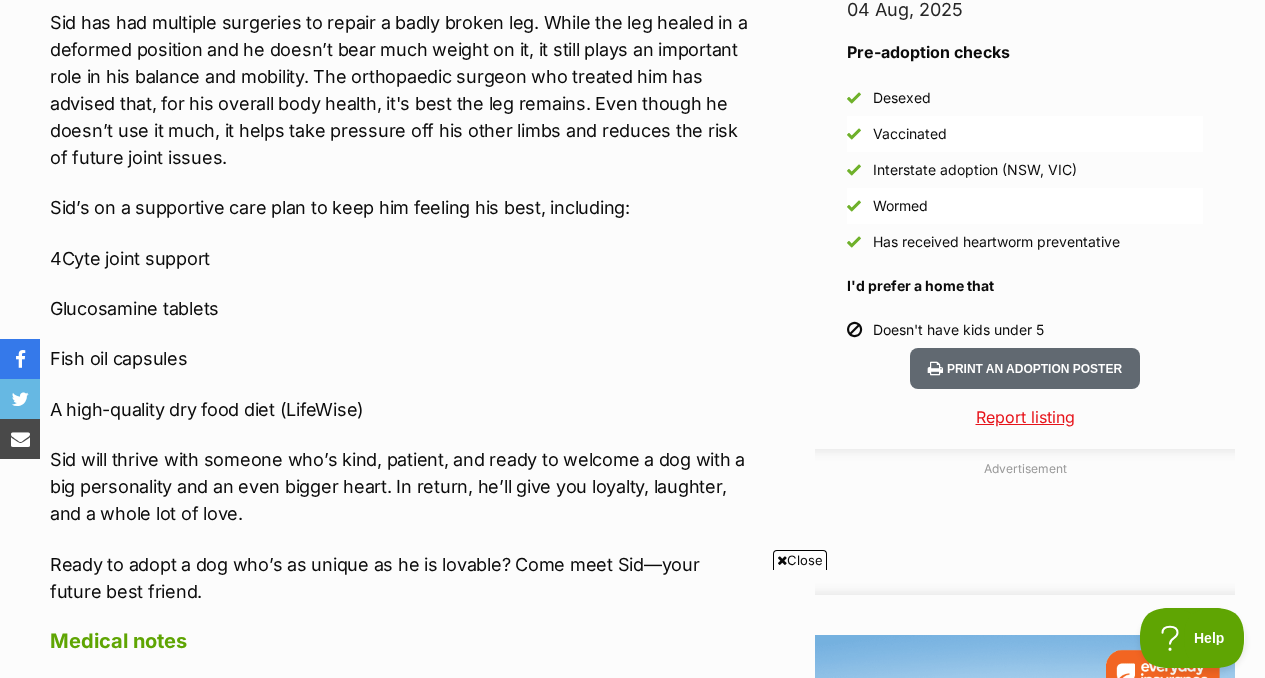 scroll, scrollTop: 1788, scrollLeft: 0, axis: vertical 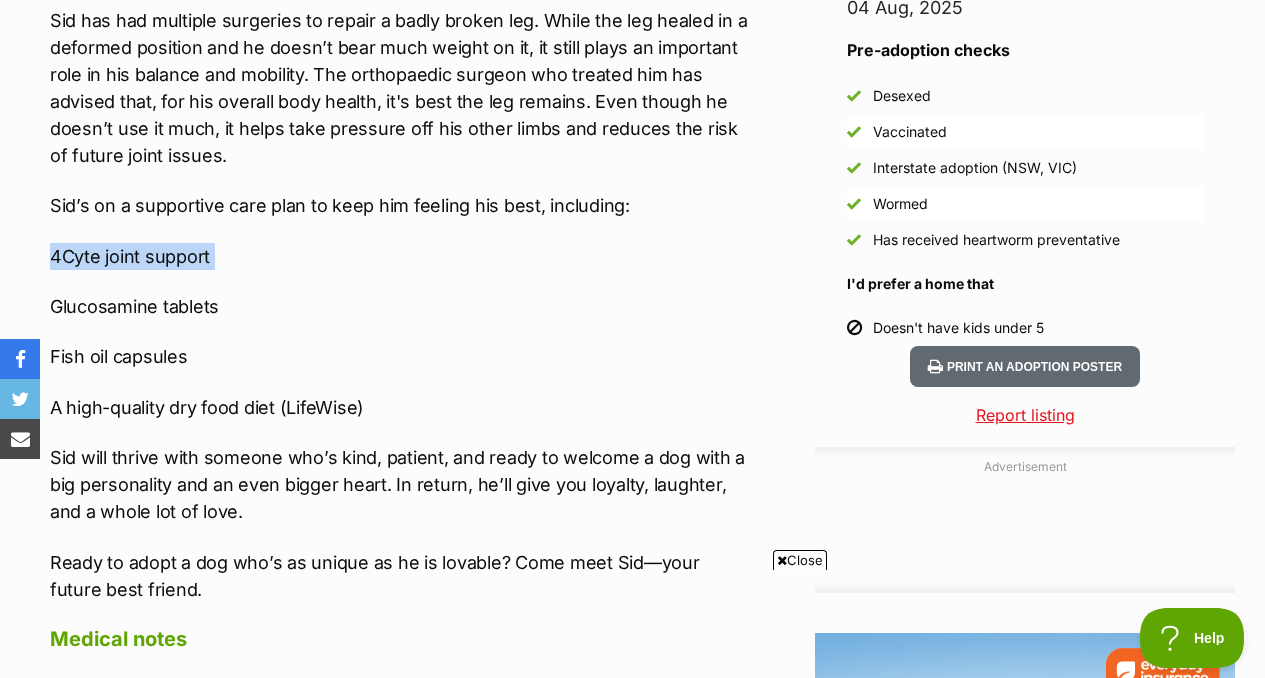 drag, startPoint x: 43, startPoint y: 255, endPoint x: 227, endPoint y: 277, distance: 185.31055 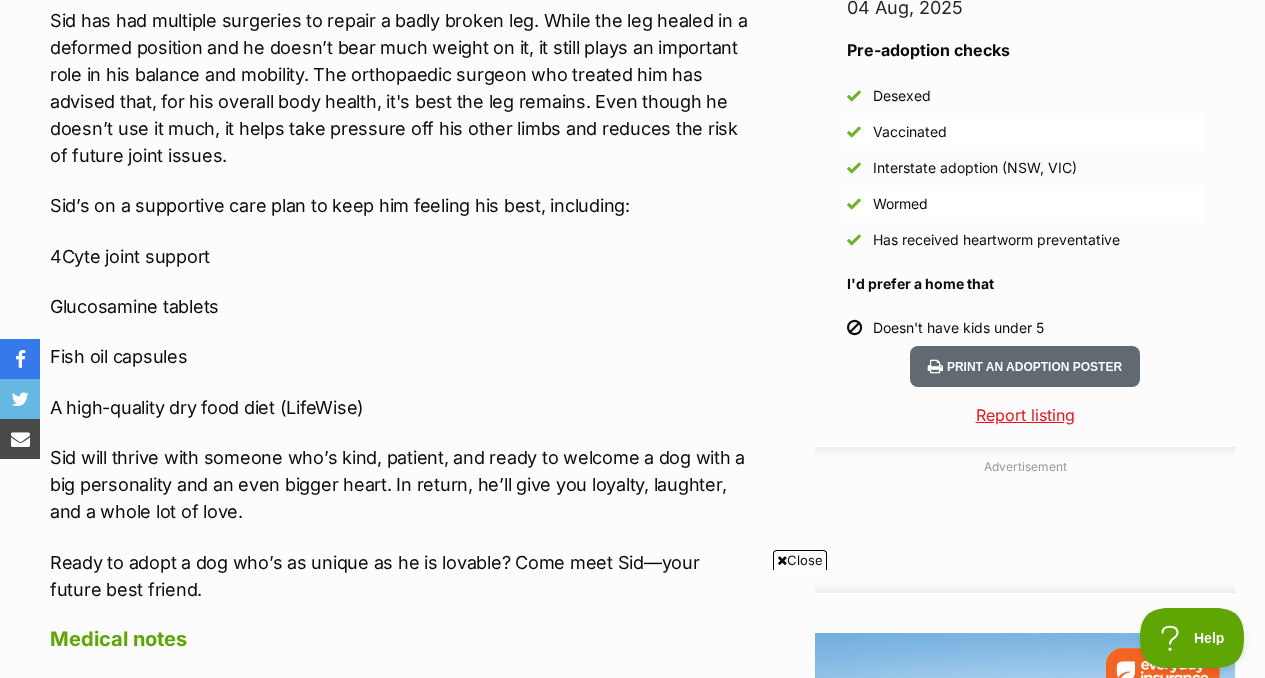 click on "A high-quality dry food diet (LifeWise)" at bounding box center [401, 407] 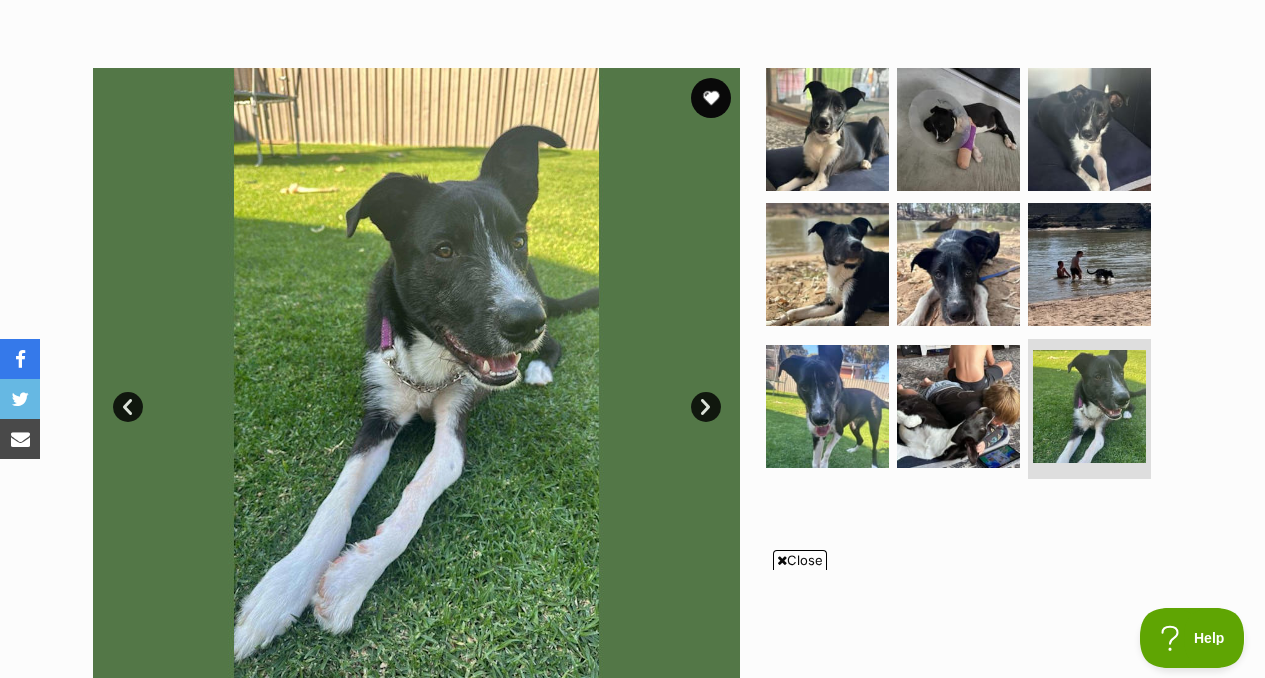 scroll, scrollTop: 330, scrollLeft: 0, axis: vertical 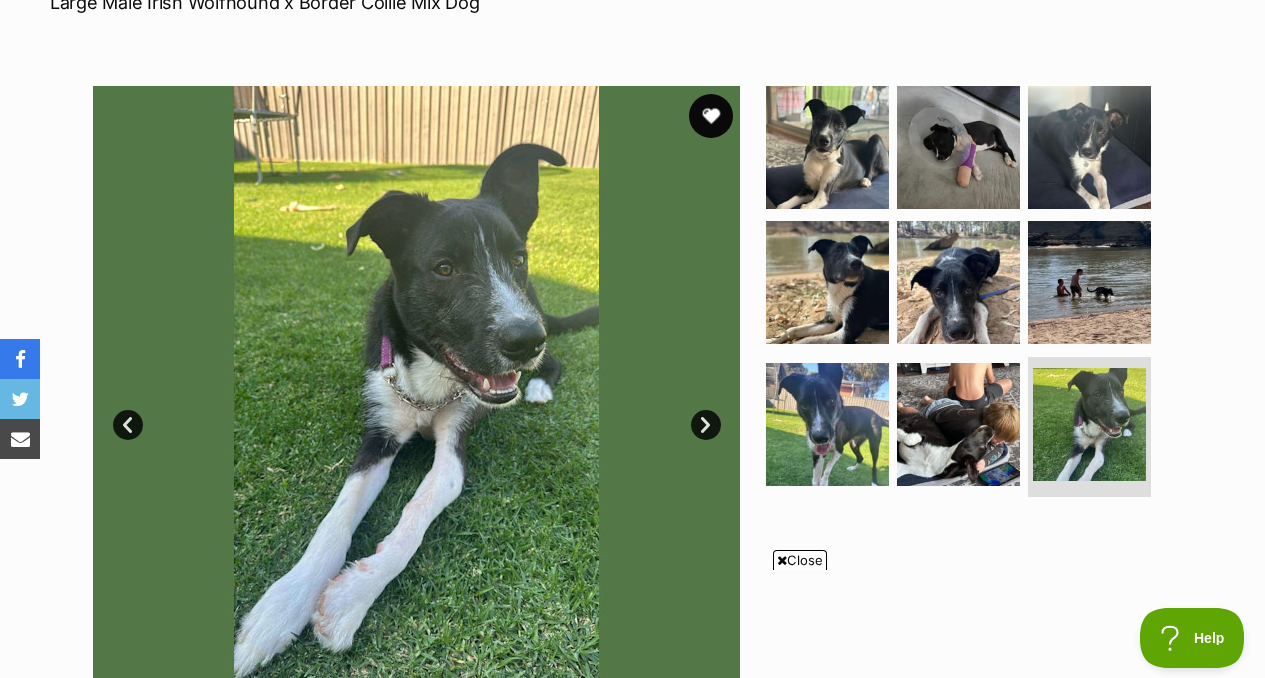 click at bounding box center (711, 116) 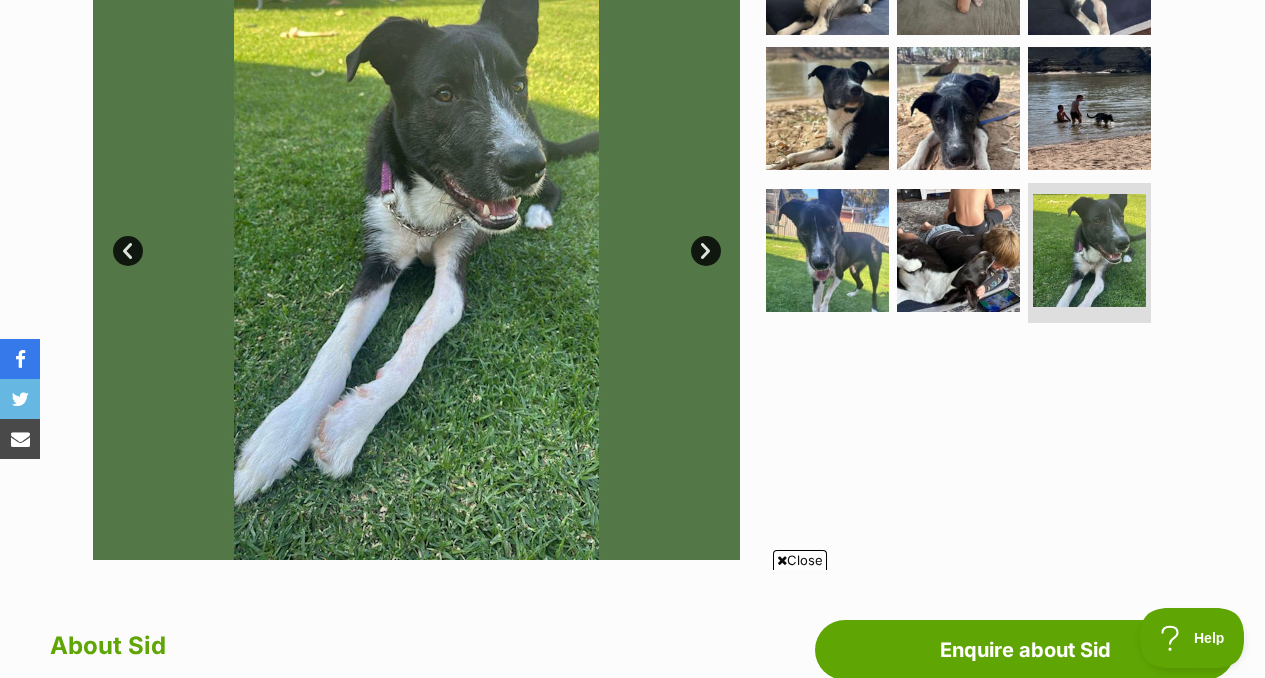 scroll, scrollTop: 499, scrollLeft: 0, axis: vertical 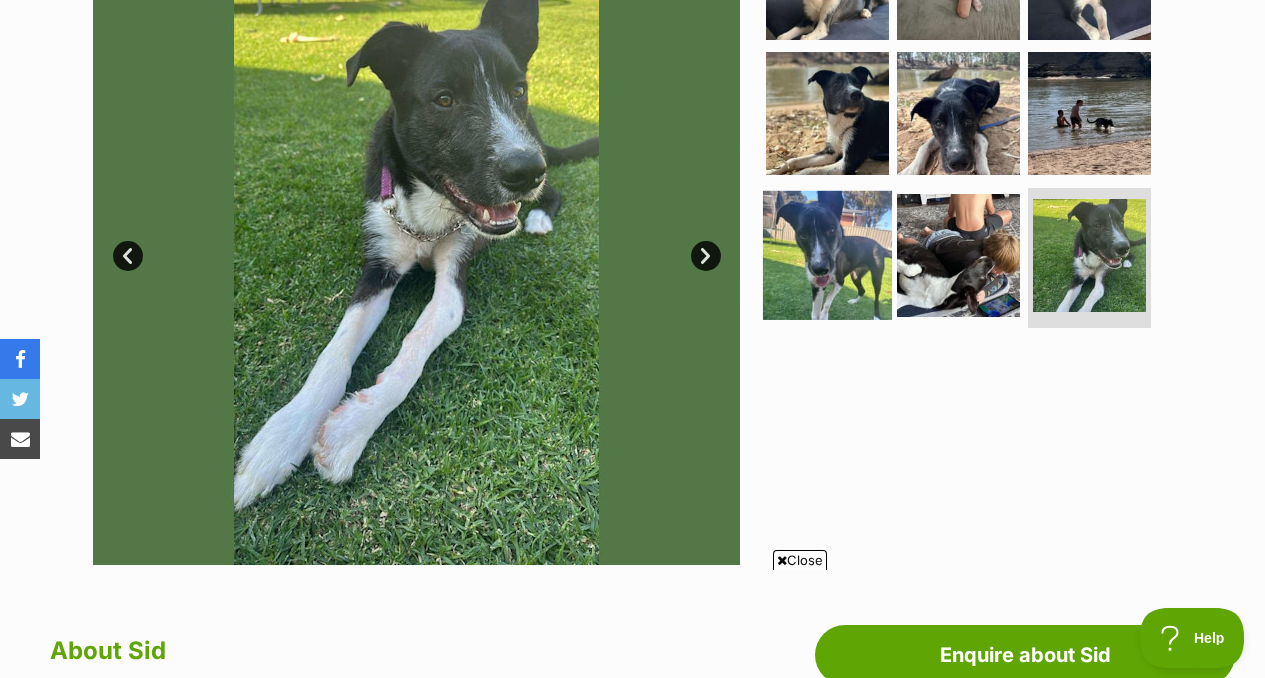 click at bounding box center (827, 255) 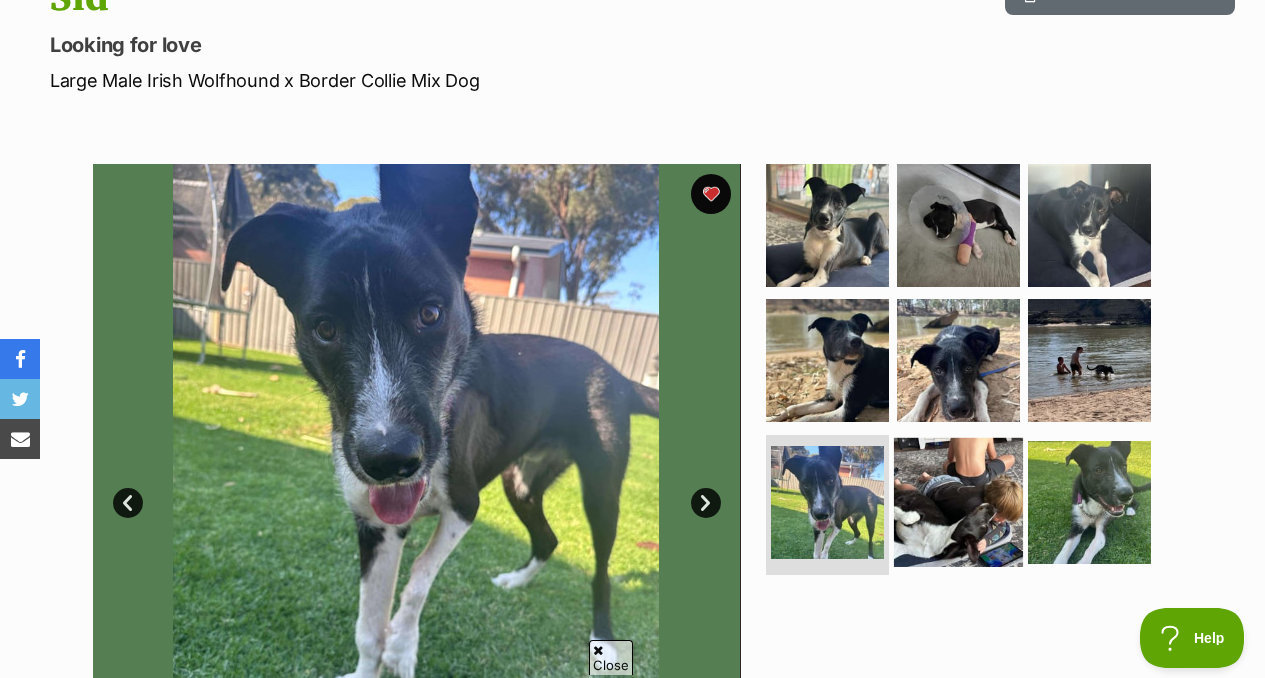 scroll, scrollTop: 0, scrollLeft: 0, axis: both 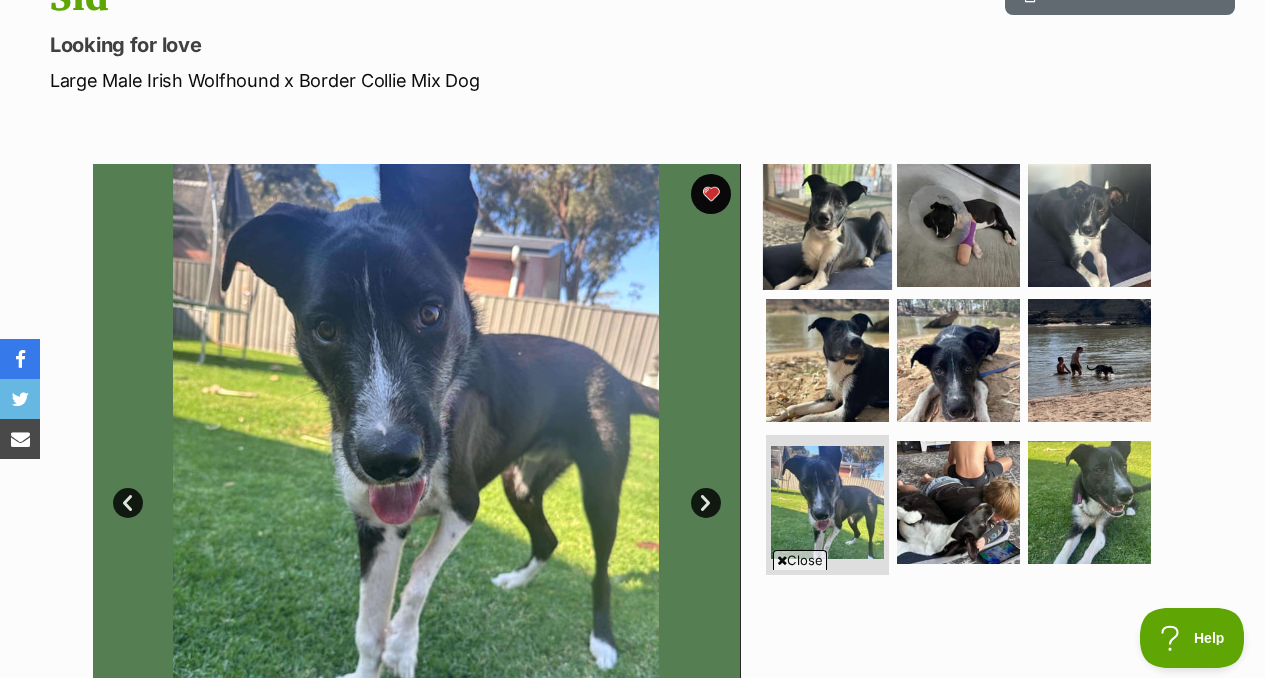 click at bounding box center (827, 224) 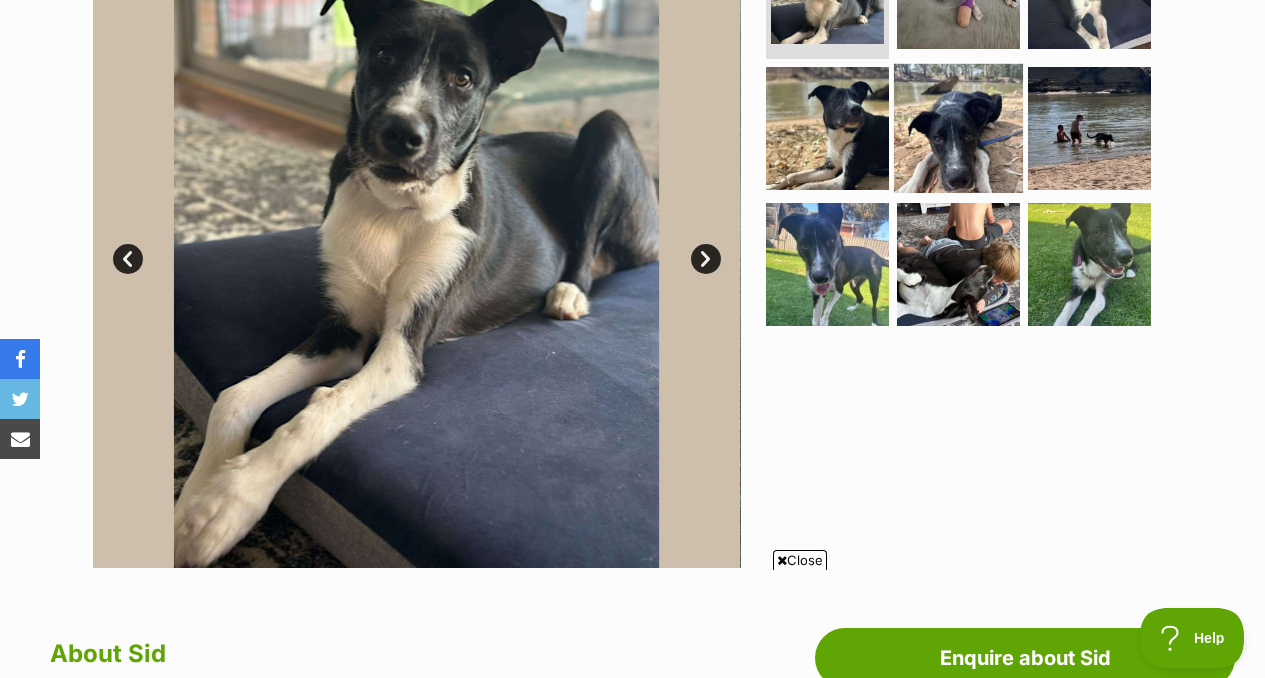 scroll, scrollTop: 493, scrollLeft: 0, axis: vertical 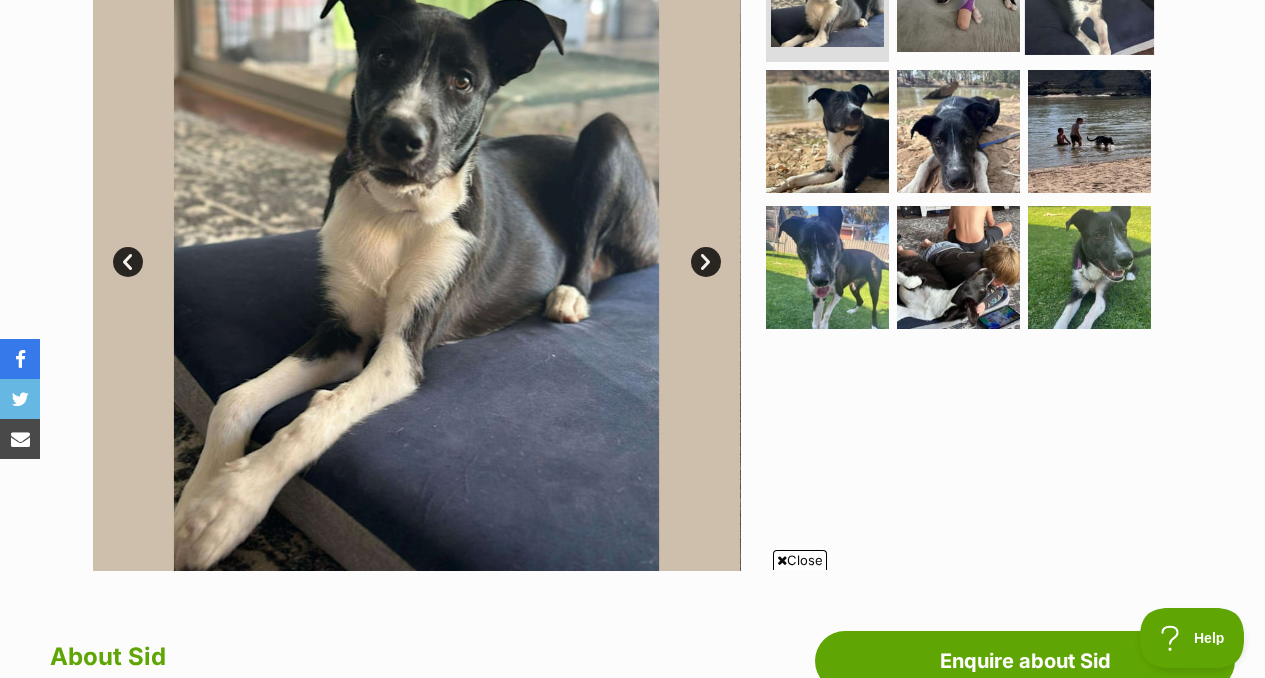 click at bounding box center [1089, -11] 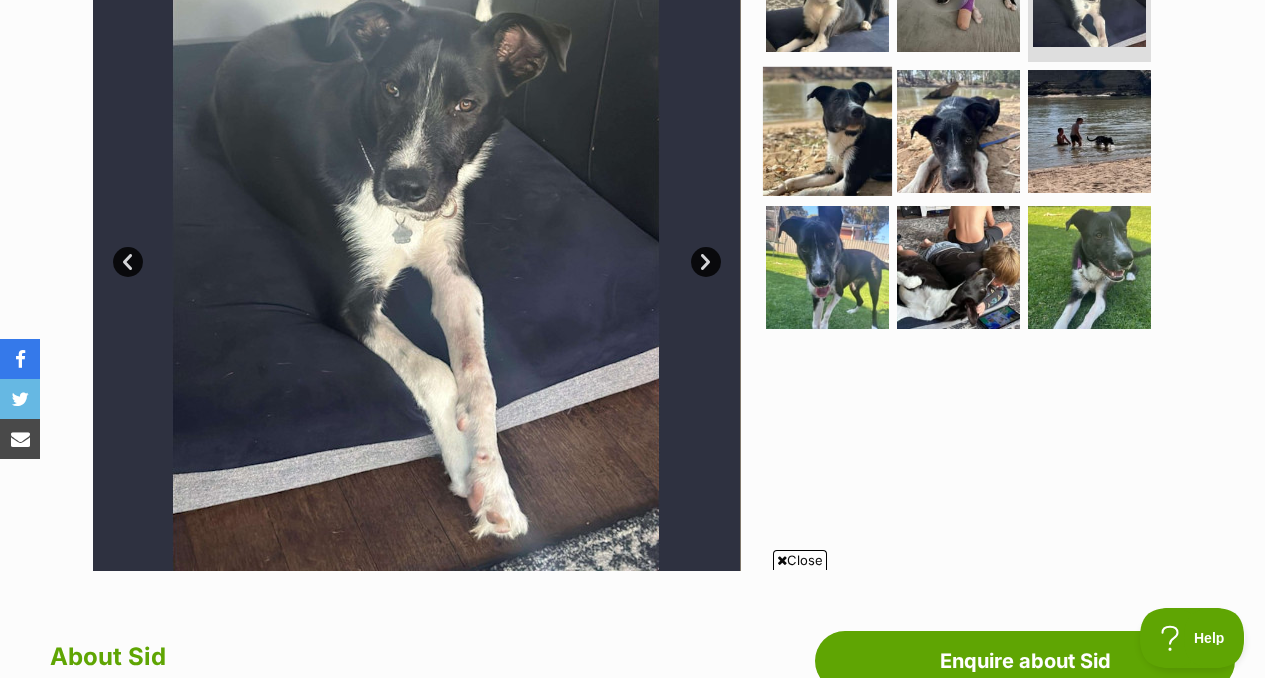 click at bounding box center (827, 131) 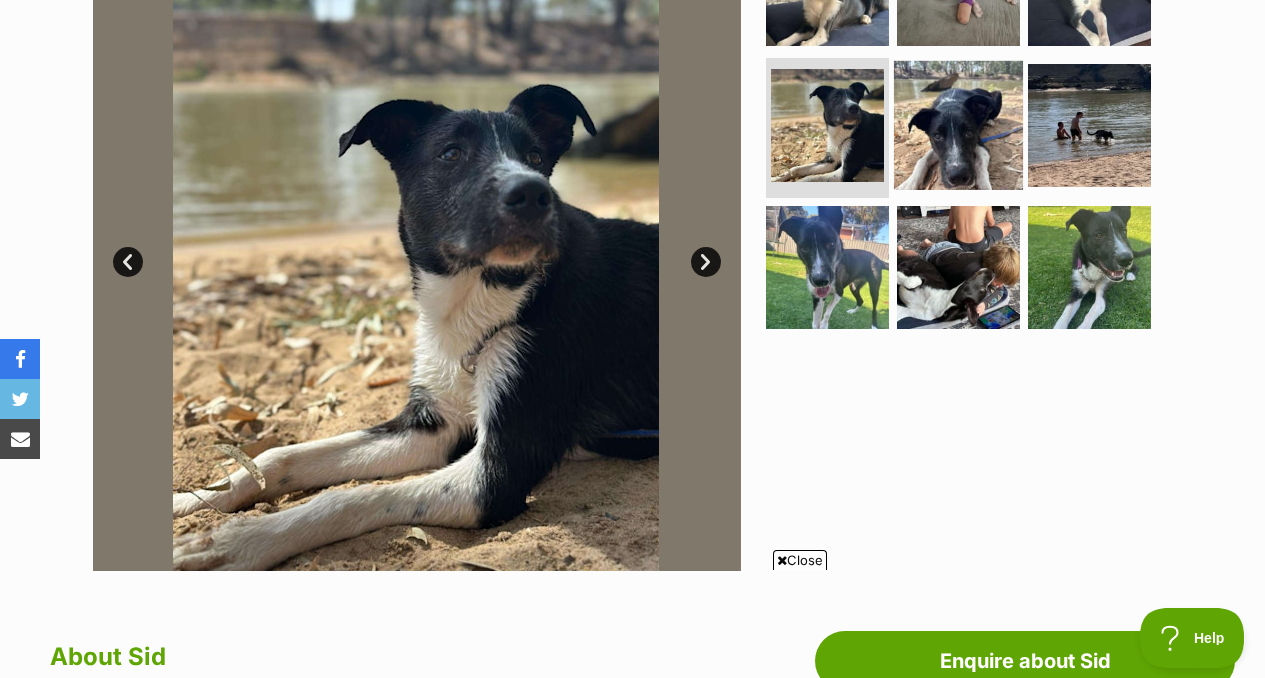 click at bounding box center (958, 125) 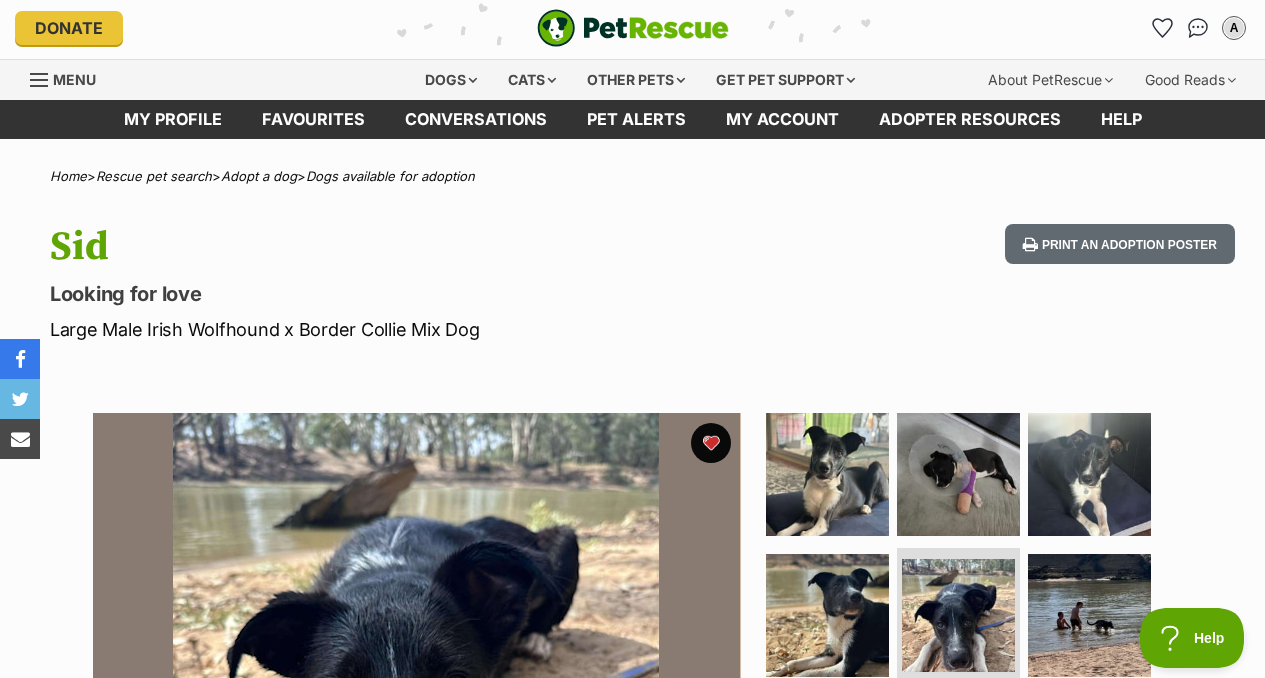 scroll, scrollTop: 0, scrollLeft: 0, axis: both 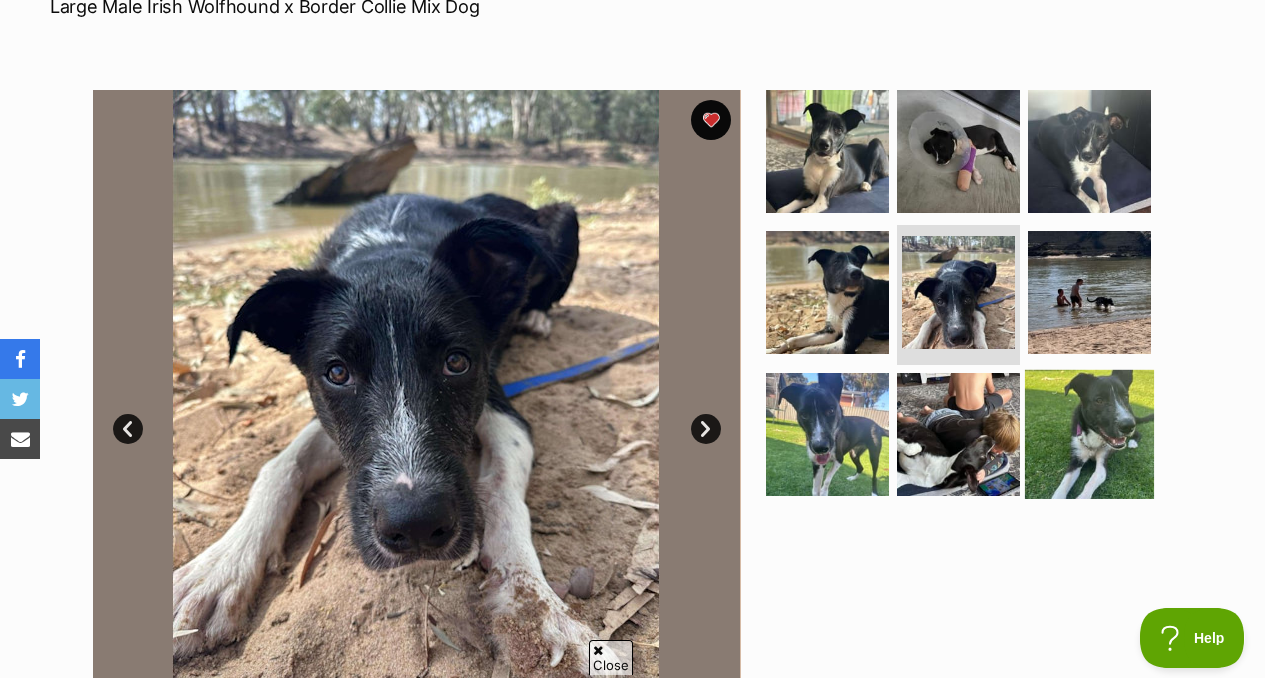 click at bounding box center [1089, 434] 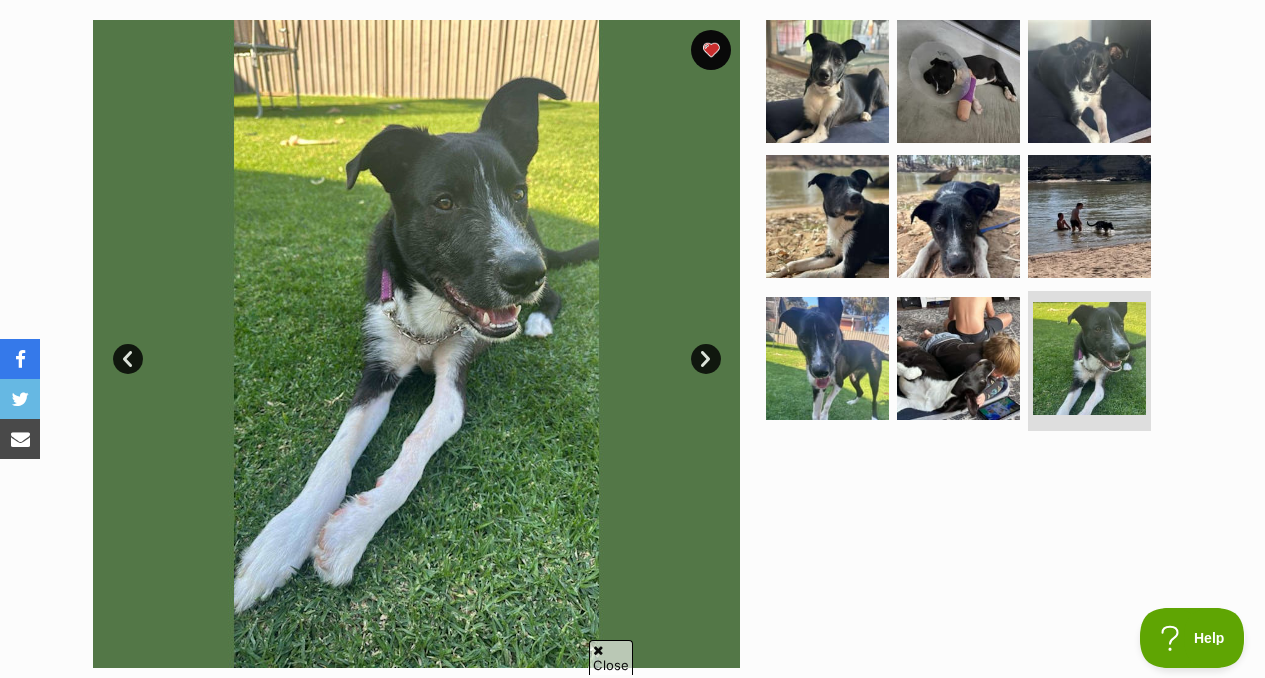 scroll, scrollTop: 394, scrollLeft: 0, axis: vertical 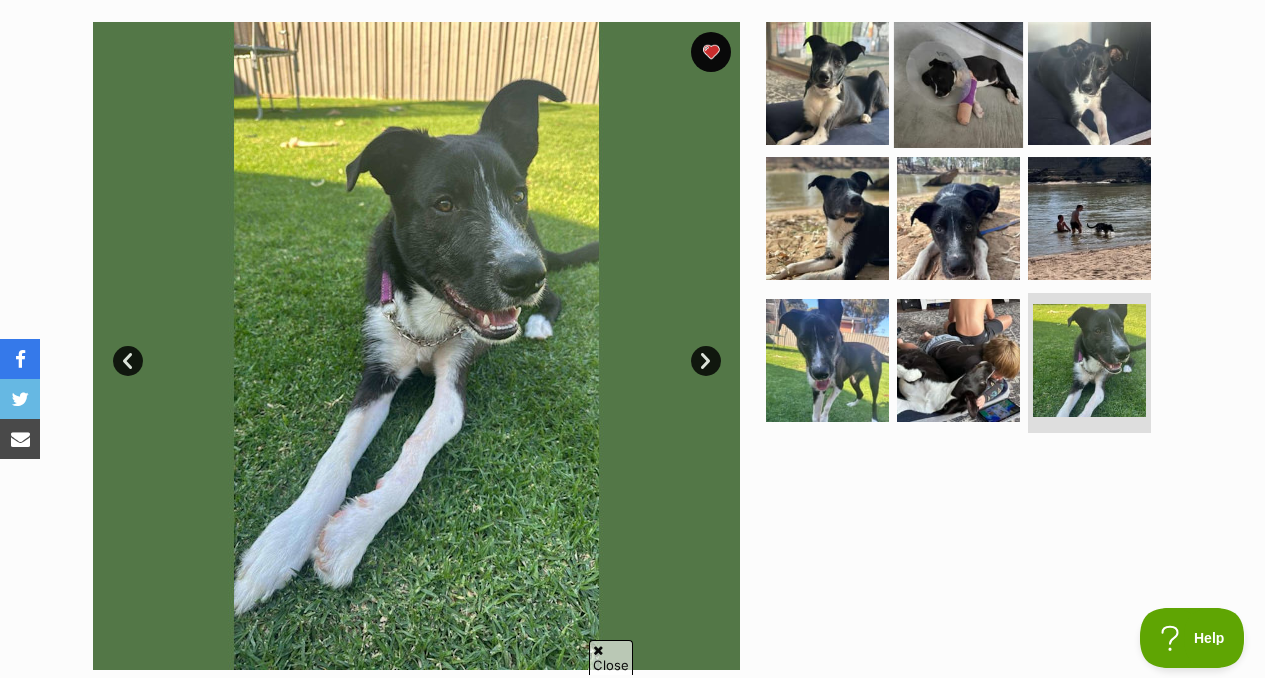 click at bounding box center (958, 82) 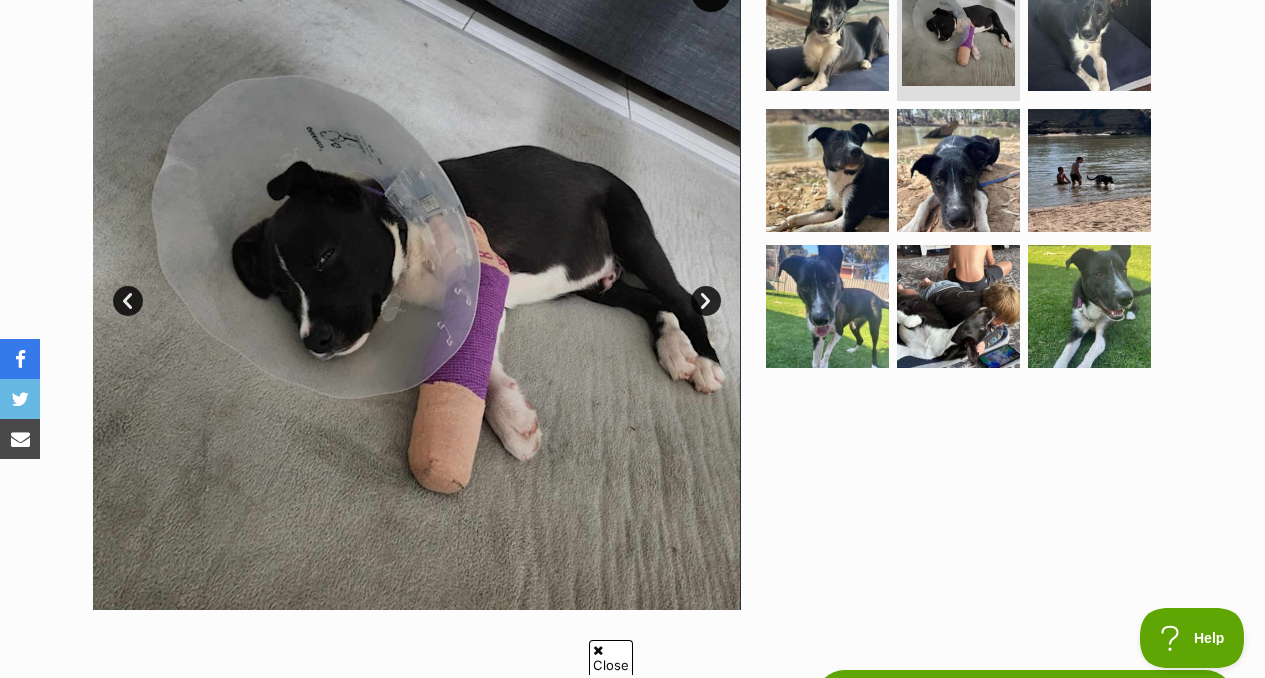 scroll, scrollTop: 449, scrollLeft: 0, axis: vertical 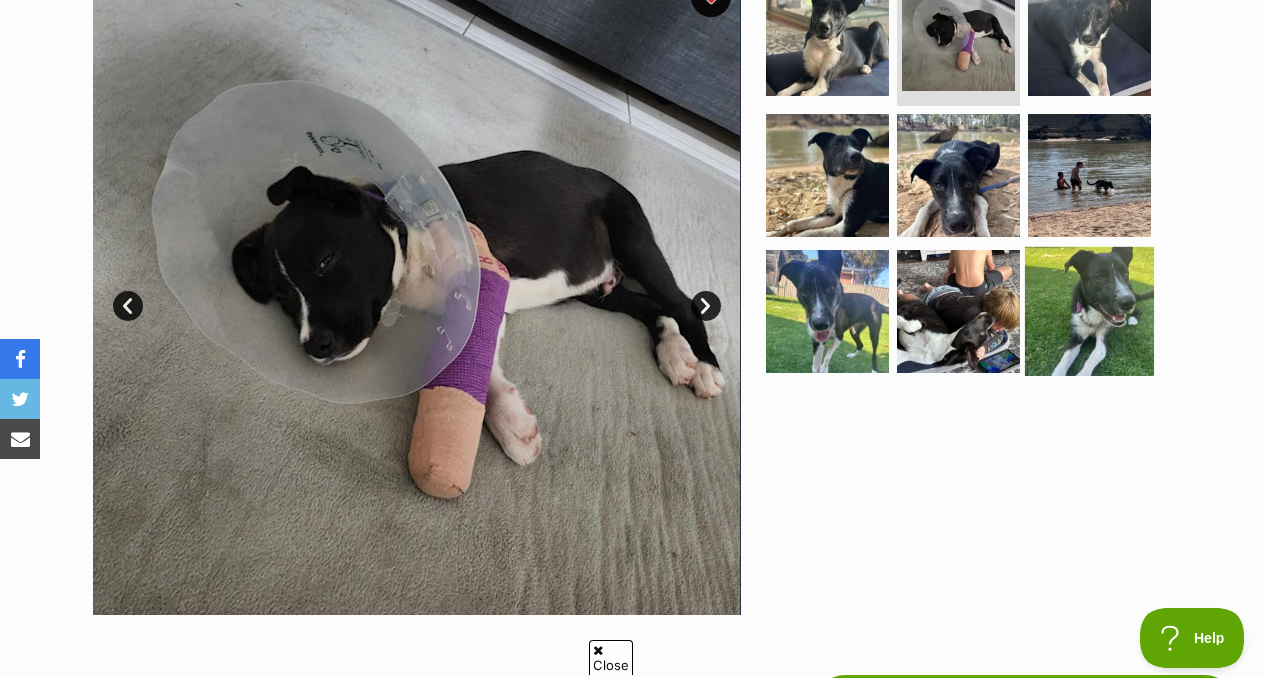 click at bounding box center (1089, 311) 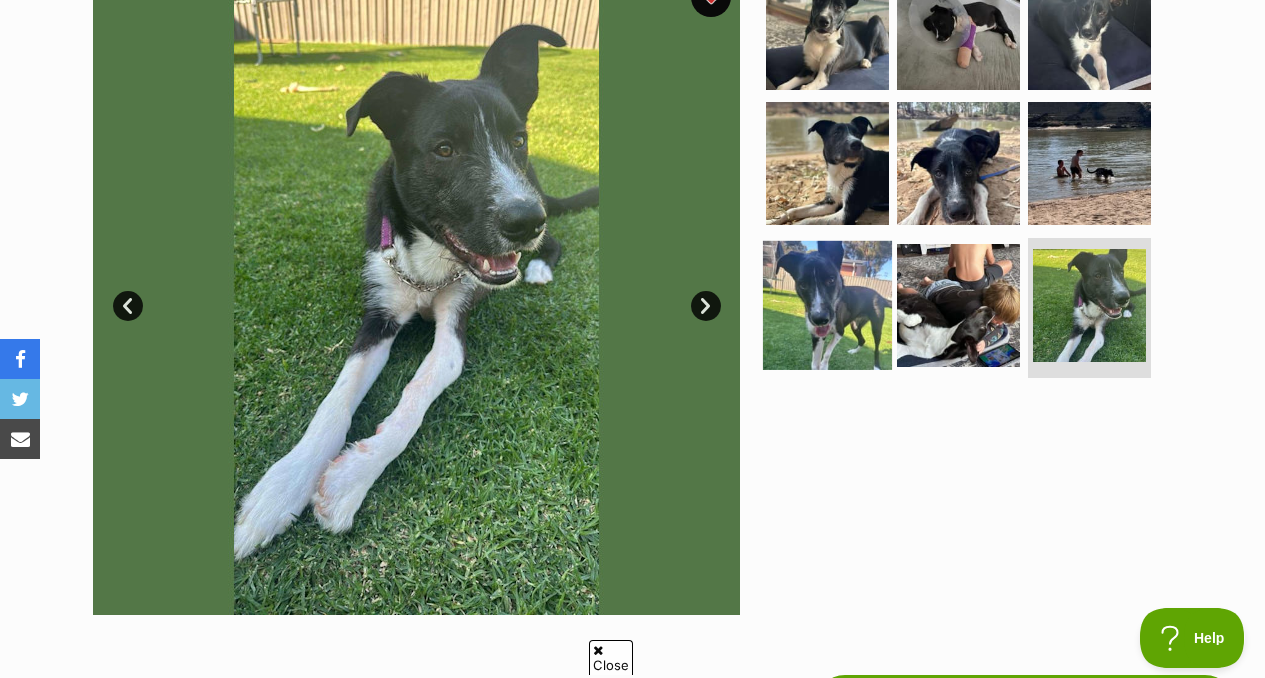 click at bounding box center (827, 305) 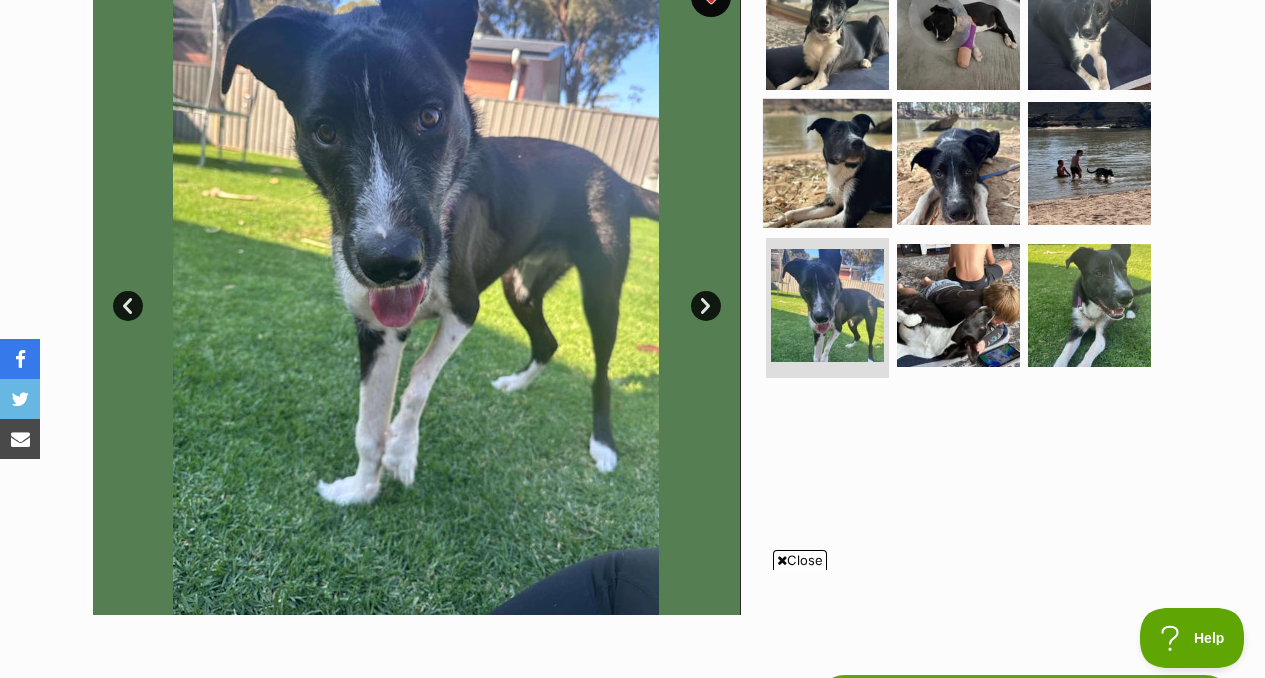 click at bounding box center (827, 163) 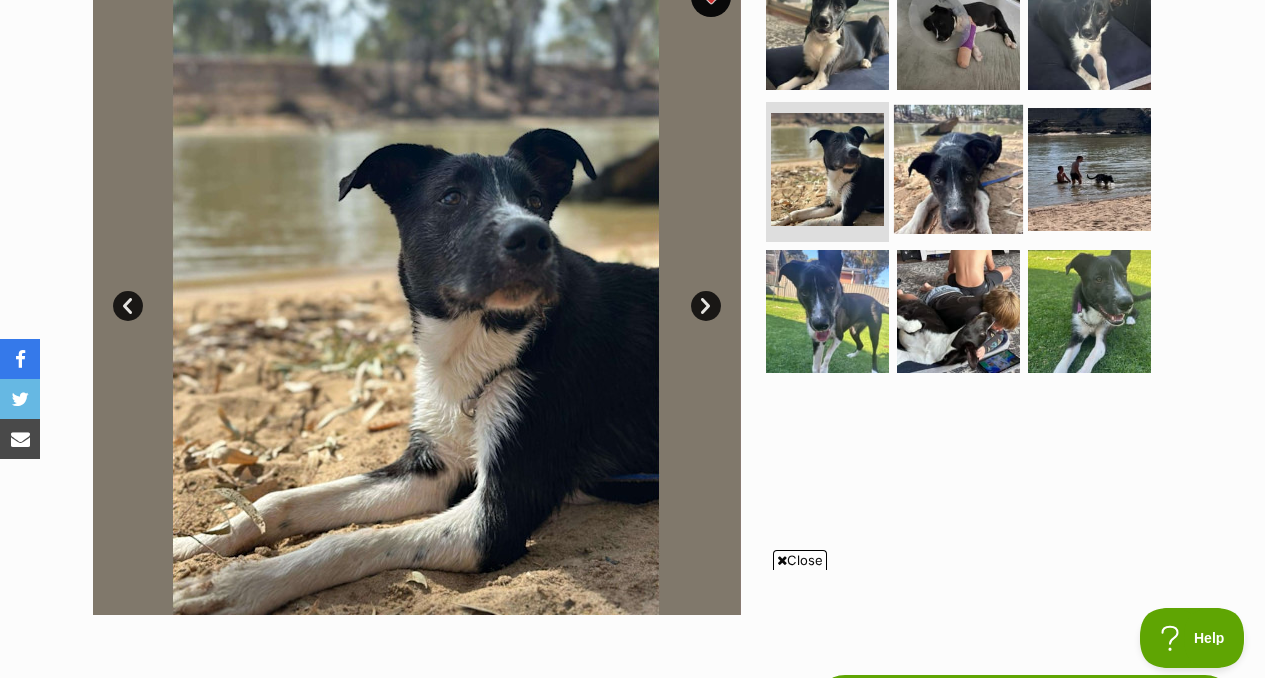 click at bounding box center [958, 169] 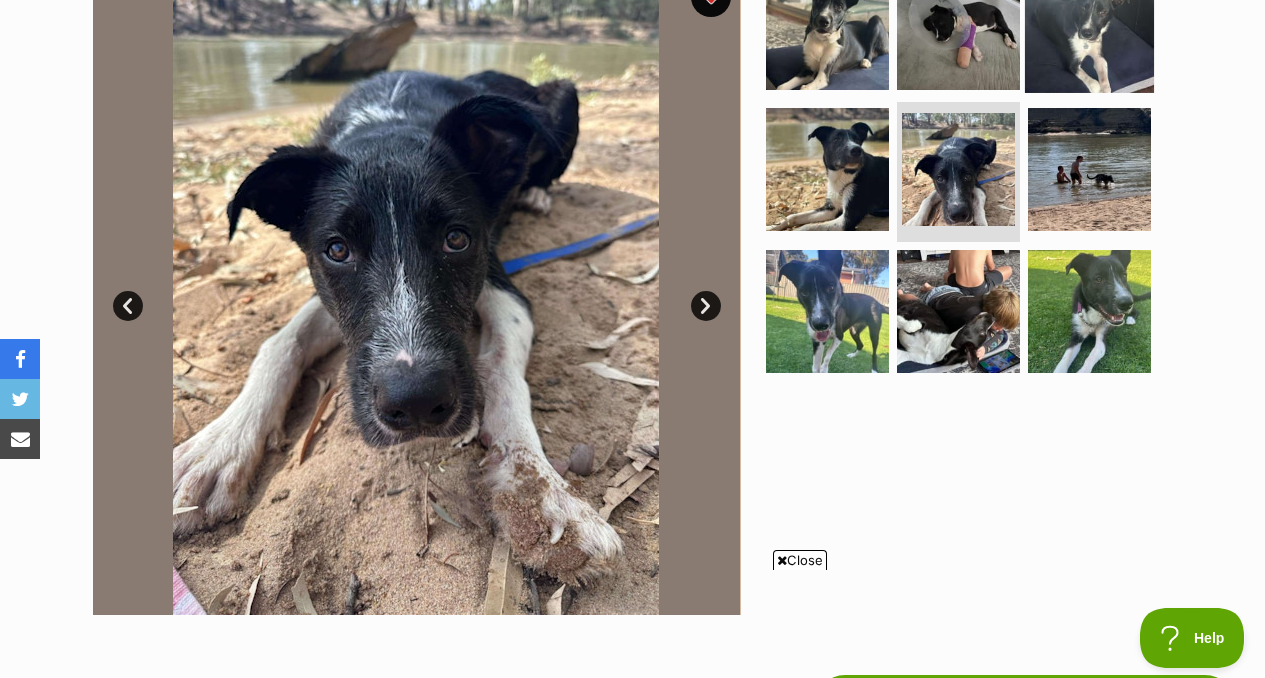 click at bounding box center [1089, 27] 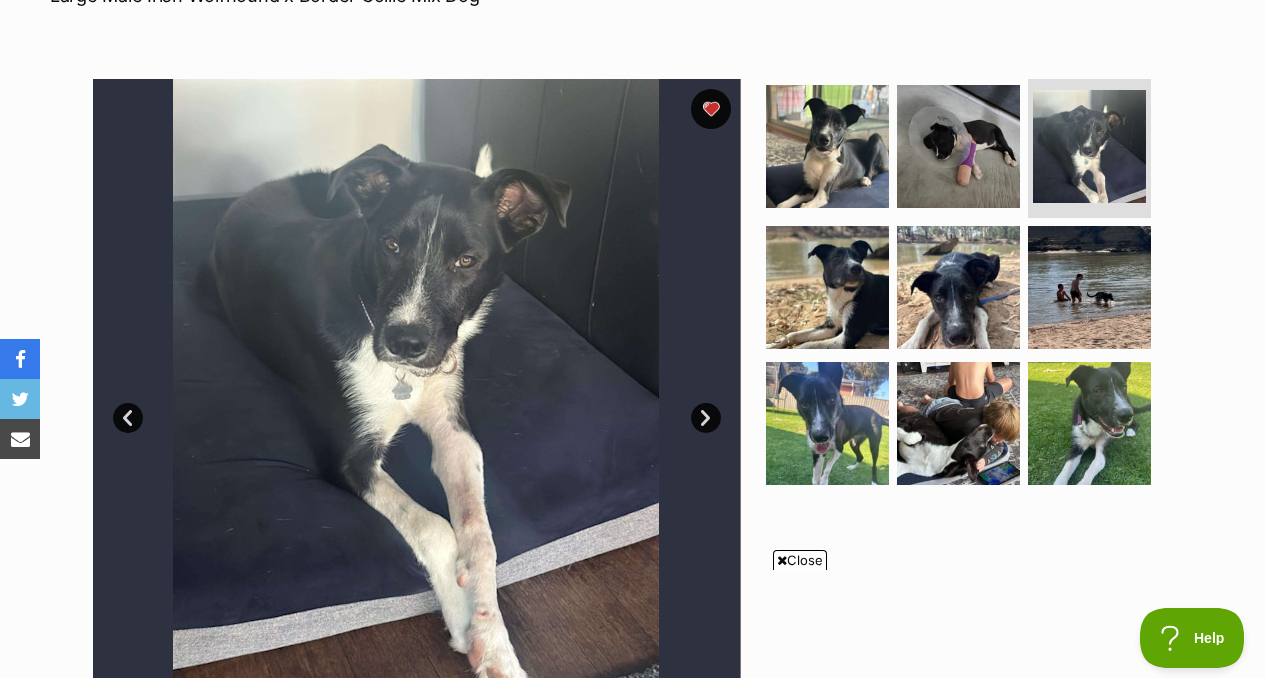 scroll, scrollTop: 348, scrollLeft: 0, axis: vertical 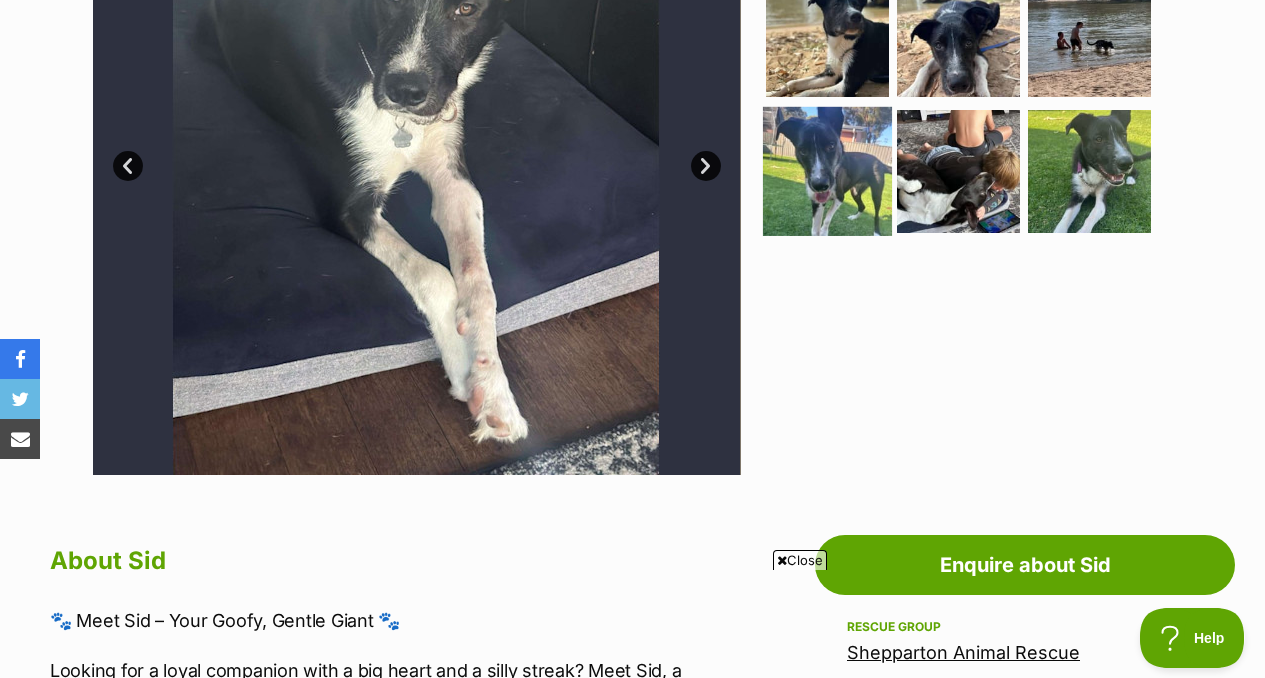click at bounding box center (827, 171) 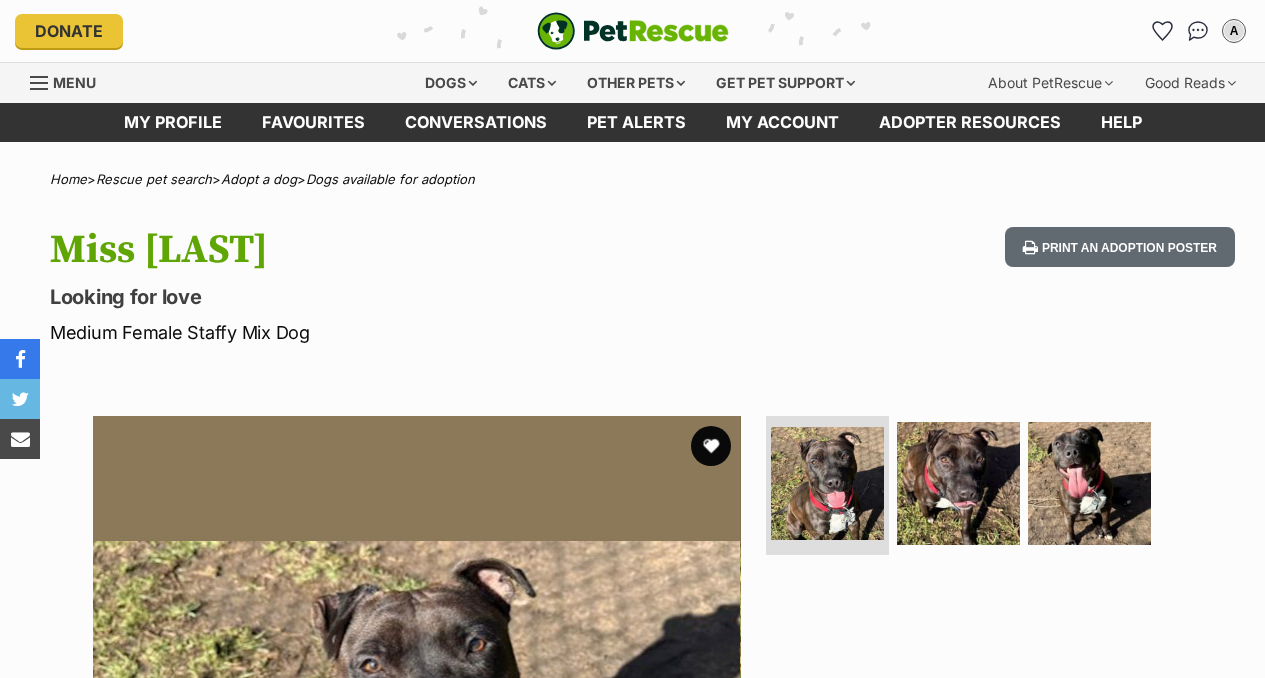 scroll, scrollTop: 43, scrollLeft: 0, axis: vertical 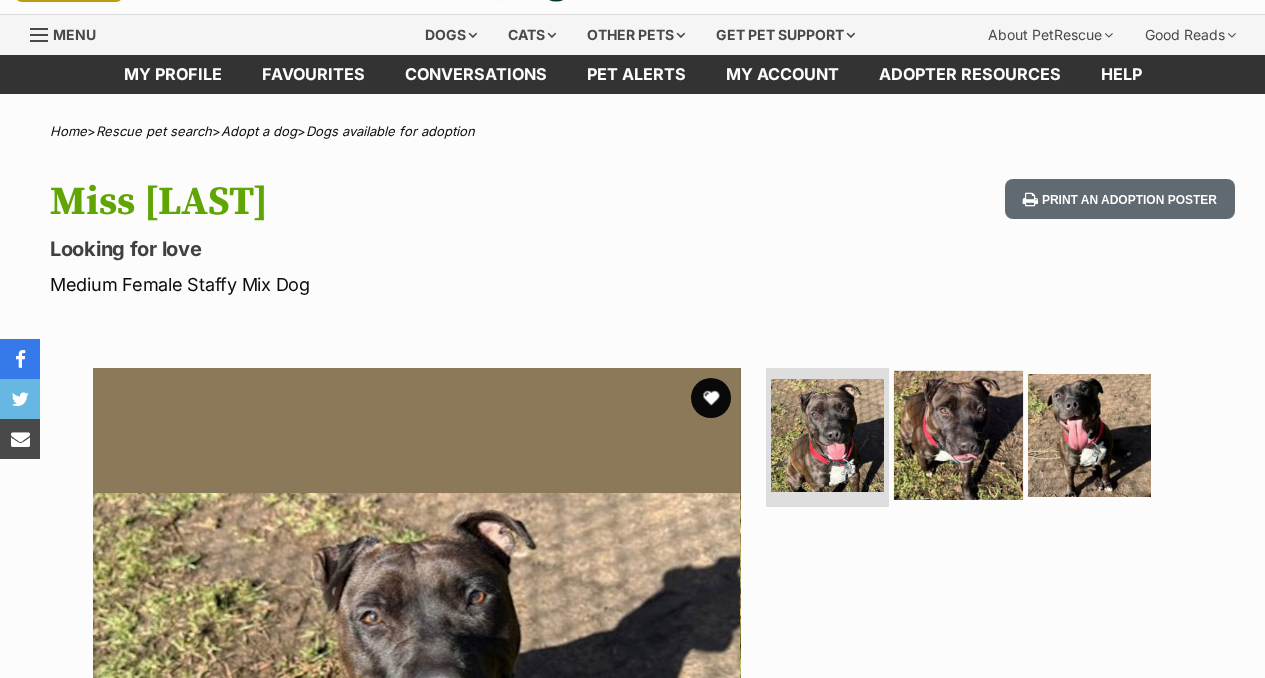 click at bounding box center [958, 434] 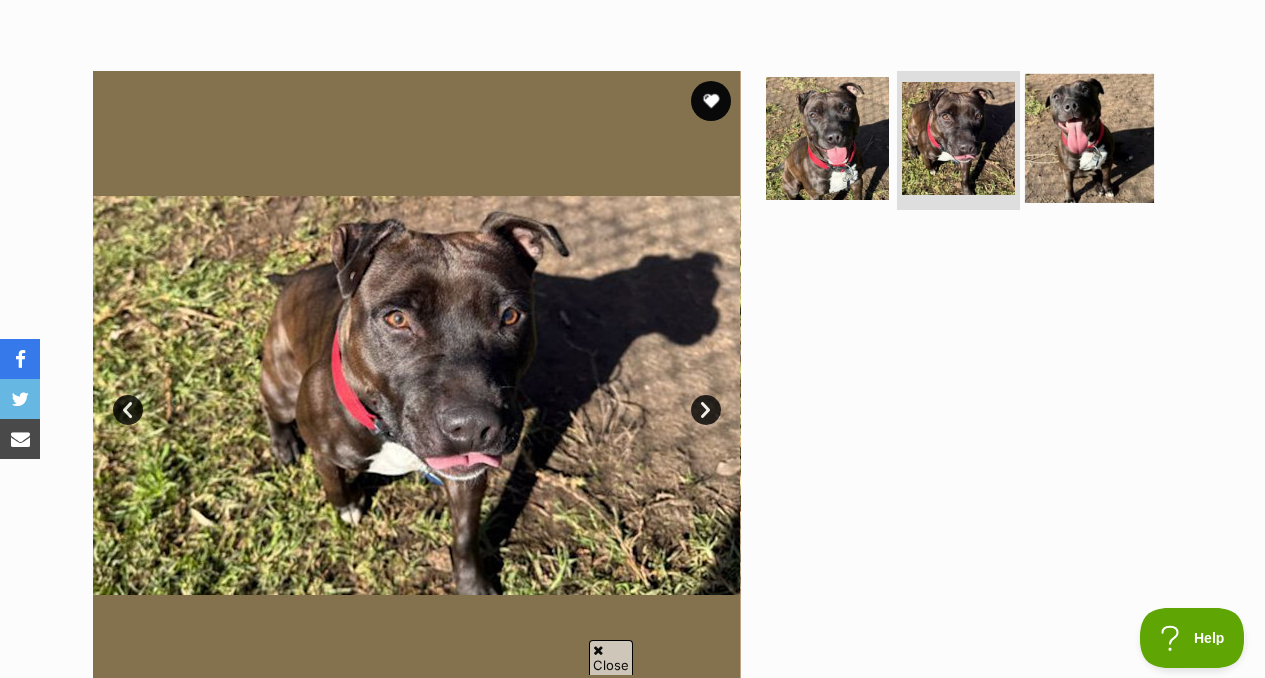 scroll, scrollTop: 0, scrollLeft: 0, axis: both 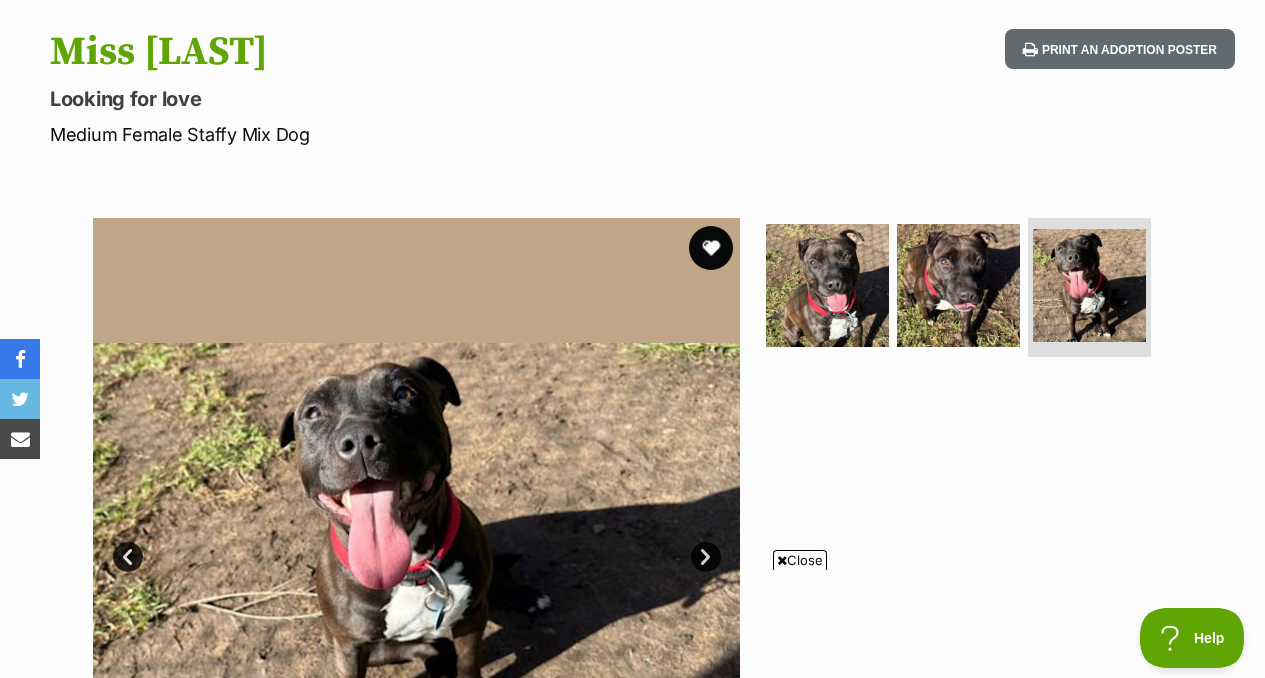 click at bounding box center (711, 248) 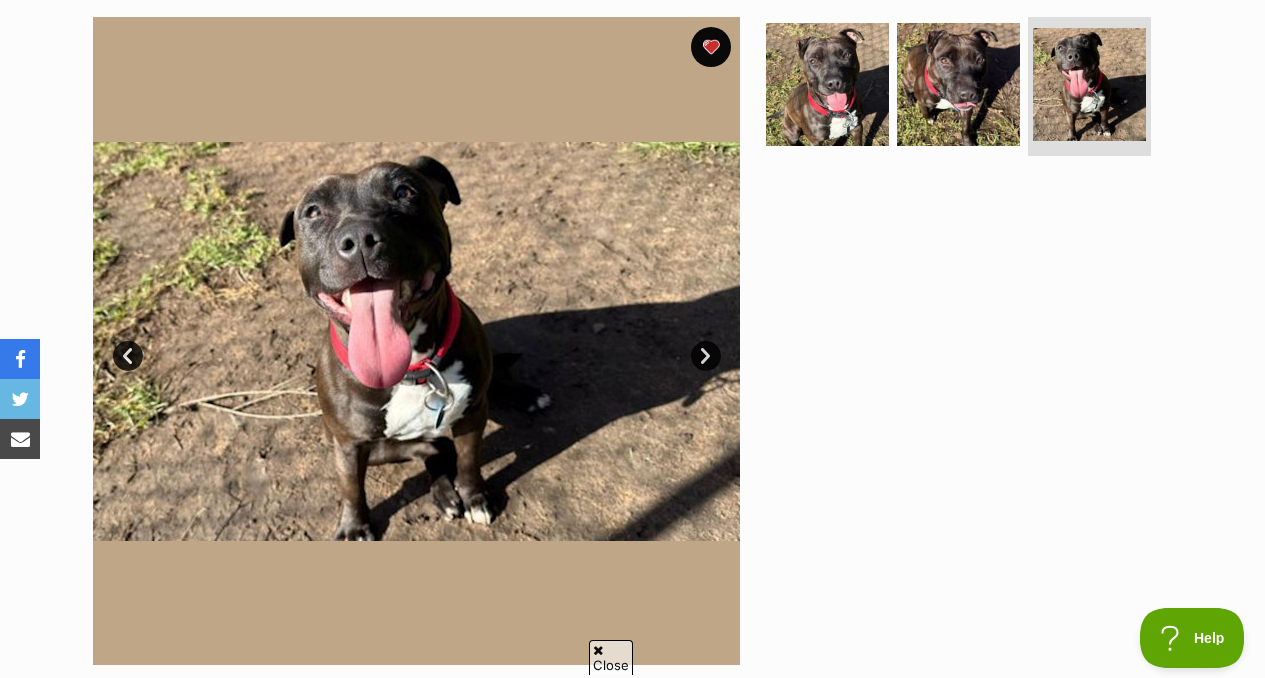 scroll, scrollTop: 401, scrollLeft: 0, axis: vertical 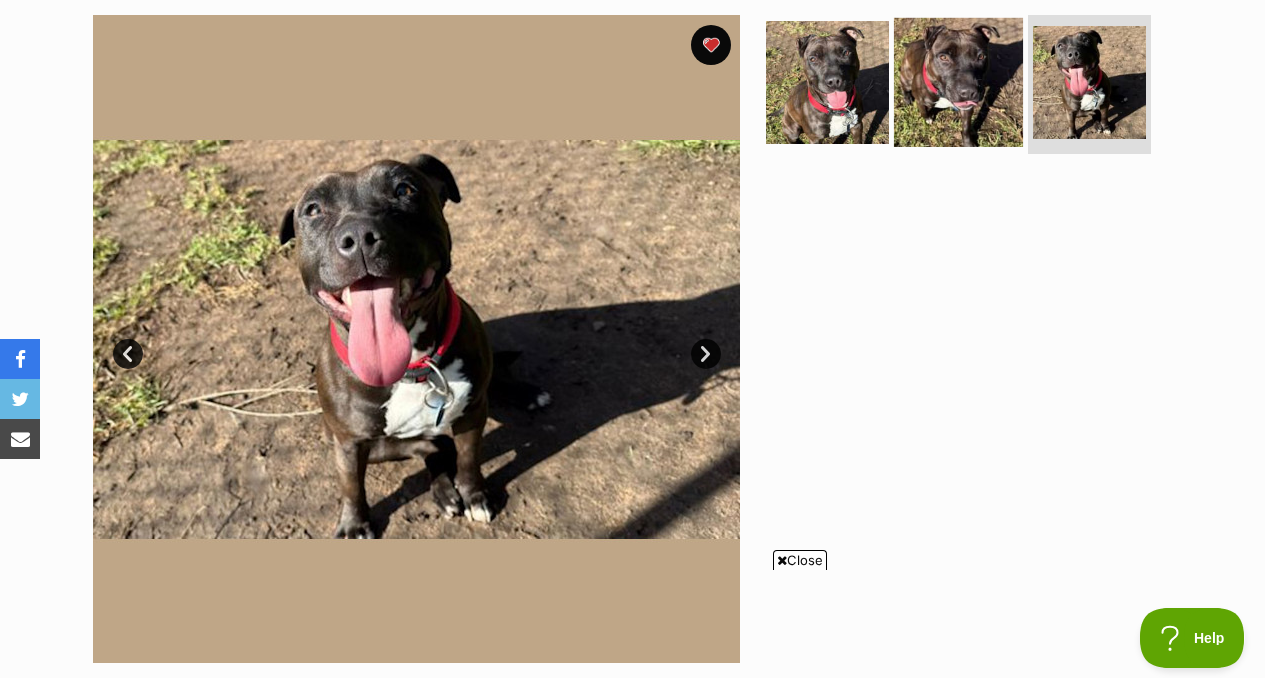 click at bounding box center [958, 81] 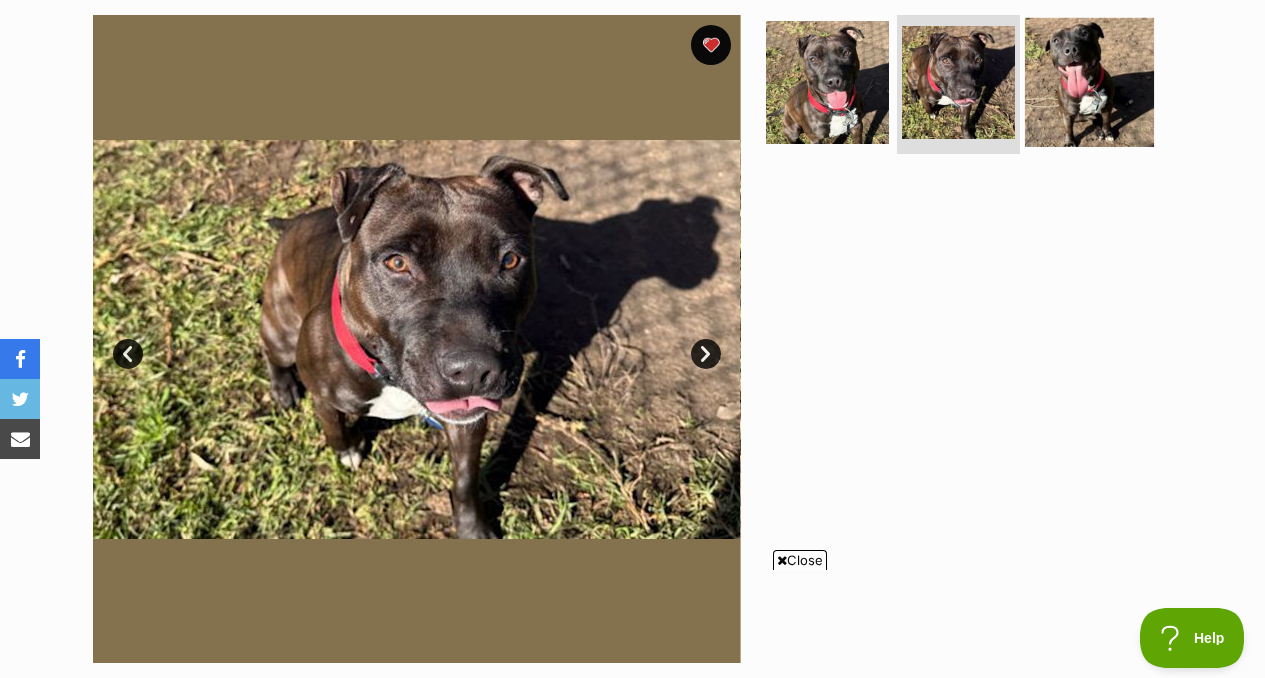 click at bounding box center (1089, 81) 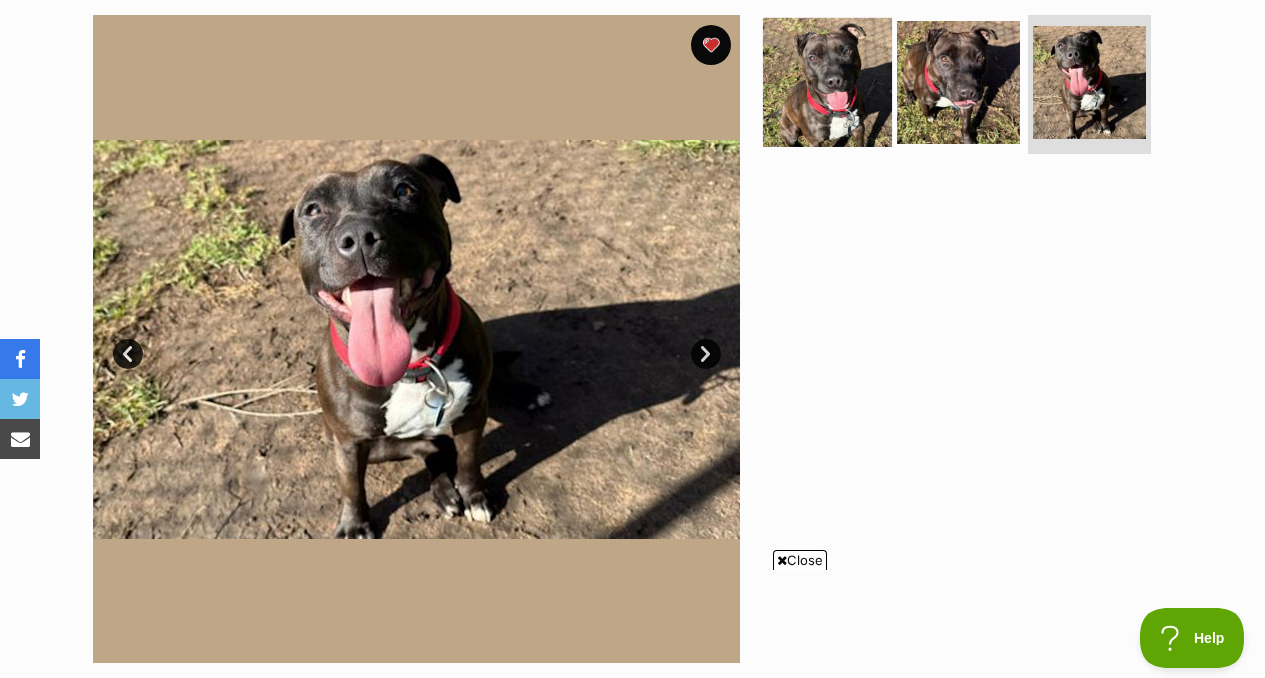 click at bounding box center [827, 81] 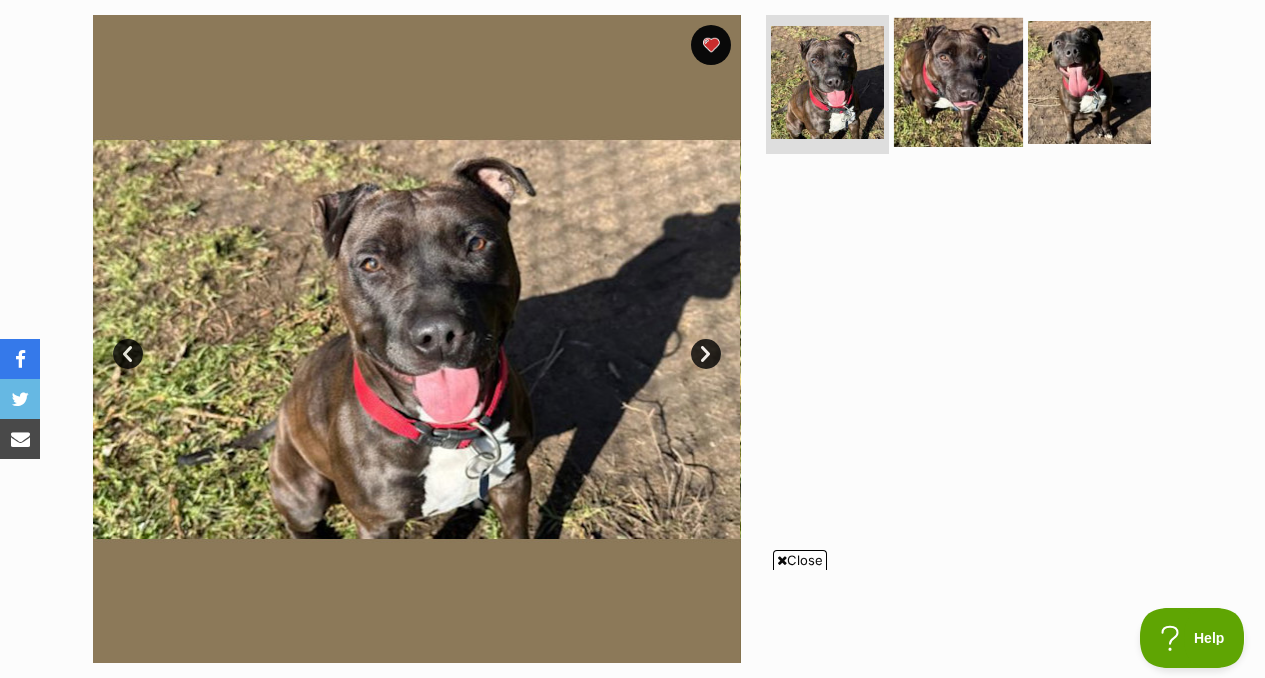 click at bounding box center (958, 81) 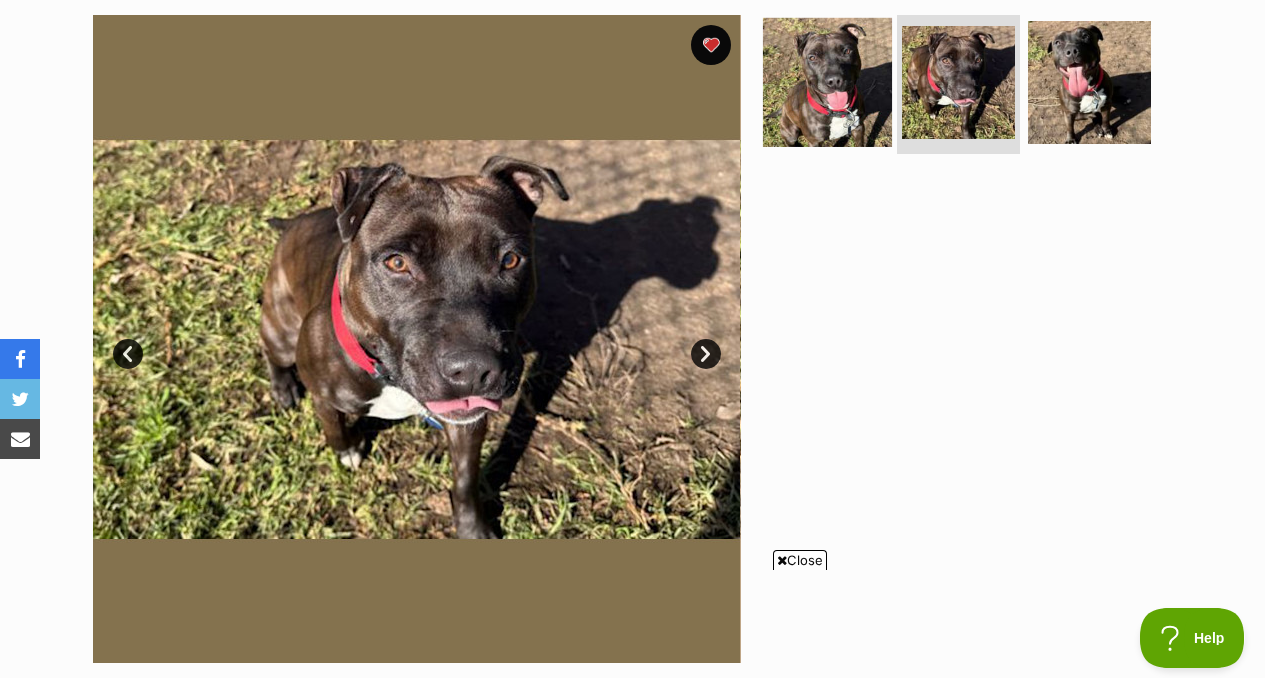 click at bounding box center (827, 81) 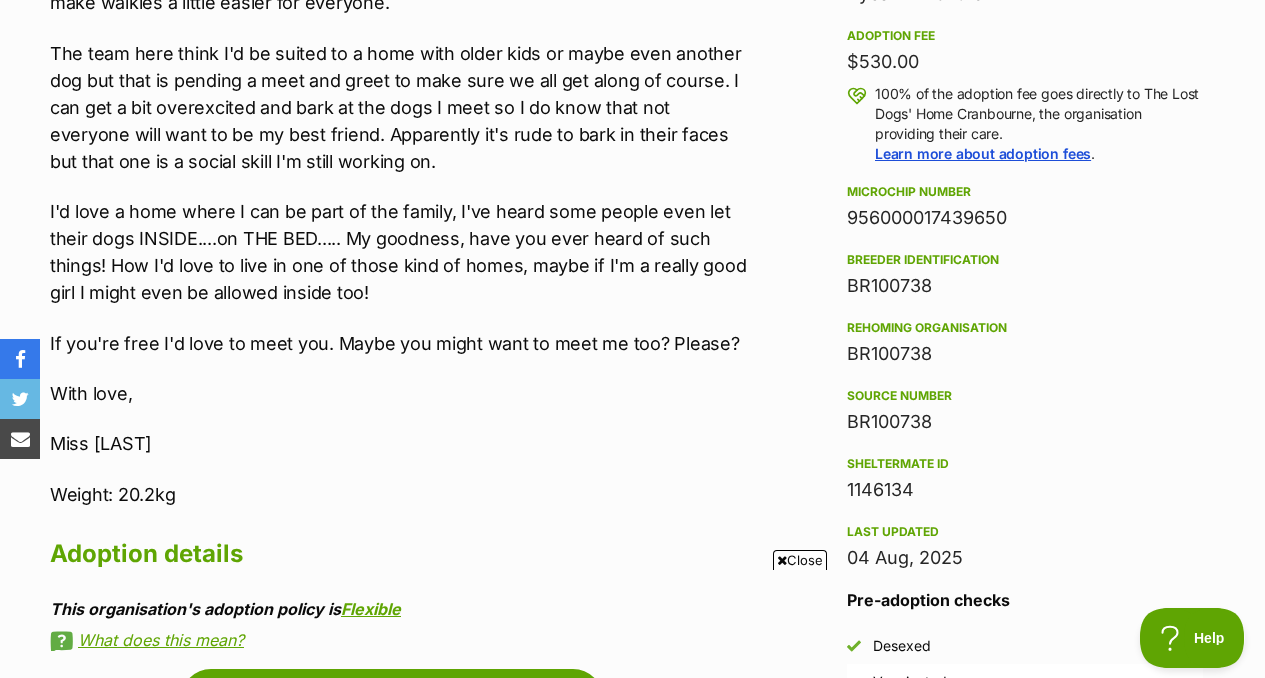 scroll, scrollTop: 1444, scrollLeft: 0, axis: vertical 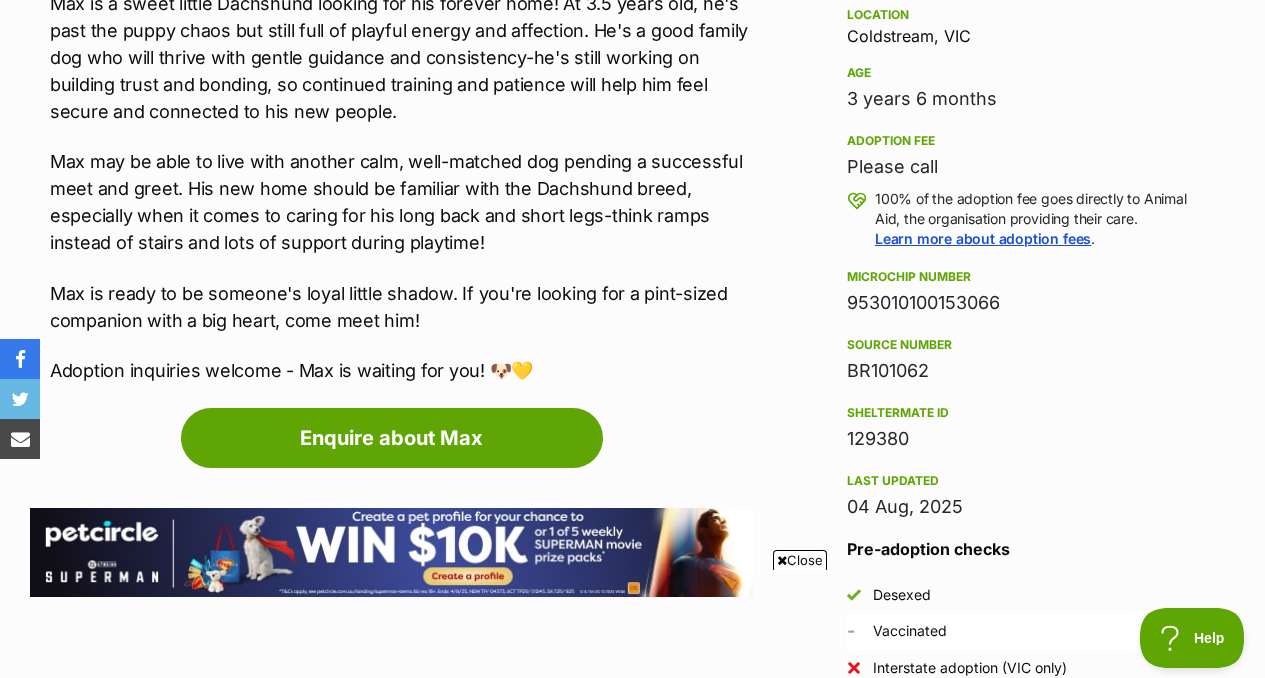 drag, startPoint x: 846, startPoint y: 166, endPoint x: 1007, endPoint y: 171, distance: 161.07762 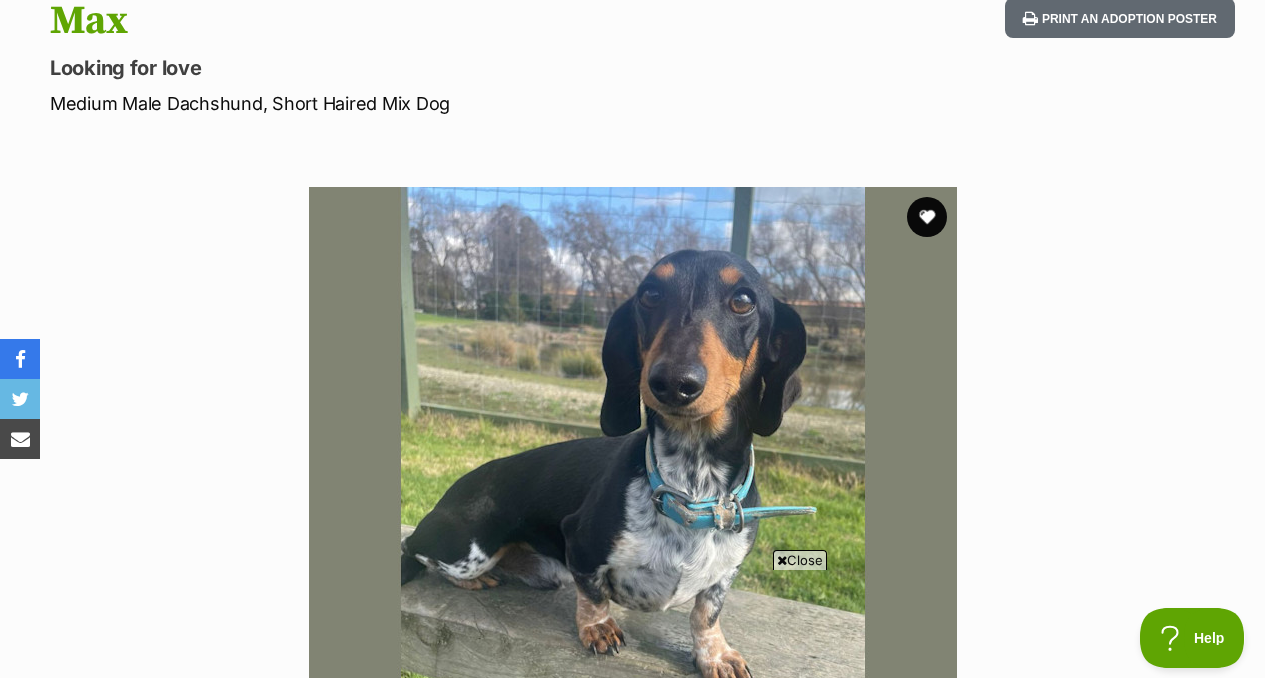 scroll, scrollTop: 0, scrollLeft: 0, axis: both 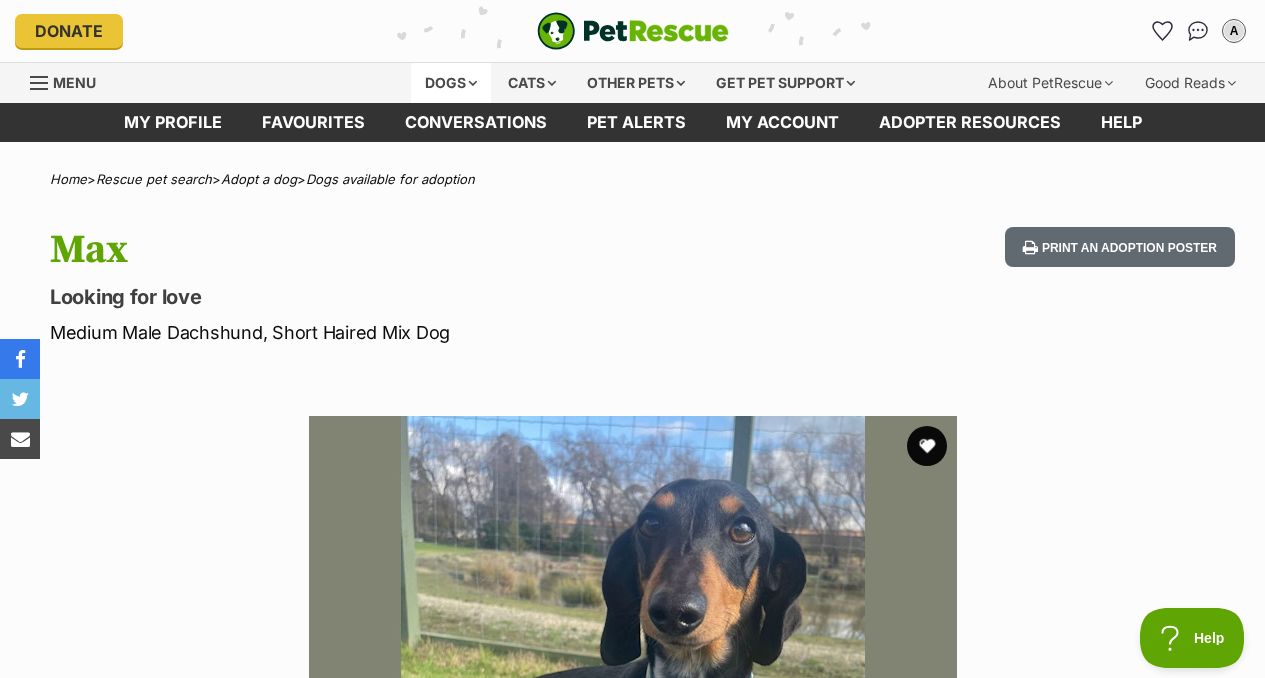 click on "Dogs" at bounding box center (451, 83) 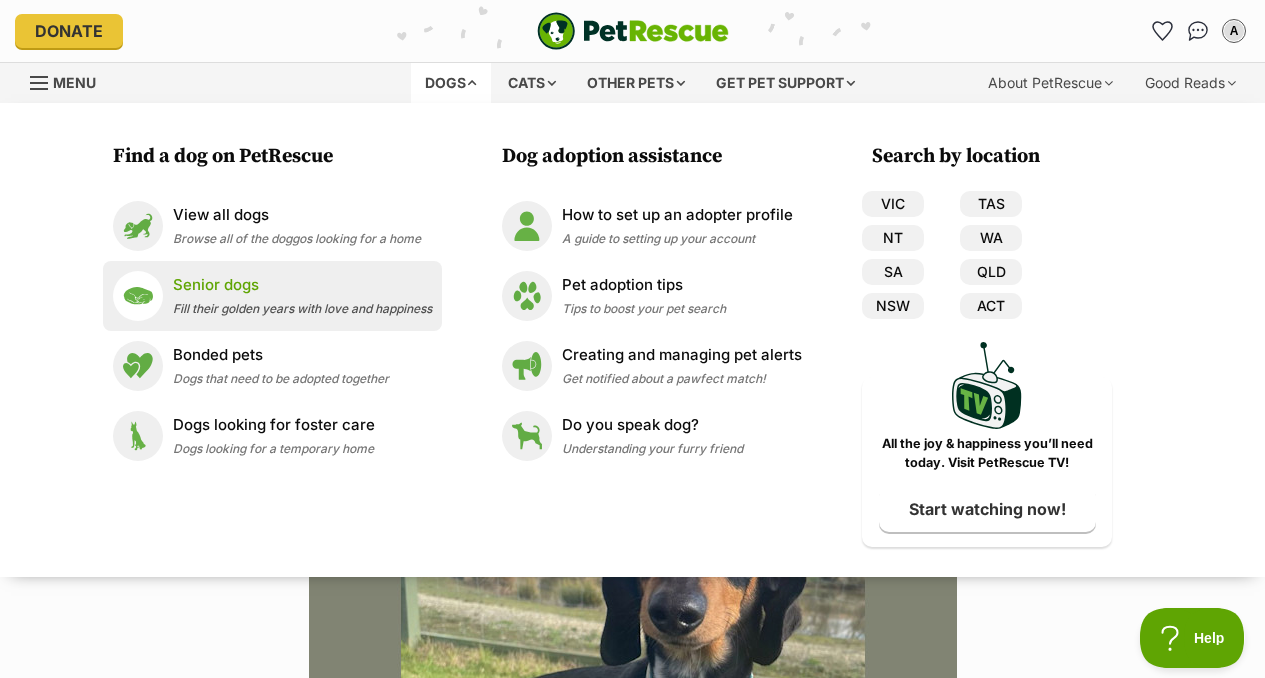 click on "Fill their golden years with love and happiness" at bounding box center (302, 308) 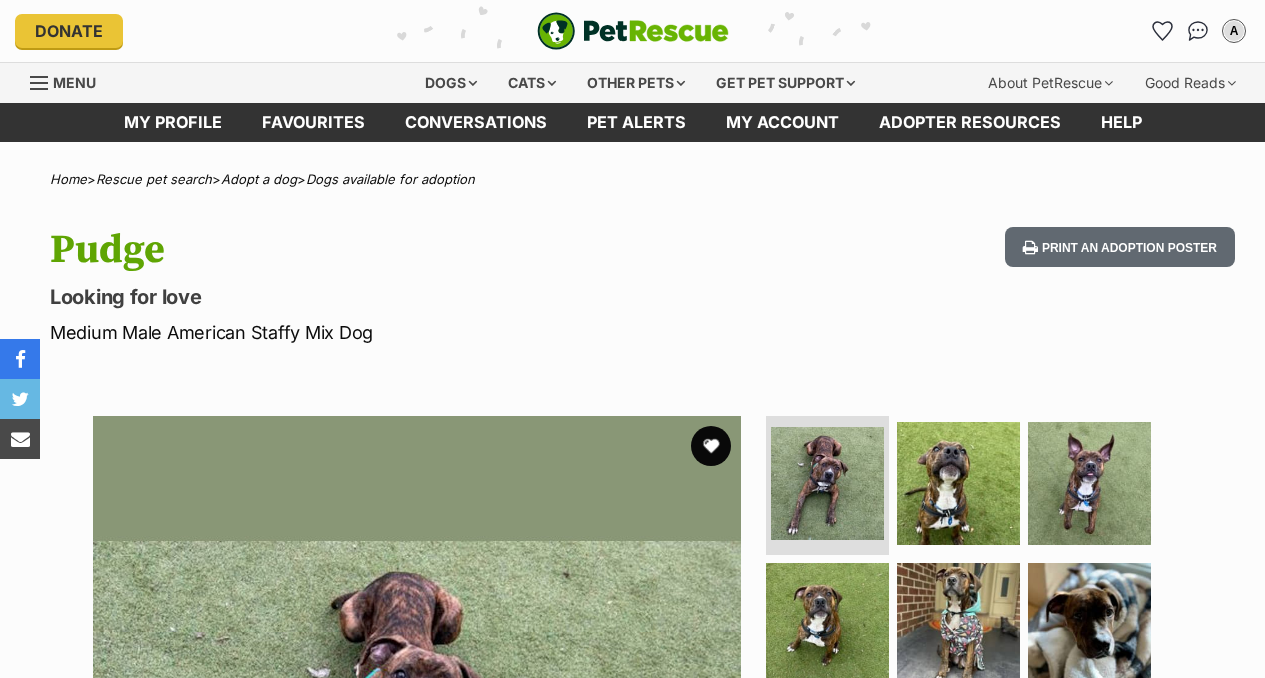 scroll, scrollTop: 3, scrollLeft: 0, axis: vertical 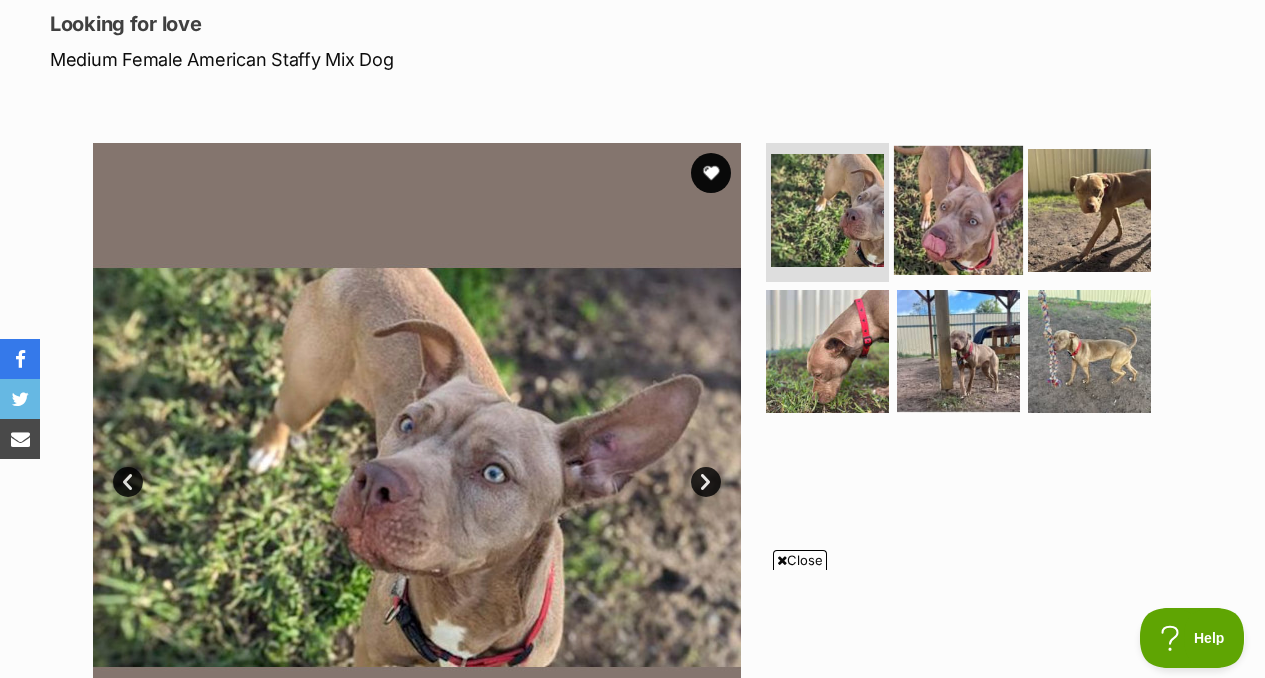 click at bounding box center (958, 209) 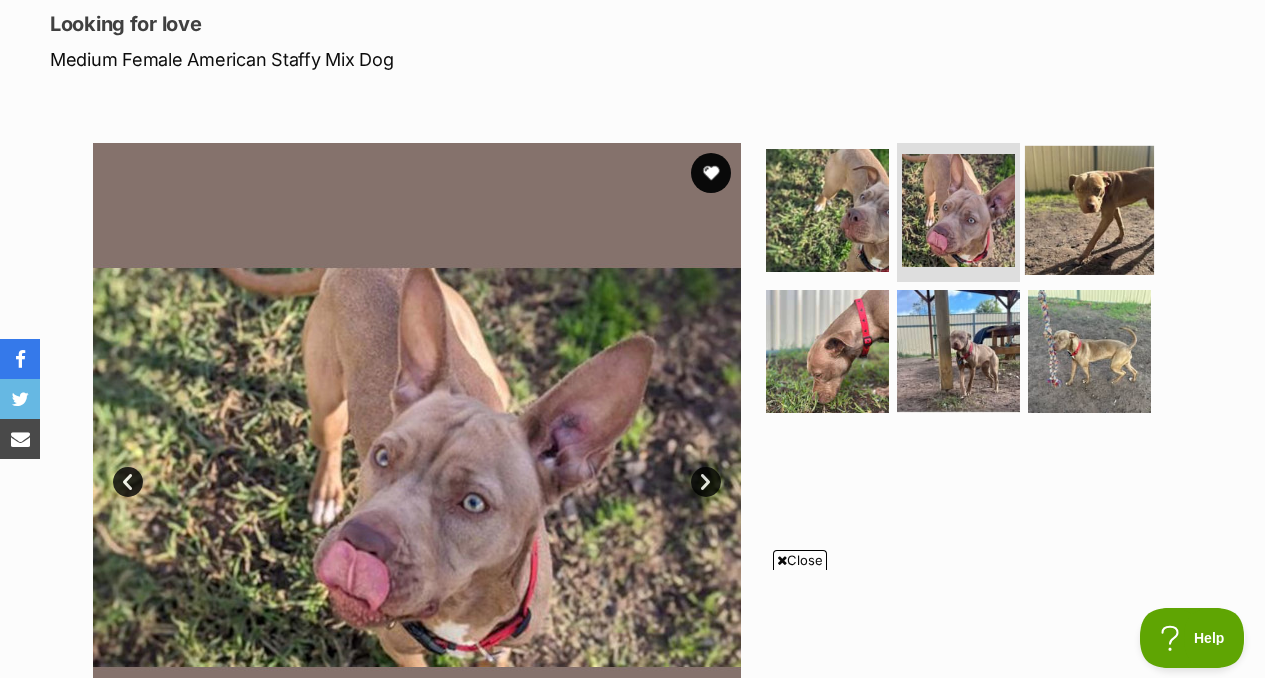 click at bounding box center [1089, 209] 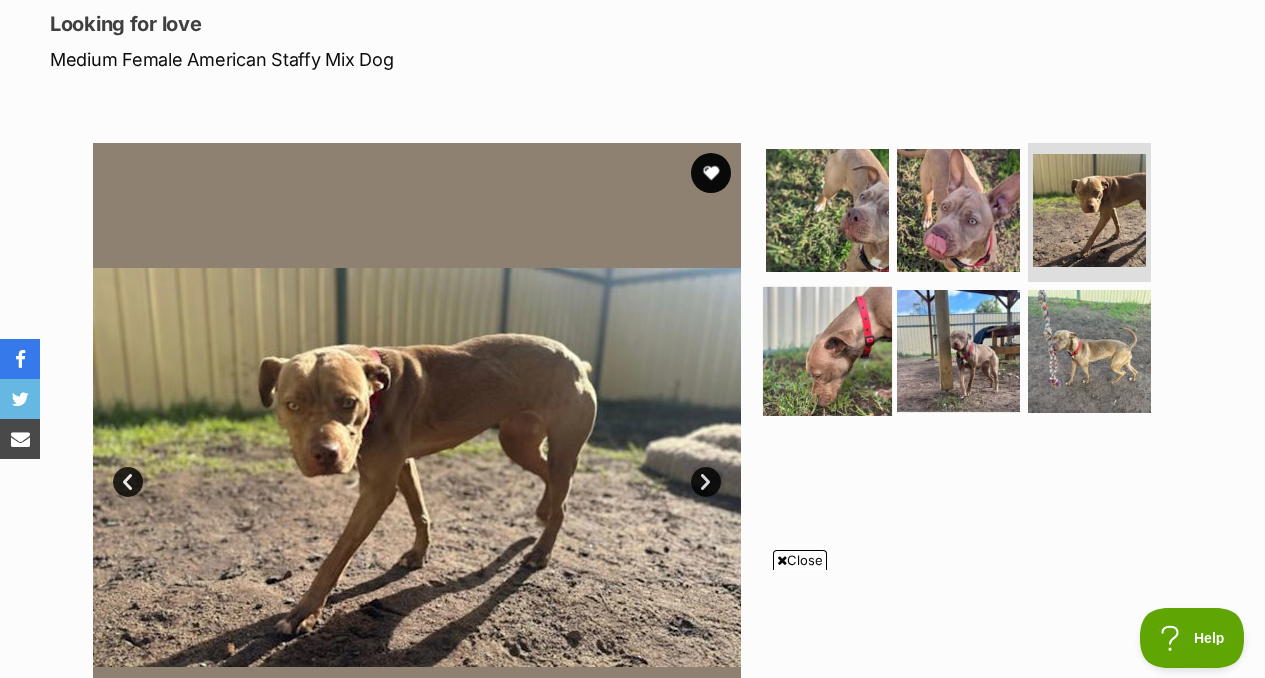 click at bounding box center [827, 351] 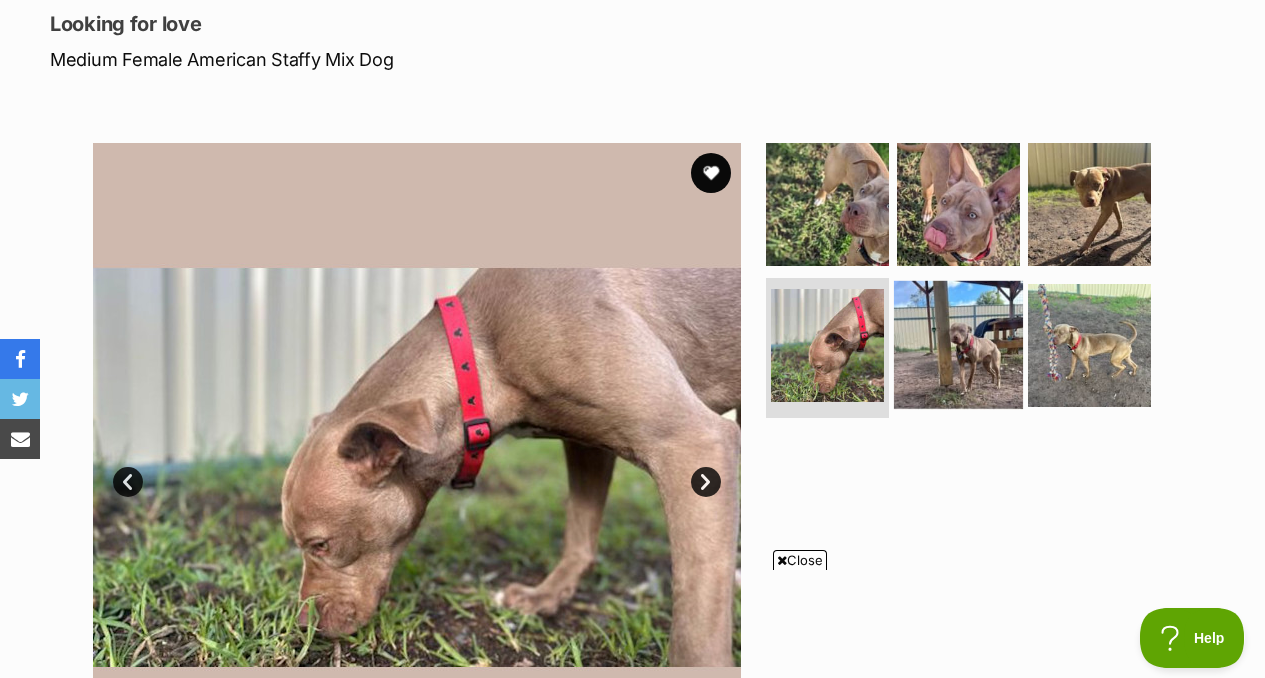 click at bounding box center [958, 345] 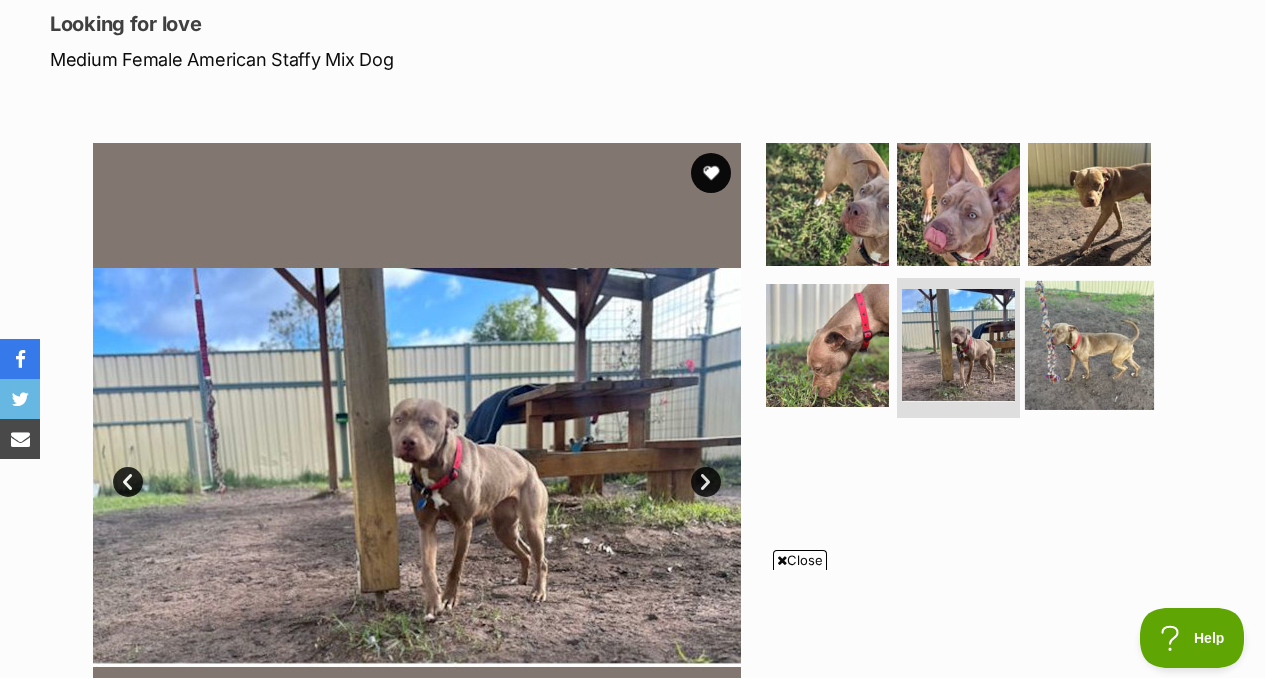 click at bounding box center [1089, 345] 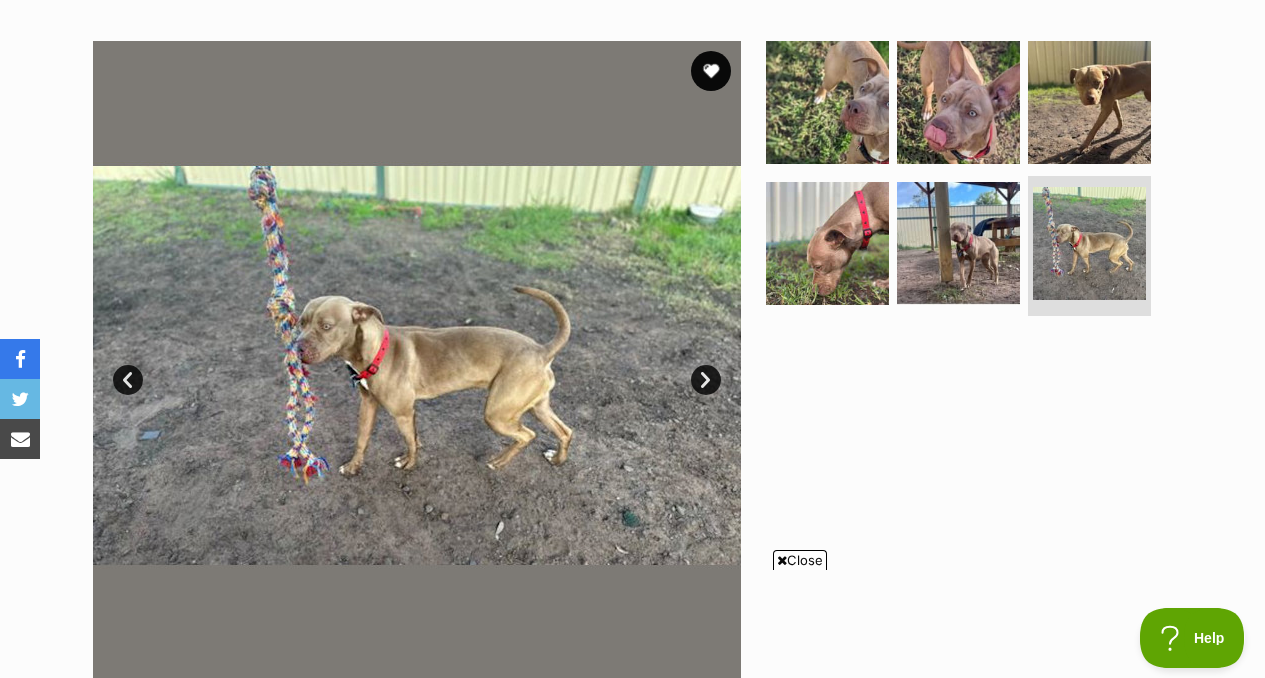 scroll, scrollTop: 404, scrollLeft: 0, axis: vertical 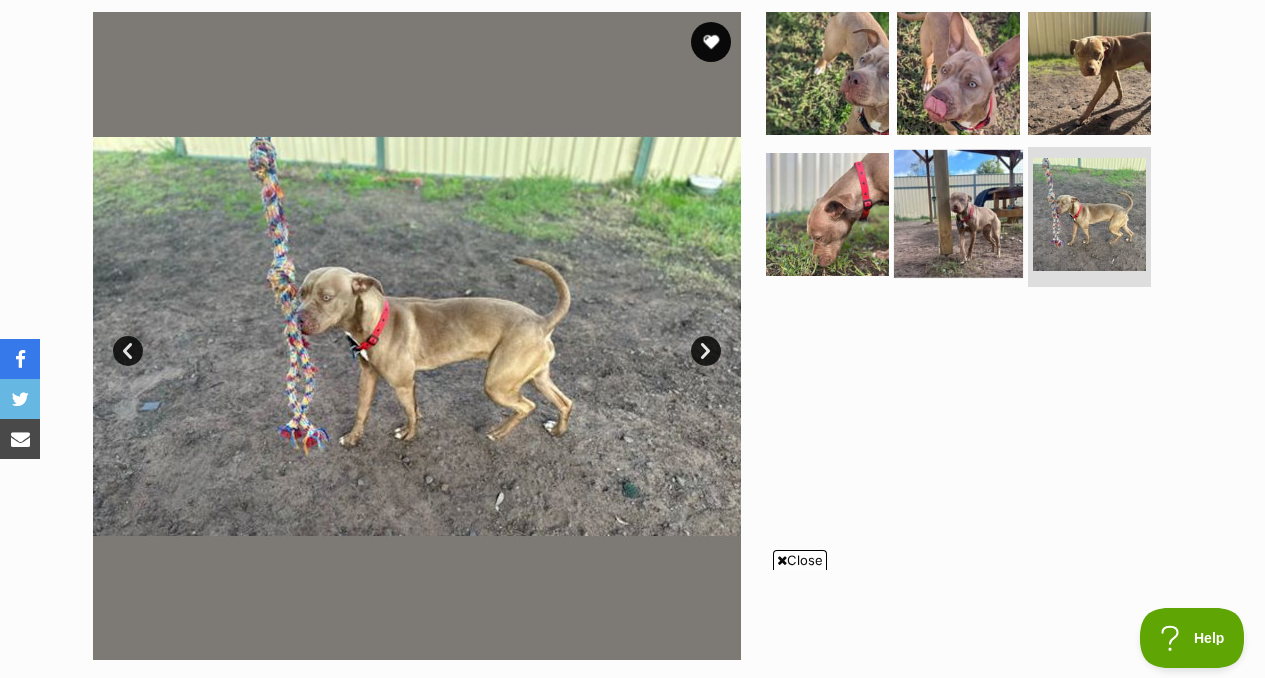 click at bounding box center [958, 214] 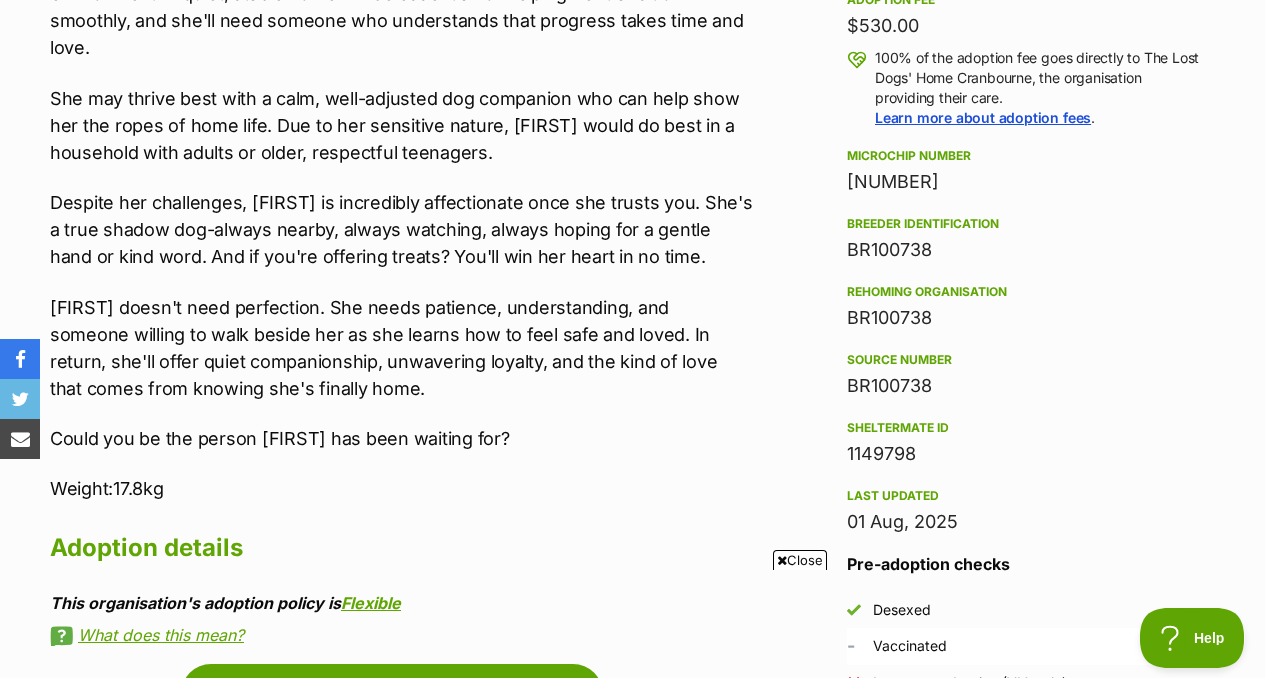 scroll, scrollTop: 1454, scrollLeft: 0, axis: vertical 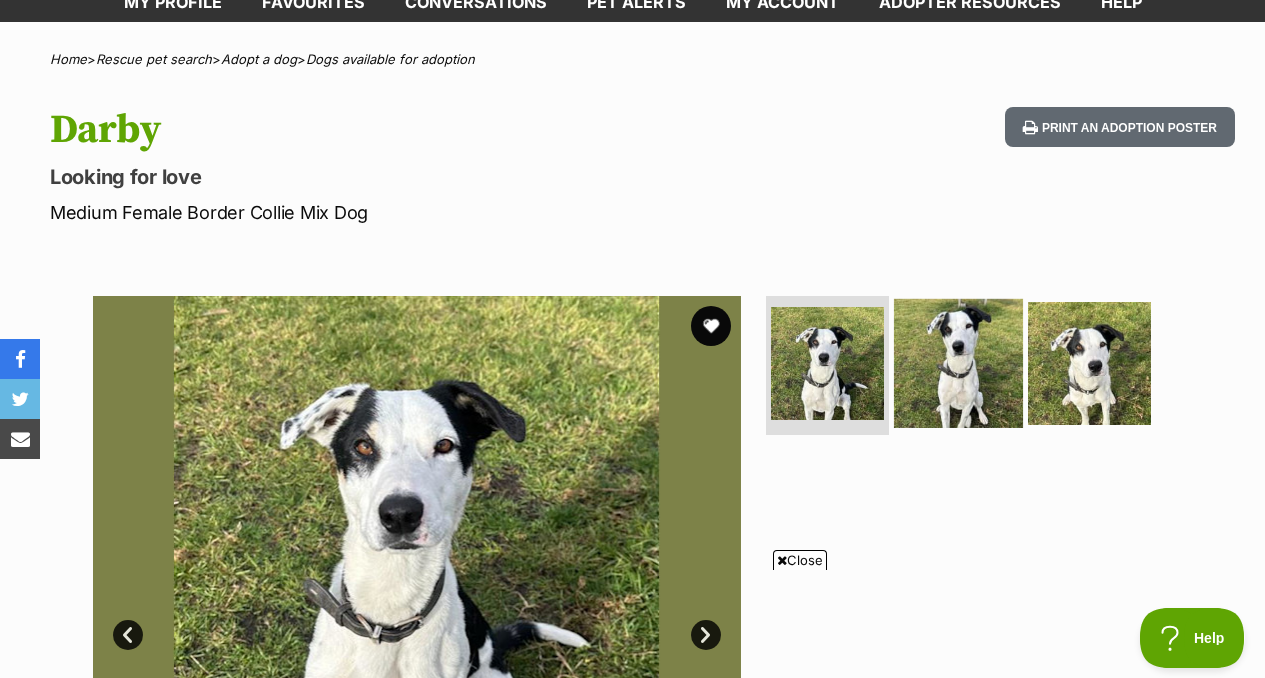 click at bounding box center (958, 362) 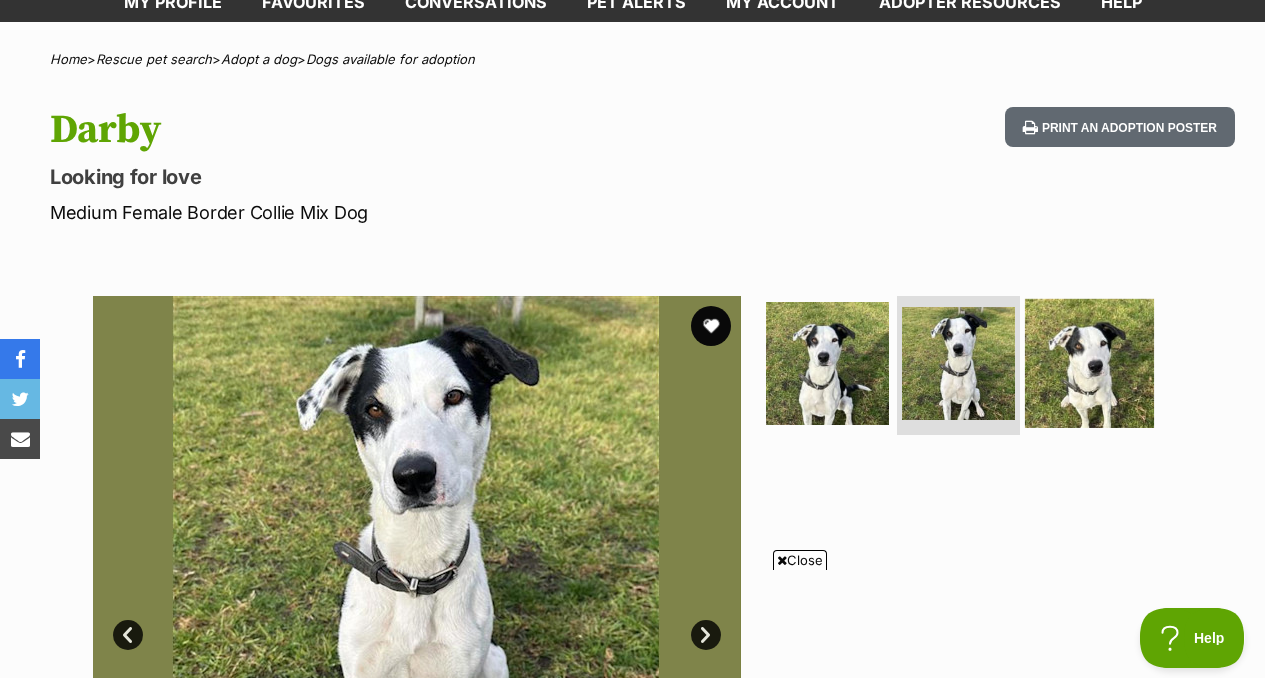click at bounding box center [1089, 362] 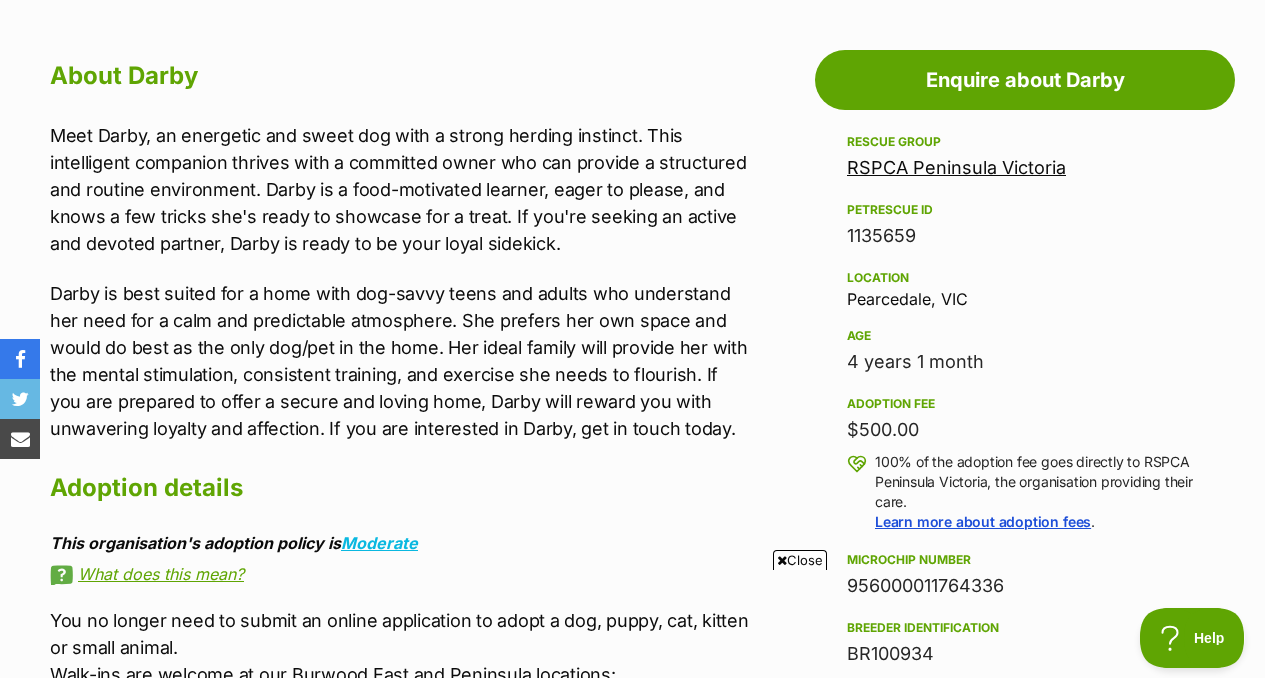 scroll, scrollTop: 1026, scrollLeft: 0, axis: vertical 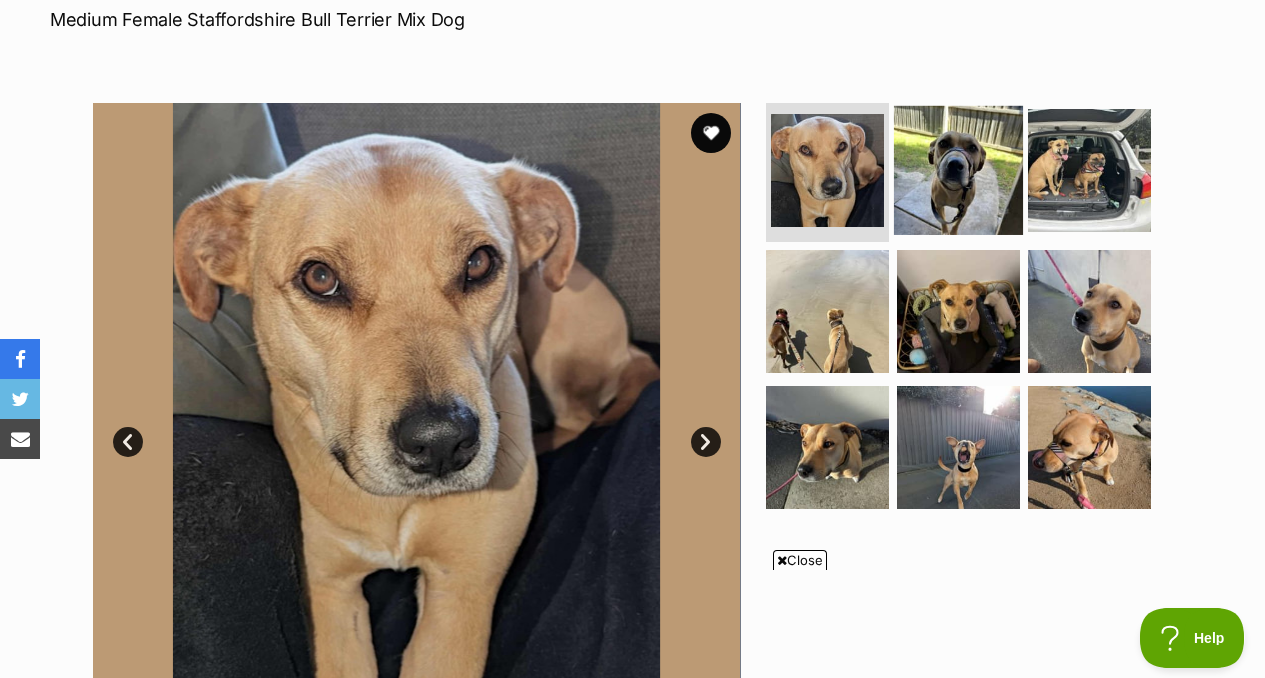 click at bounding box center (958, 169) 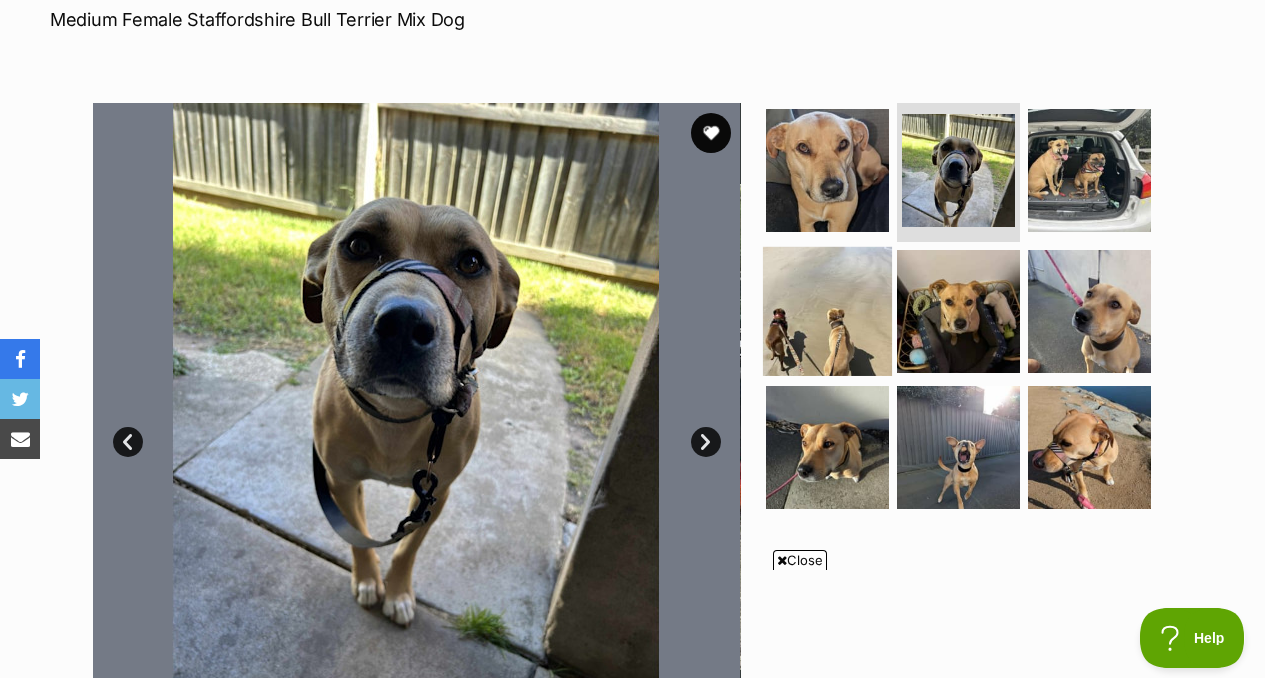 click at bounding box center [827, 311] 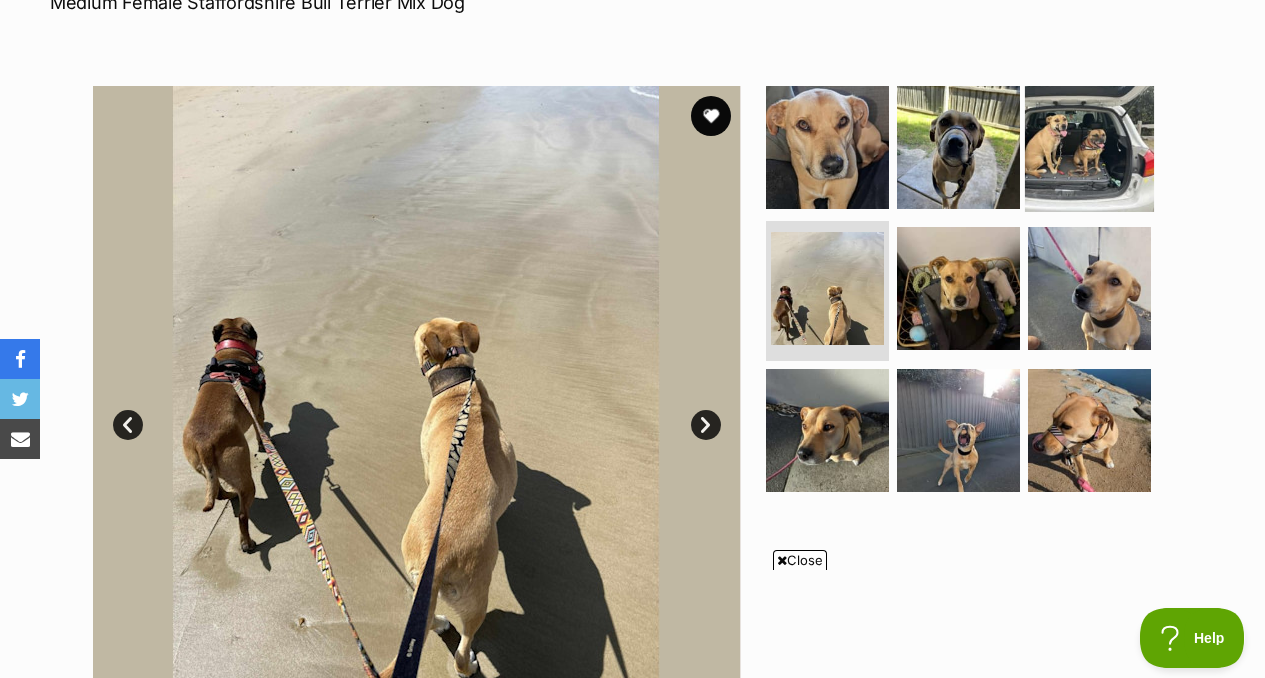 scroll, scrollTop: 329, scrollLeft: 0, axis: vertical 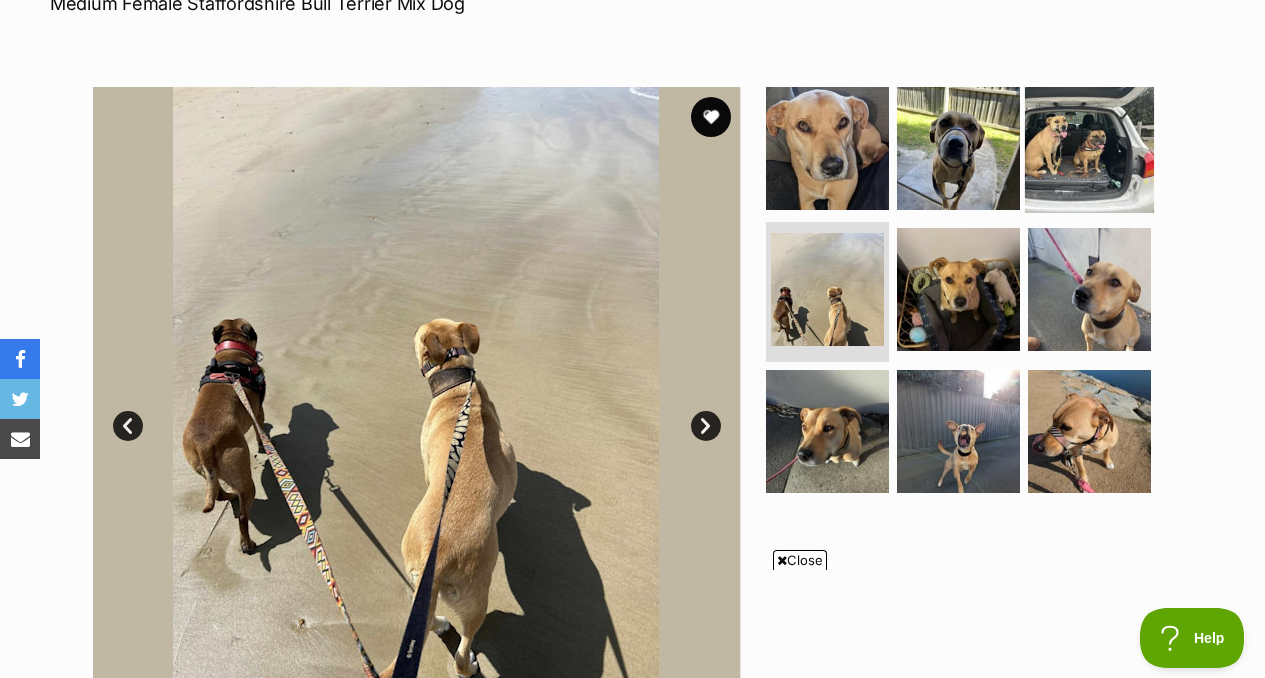 click at bounding box center [1089, 147] 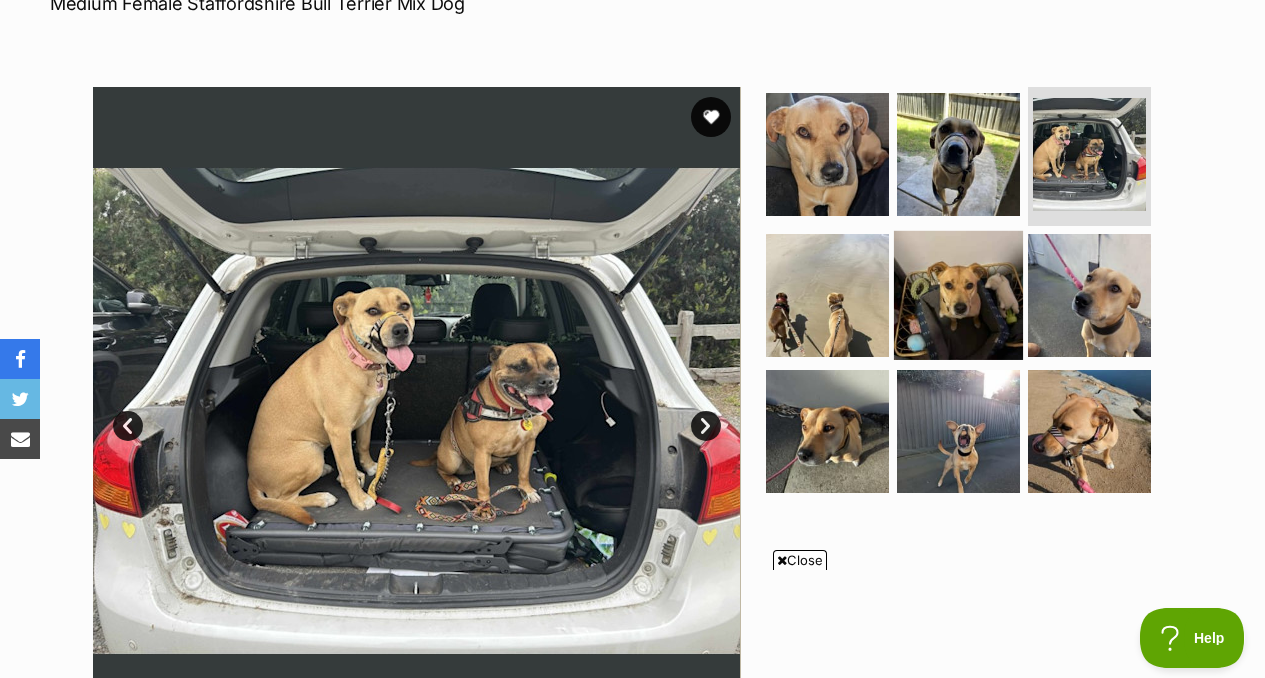 click at bounding box center [958, 295] 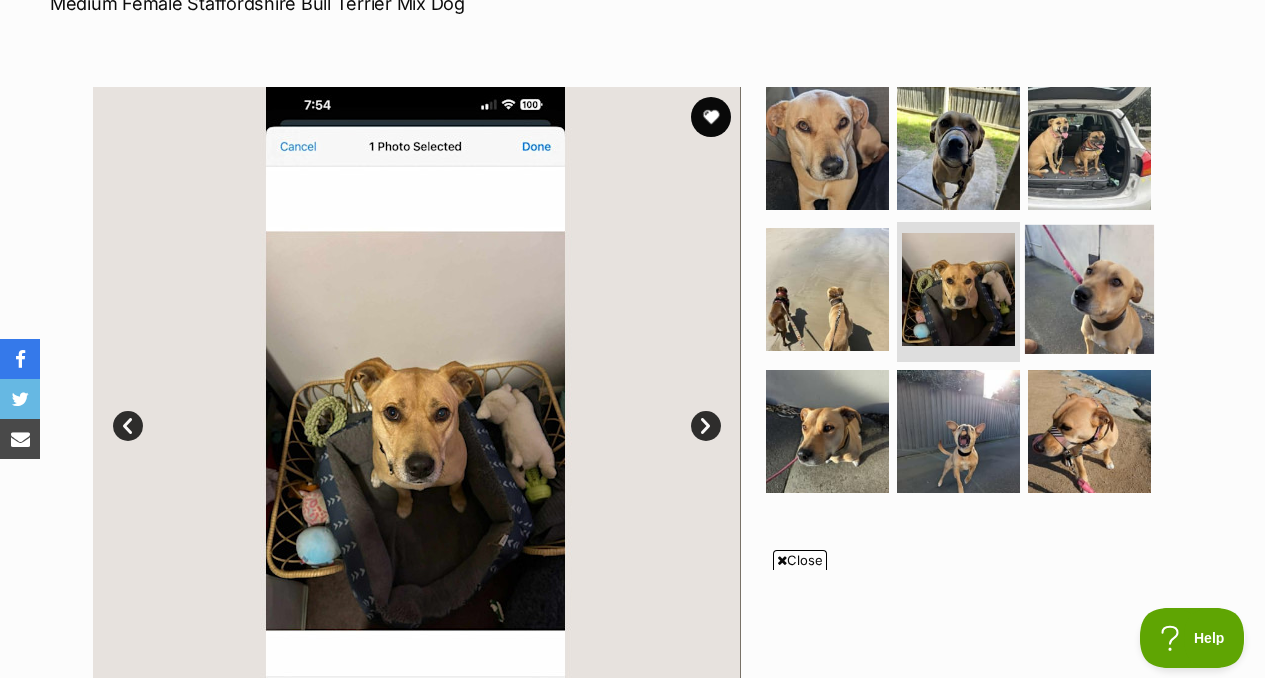 click at bounding box center [1089, 289] 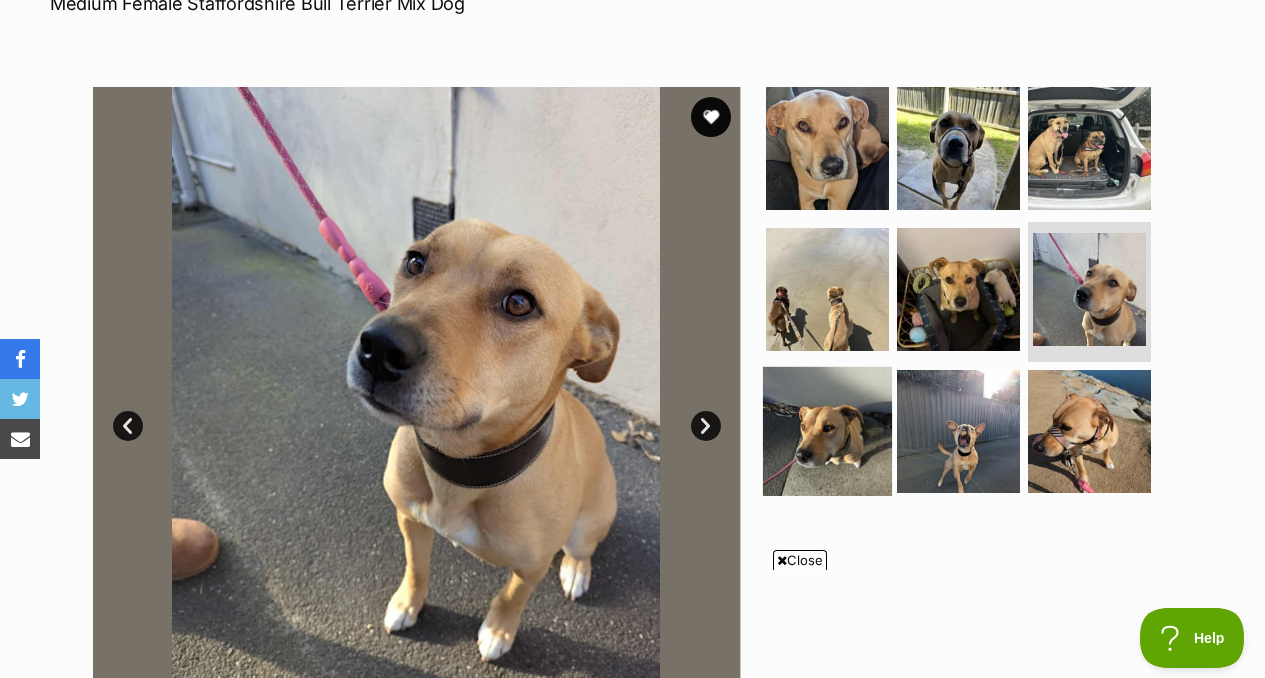 click at bounding box center (827, 431) 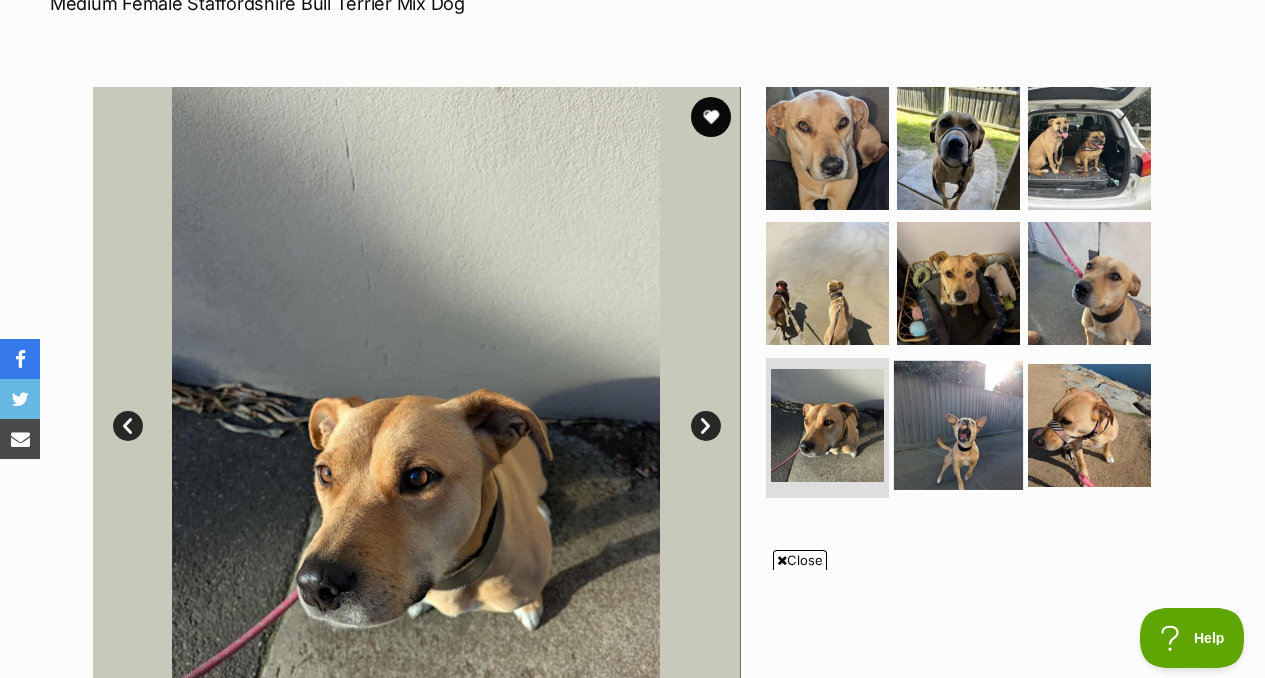 click at bounding box center (958, 425) 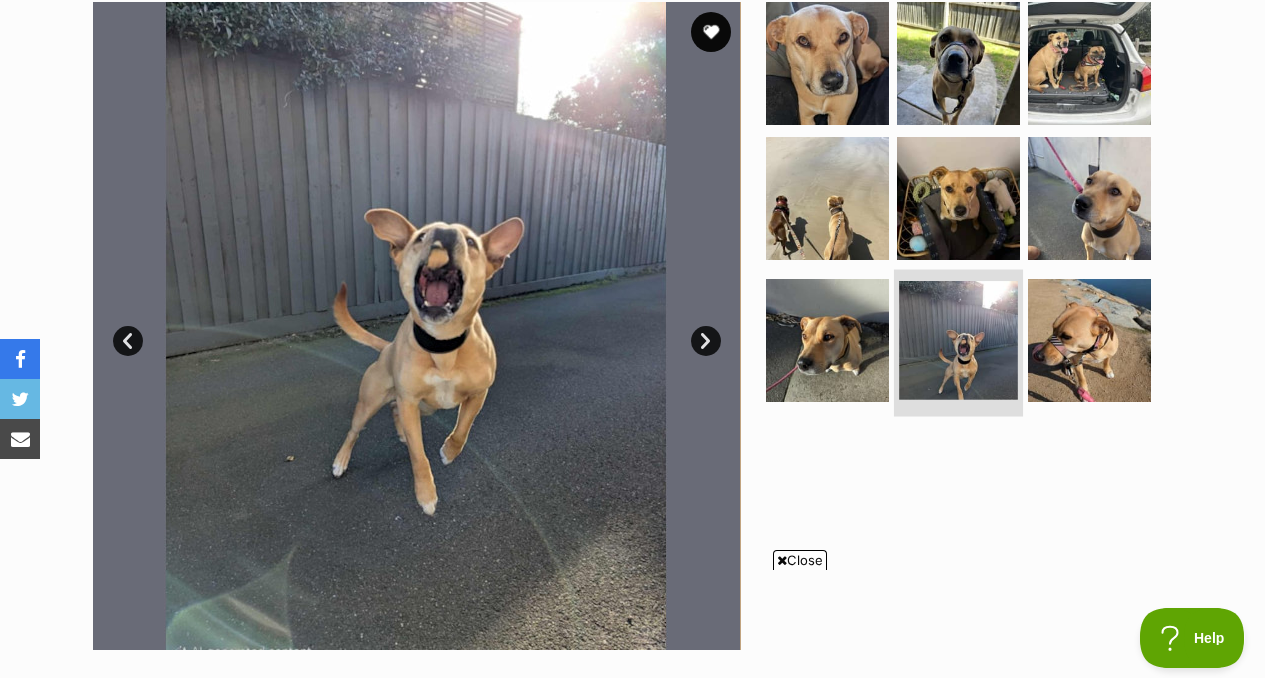 scroll, scrollTop: 479, scrollLeft: 0, axis: vertical 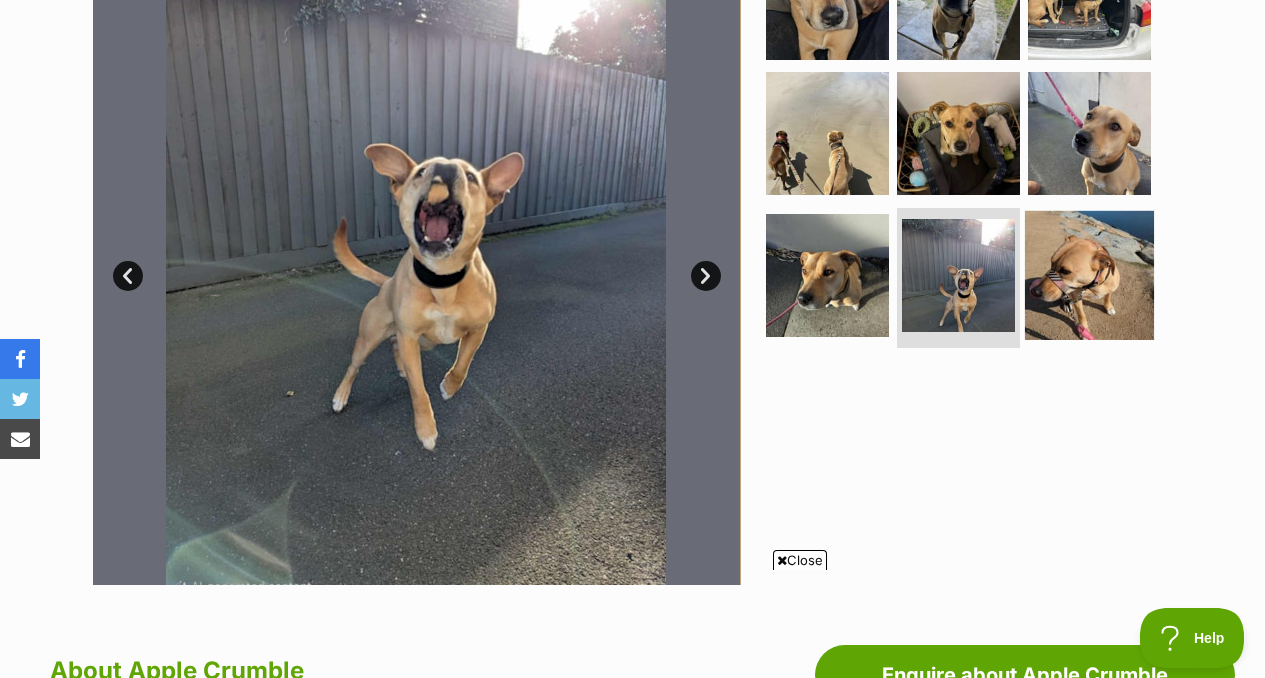 click at bounding box center (1089, 275) 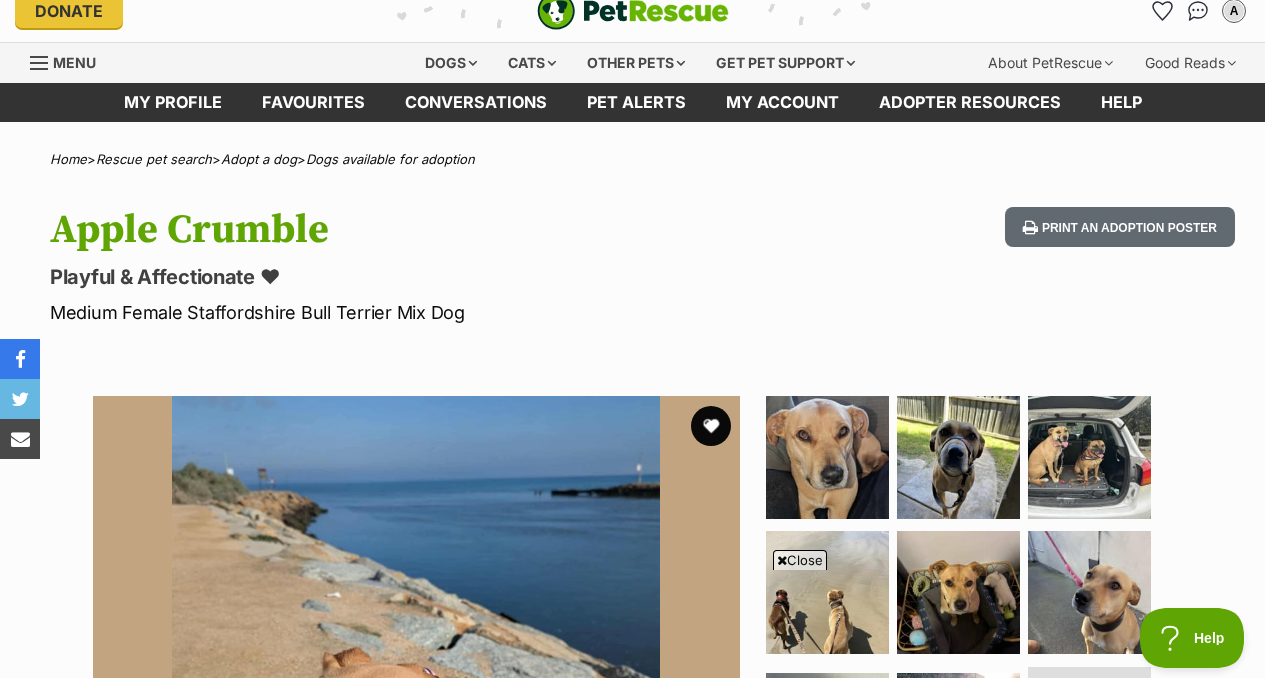 scroll, scrollTop: 0, scrollLeft: 0, axis: both 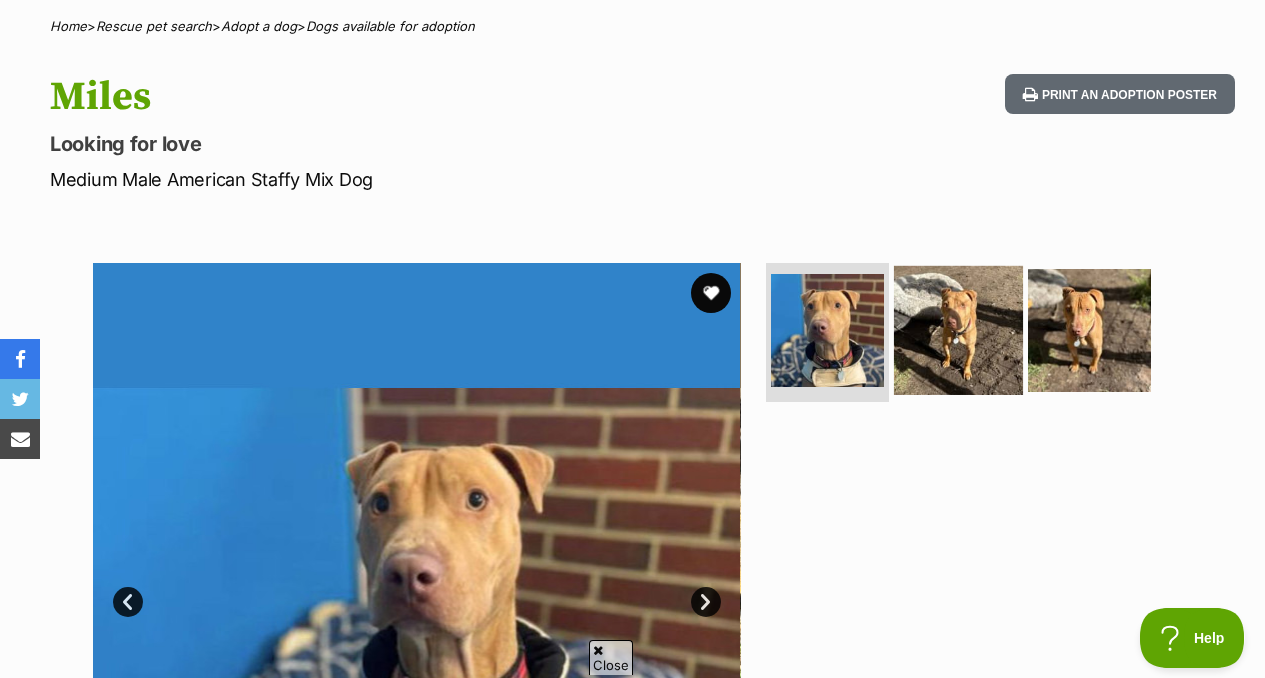 click at bounding box center [958, 329] 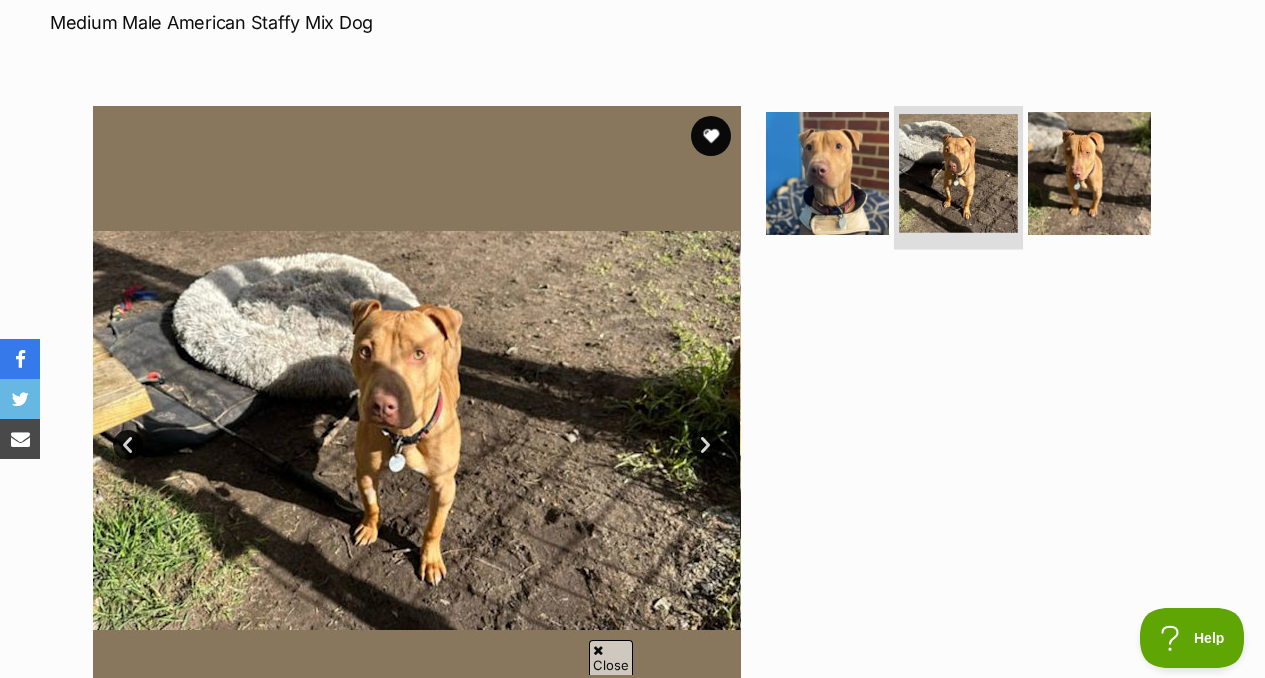 scroll, scrollTop: 366, scrollLeft: 0, axis: vertical 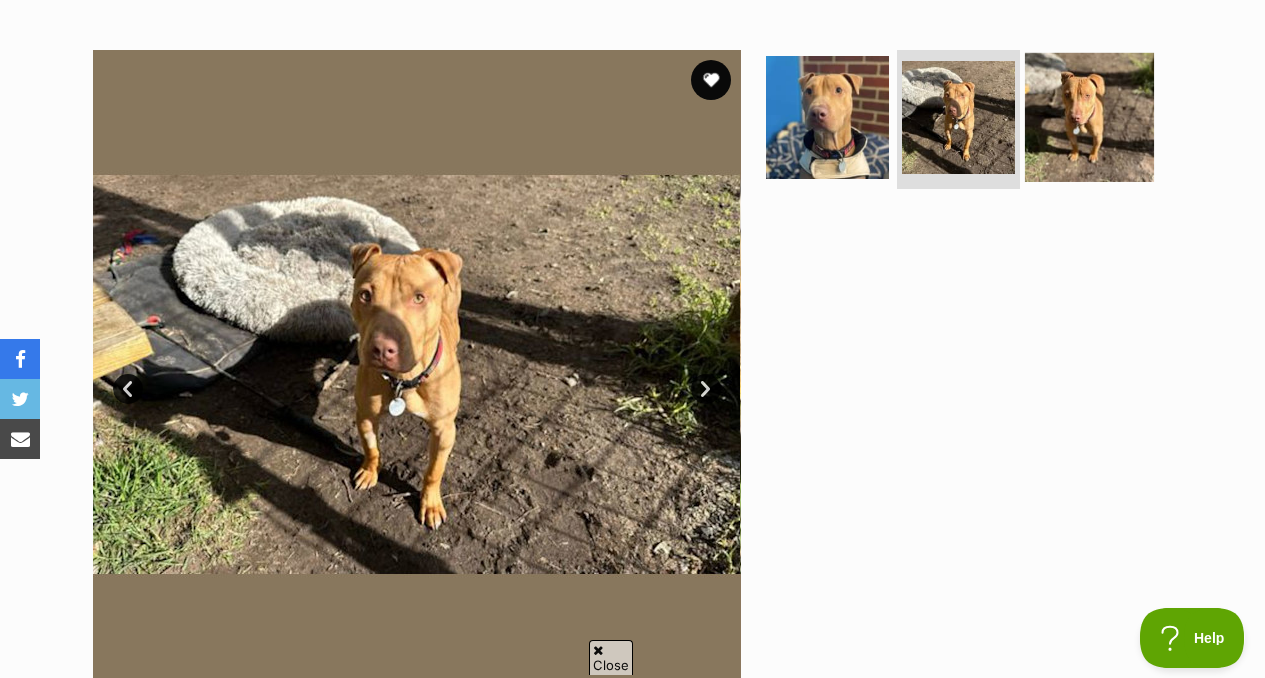 click at bounding box center (1089, 116) 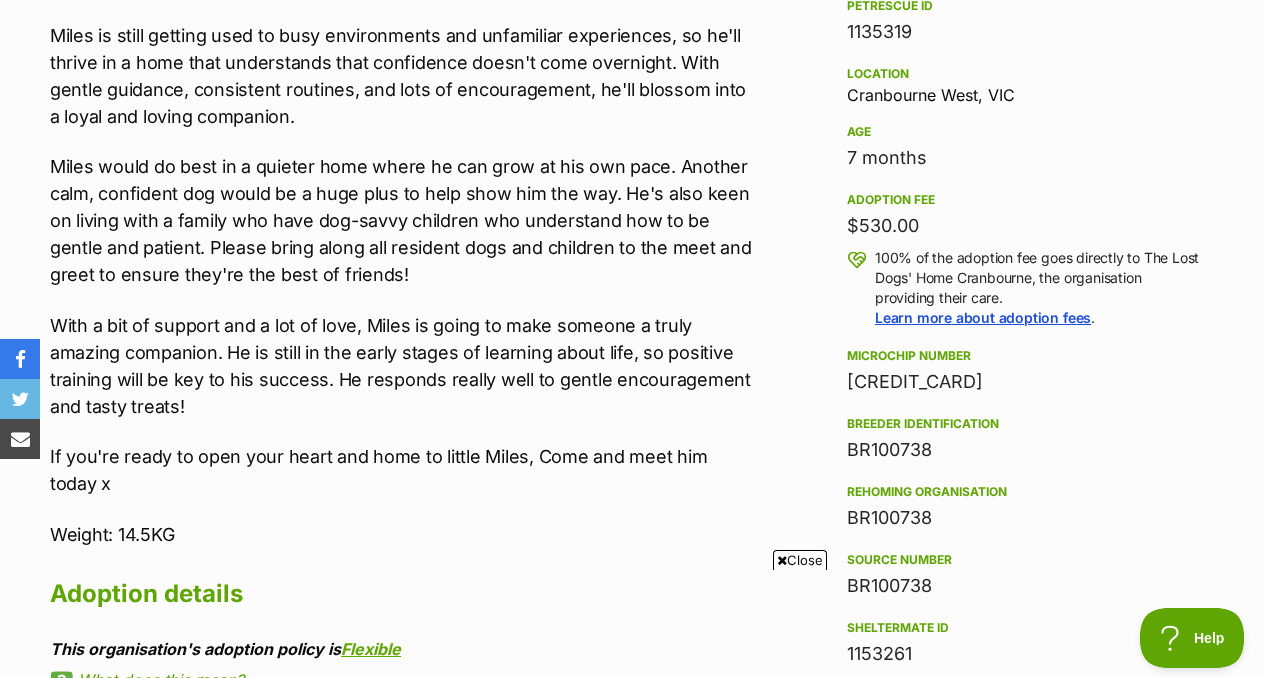 scroll, scrollTop: 1277, scrollLeft: 0, axis: vertical 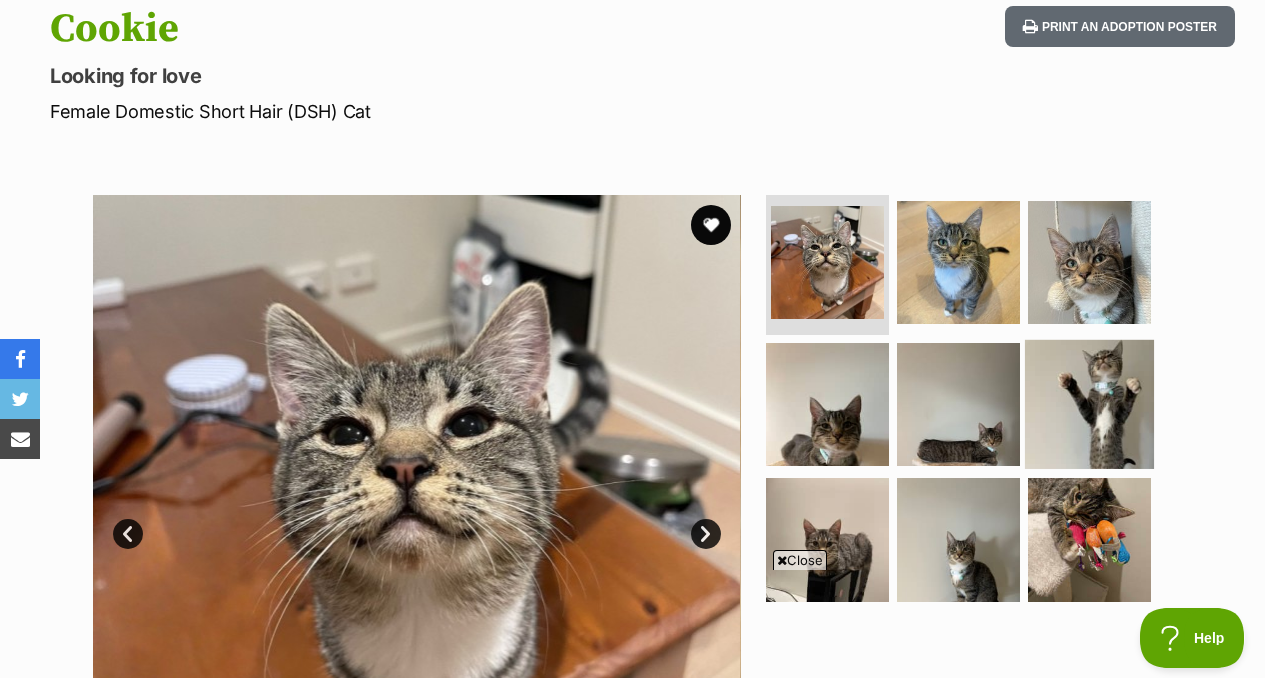 click at bounding box center [1089, 403] 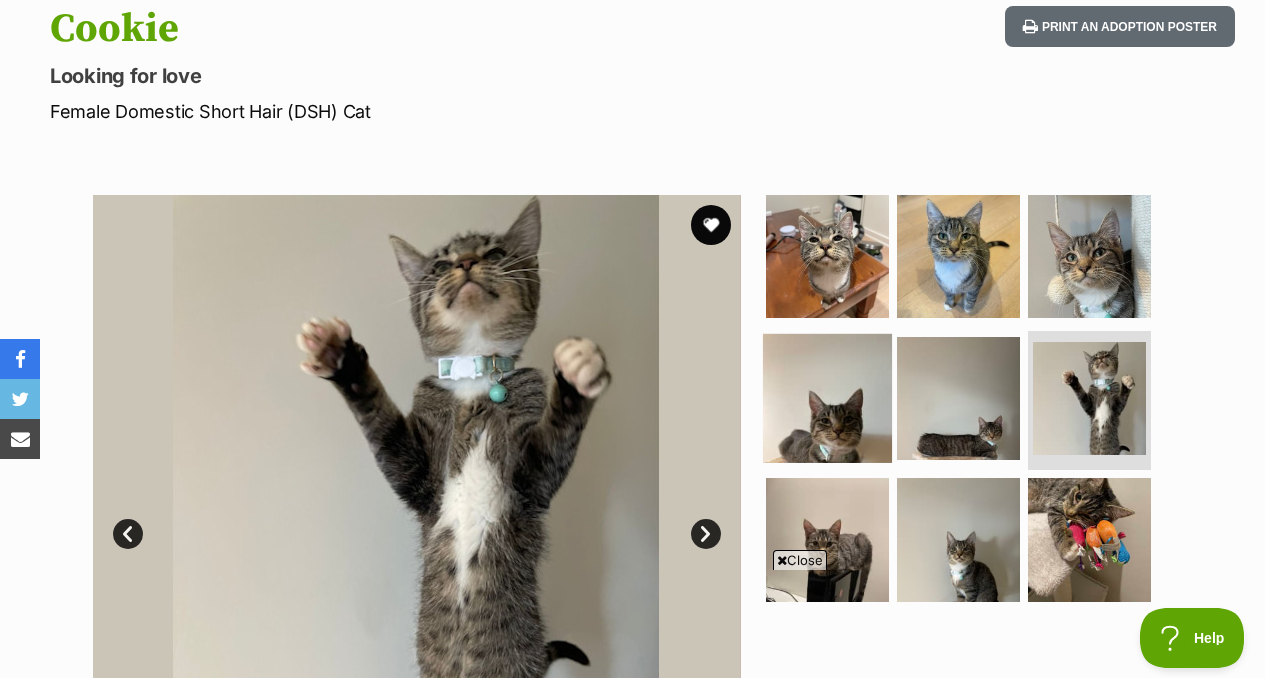 click at bounding box center [827, 397] 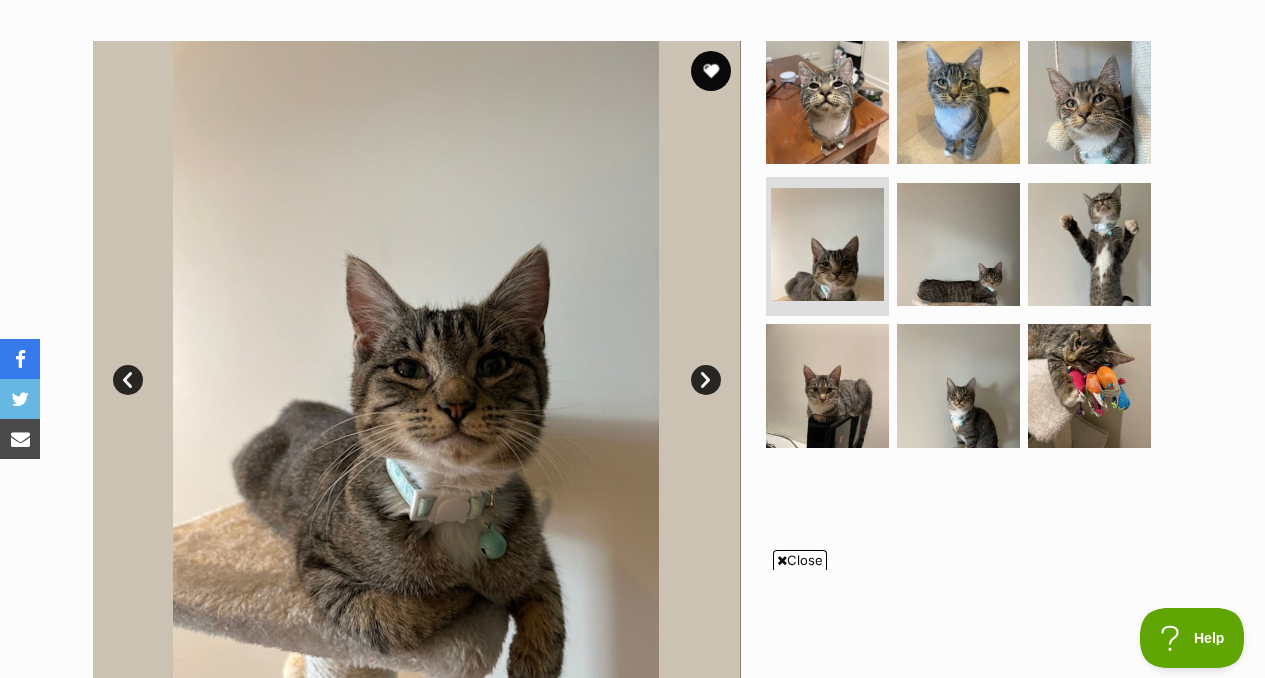 scroll, scrollTop: 379, scrollLeft: 0, axis: vertical 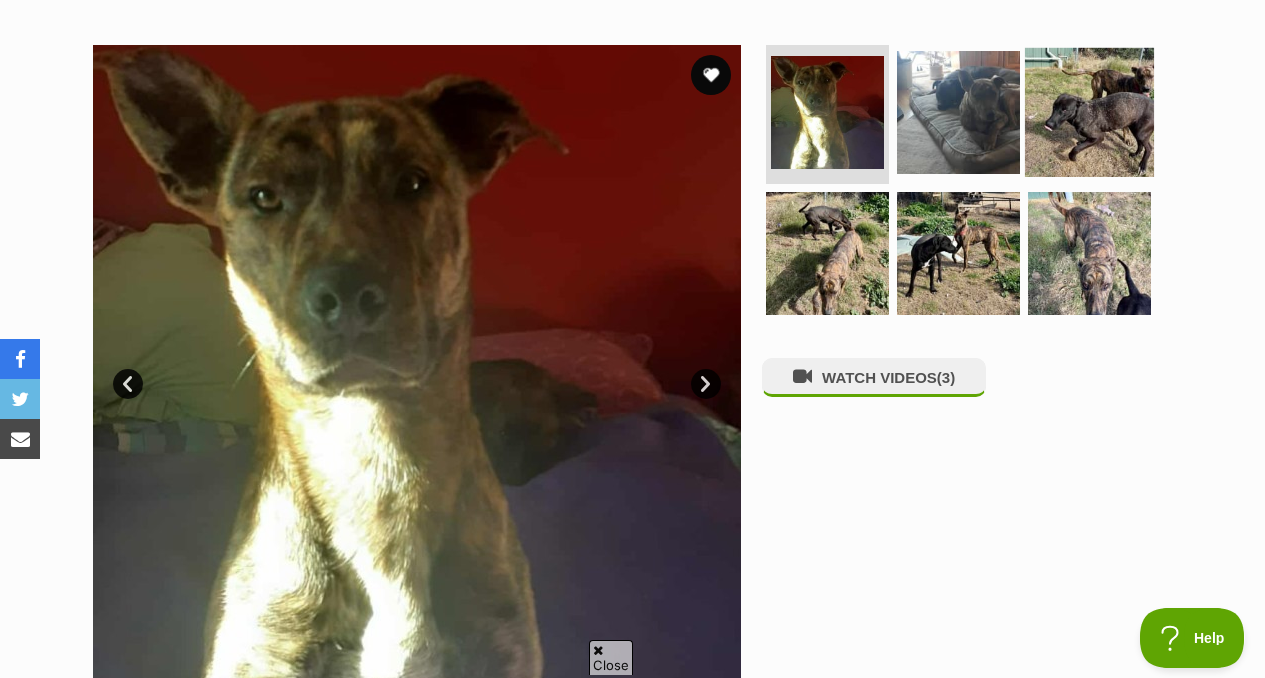 click at bounding box center [1089, 111] 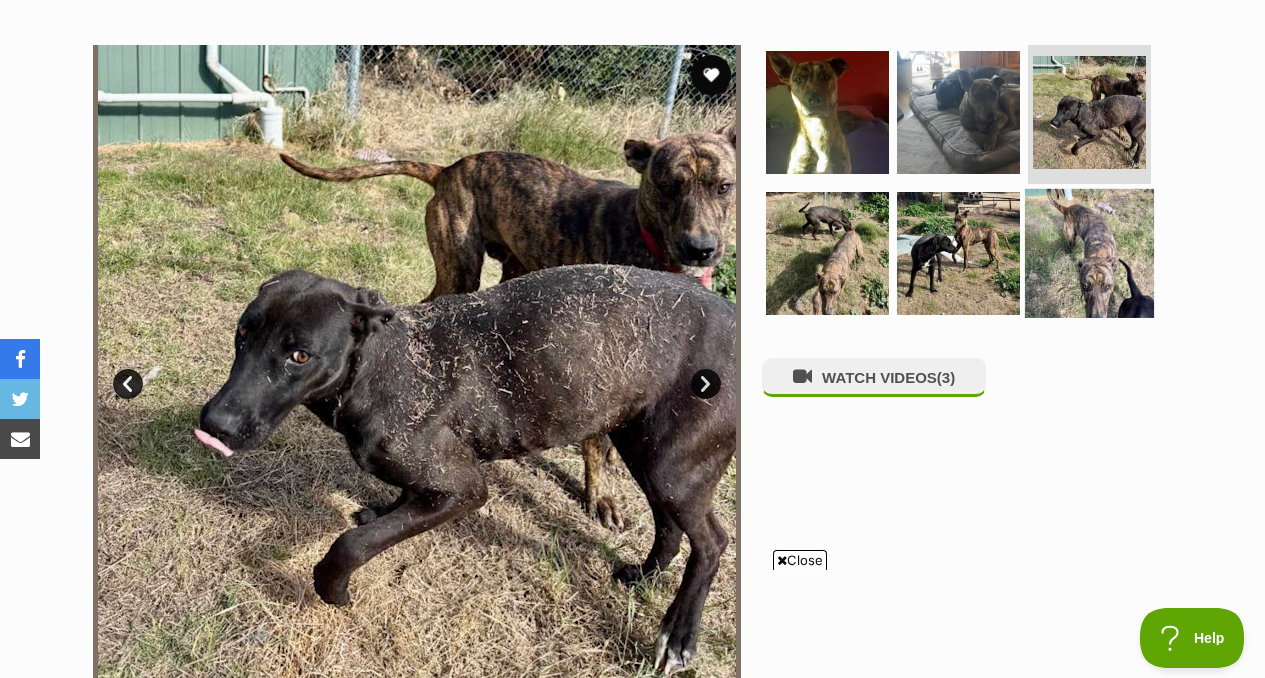 click at bounding box center (1089, 253) 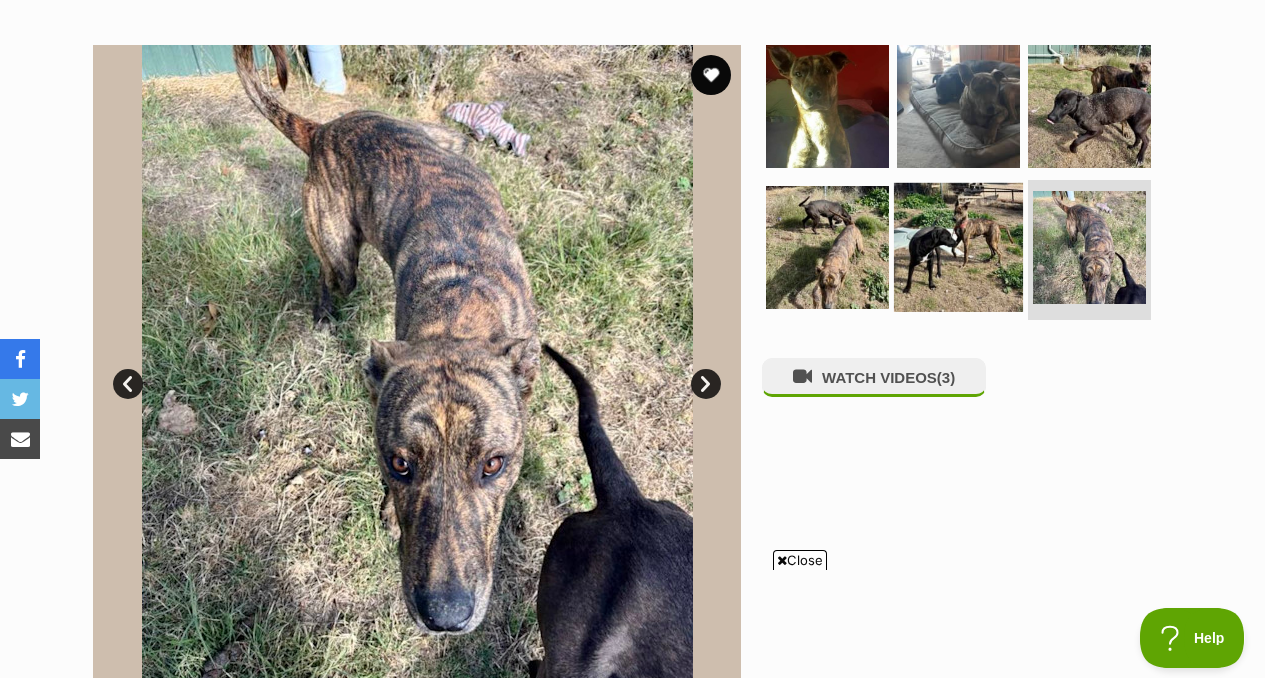 click at bounding box center [958, 247] 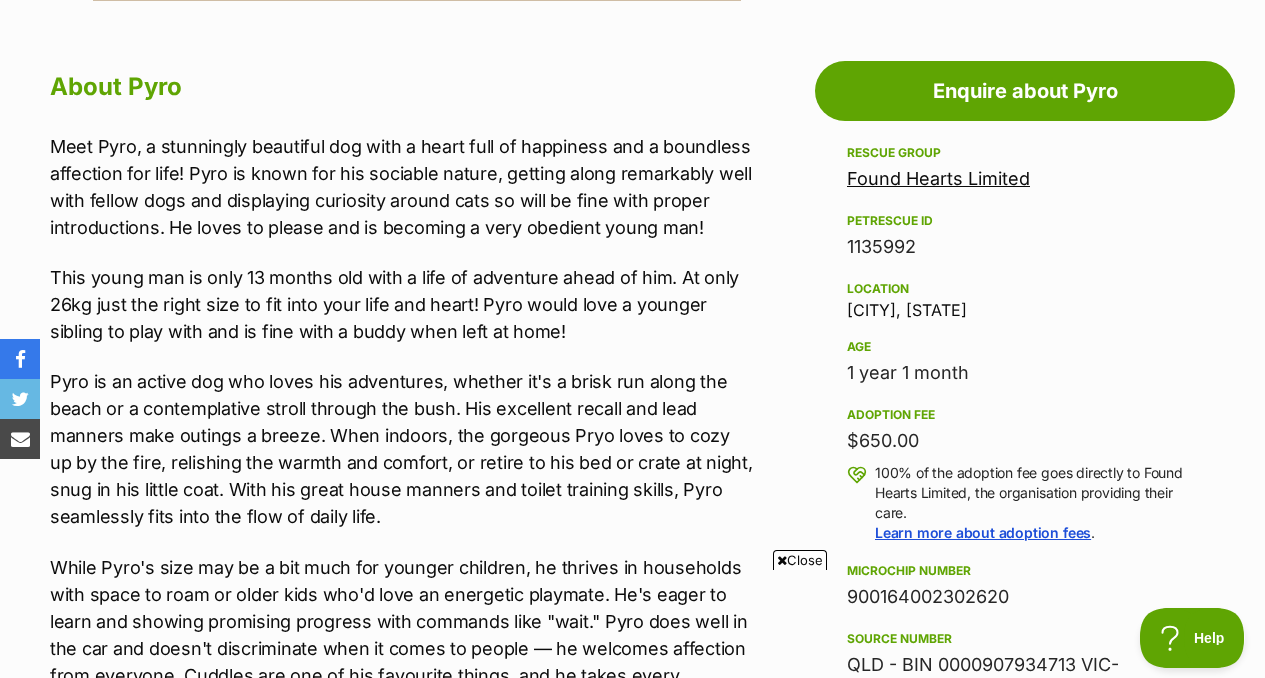 scroll, scrollTop: 1064, scrollLeft: 0, axis: vertical 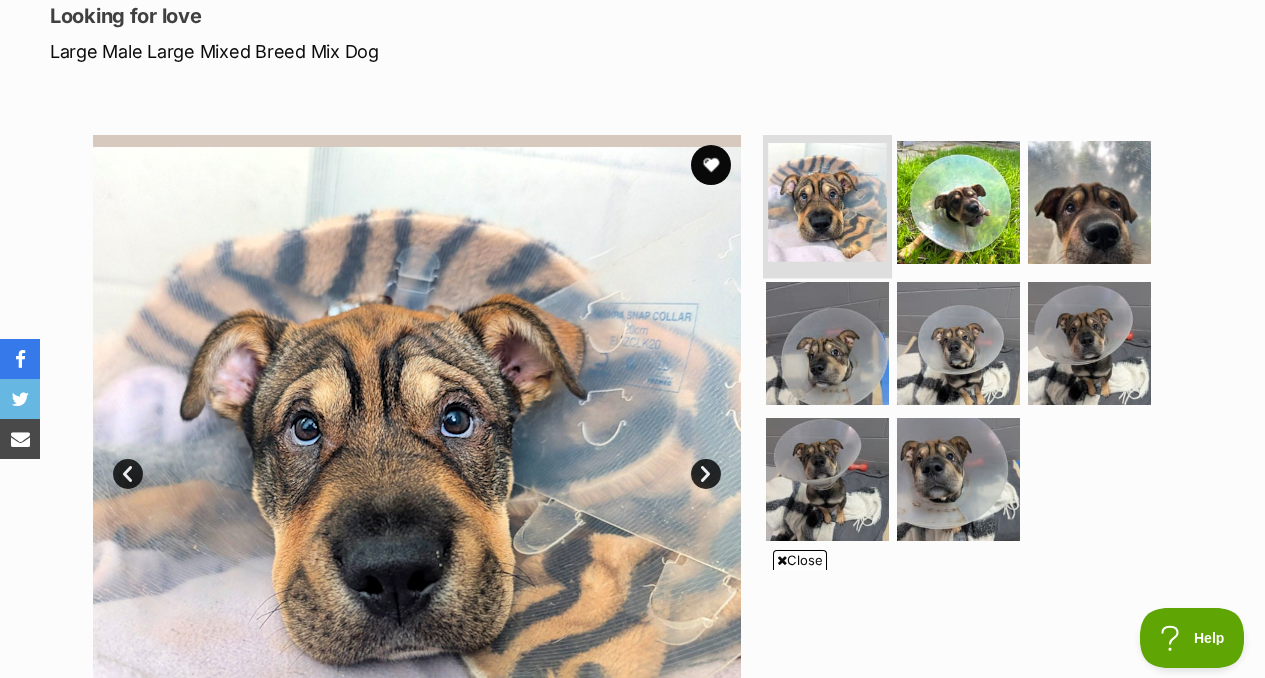 click at bounding box center (827, 202) 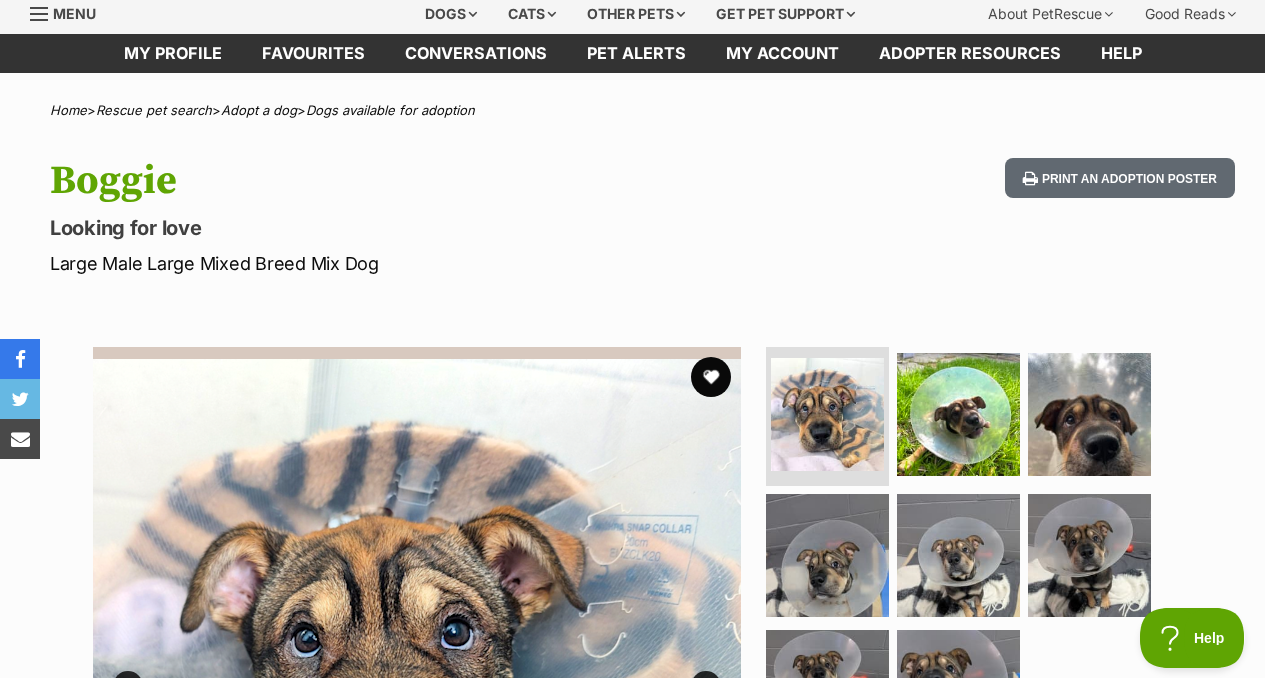 scroll, scrollTop: 0, scrollLeft: 0, axis: both 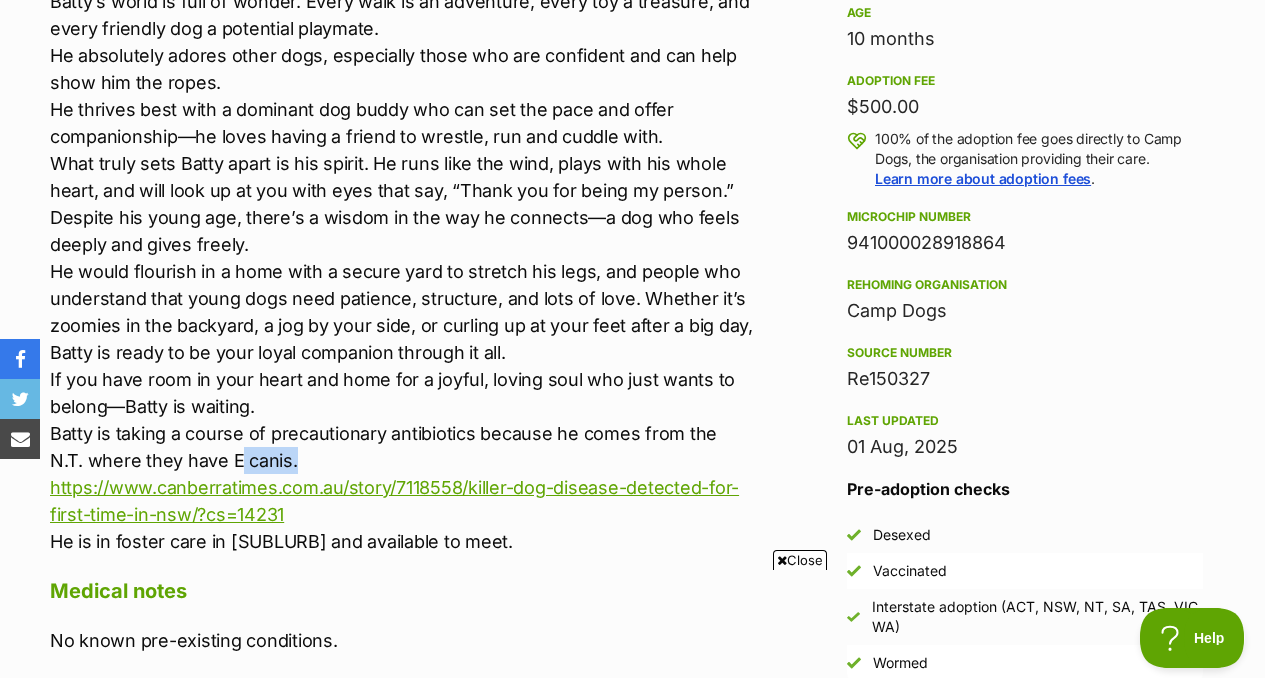 drag, startPoint x: 191, startPoint y: 460, endPoint x: 252, endPoint y: 464, distance: 61.13101 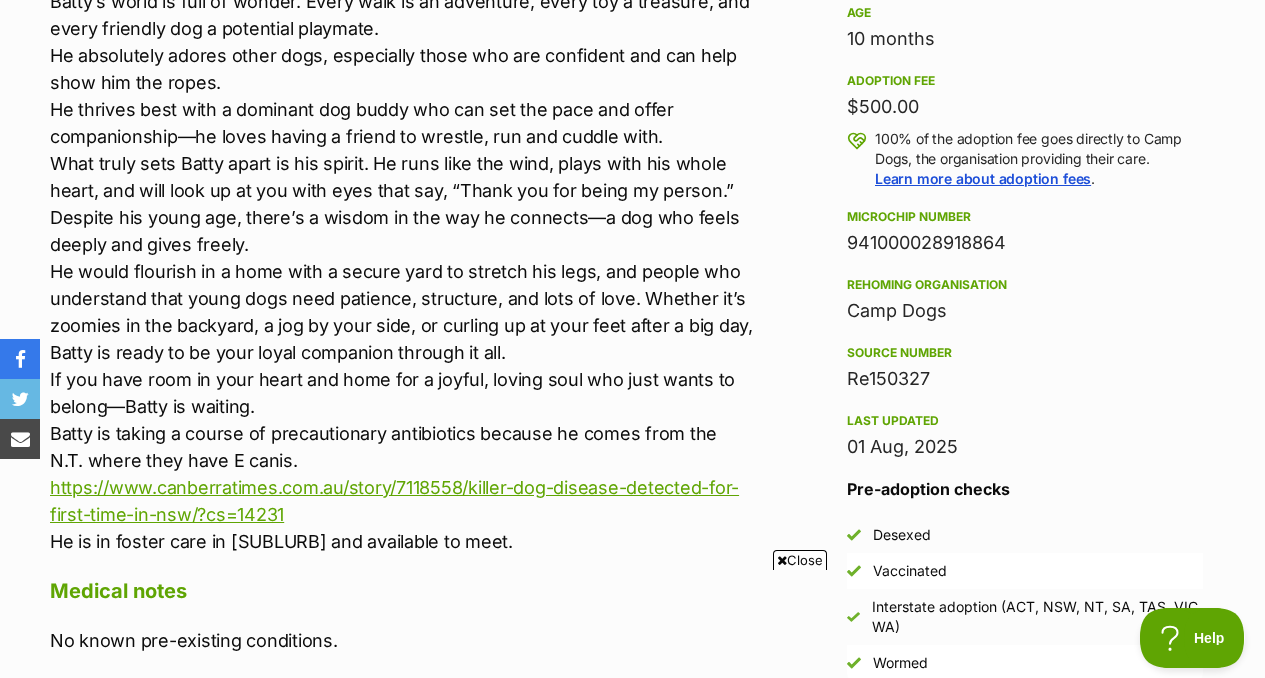 click on "Advertisement
Adoption information
I've been adopted!
This pet is no longer available
On Hold
Enquire about Batty
Find available pets like this!
Rescue group
Camp Dogs
PetRescue ID
1131469
Location
[SUBLURB], [STATE]
Age
10 months
Adoption fee
$500.00
100% of the adoption fee goes directly to Camp Dogs, the organisation providing their care.
Learn more about adoption fees .
Microchip number
941000028918864
Rehoming organisation
Camp Dogs
Source number
Re150327
Last updated
01 Aug, 2025
Pre-adoption checks
Desexed
Vaccinated
Interstate adoption (ACT, NSW, NT, SA, TAS, VIC, WA)
Wormed
About Batty
Some caring people found Batty wandering in a very remote community in the NT.
He is in foster care in [SUBLURB] and available to meet.
Medical notes" at bounding box center (632, 1602) 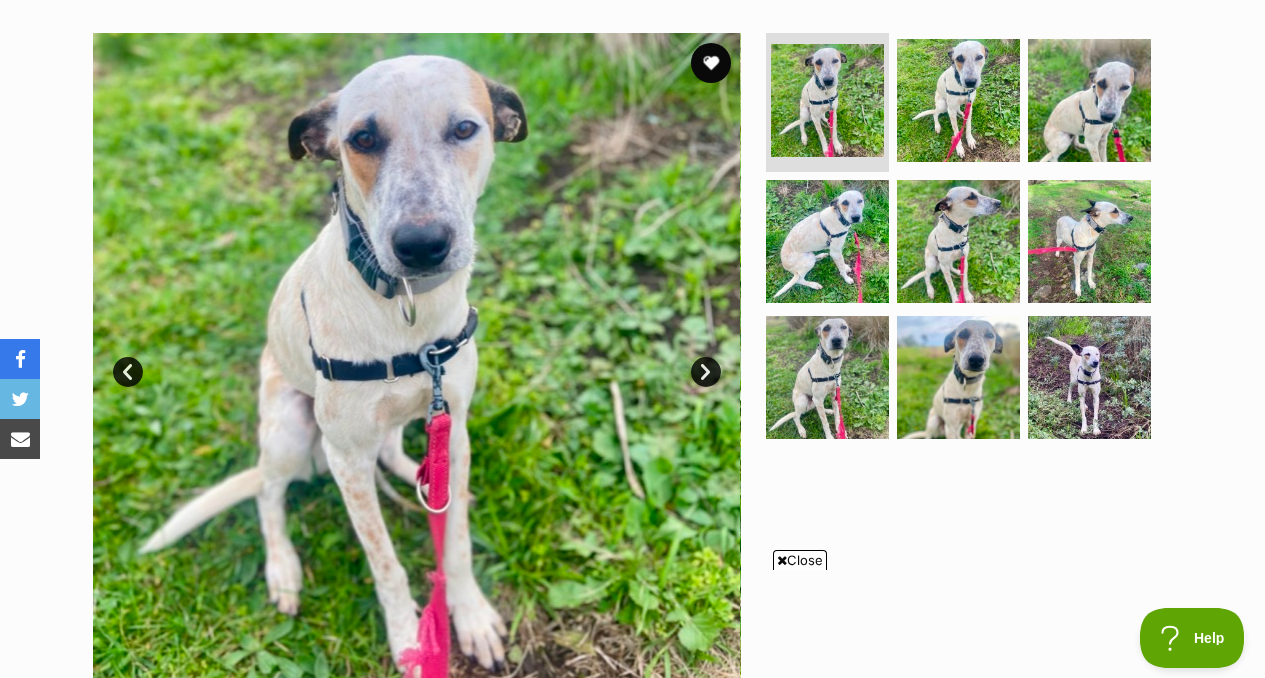 scroll, scrollTop: 0, scrollLeft: 0, axis: both 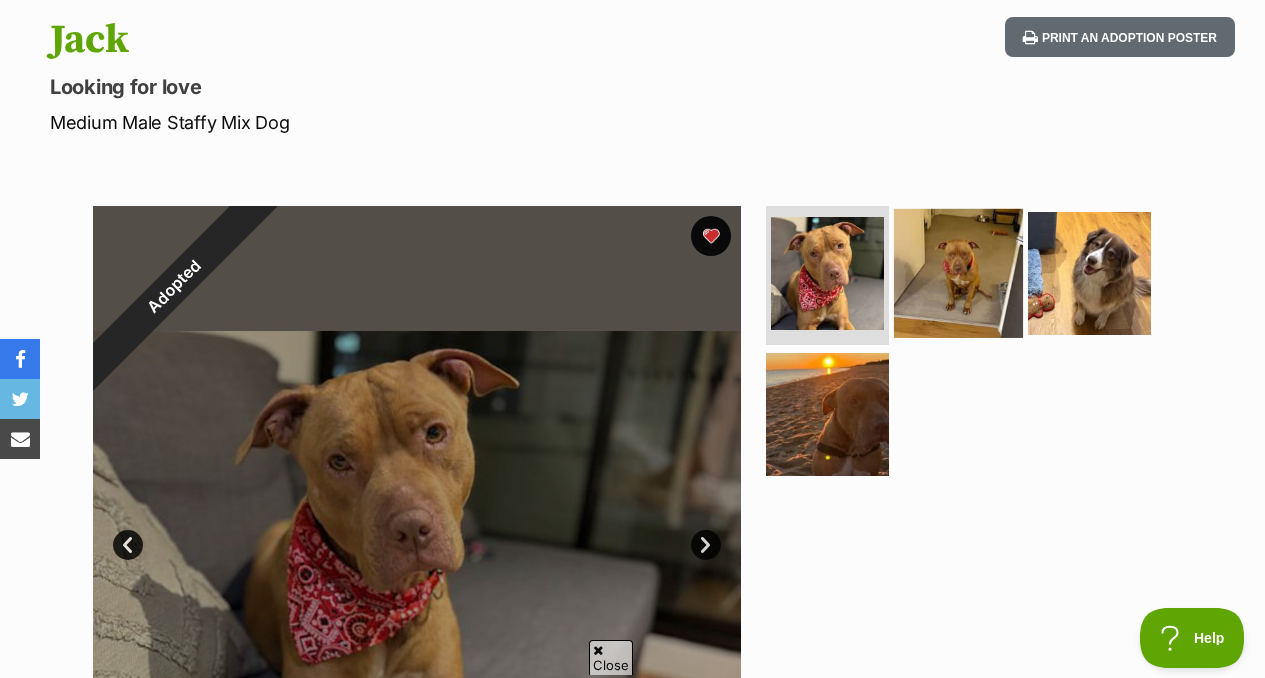 click at bounding box center [958, 272] 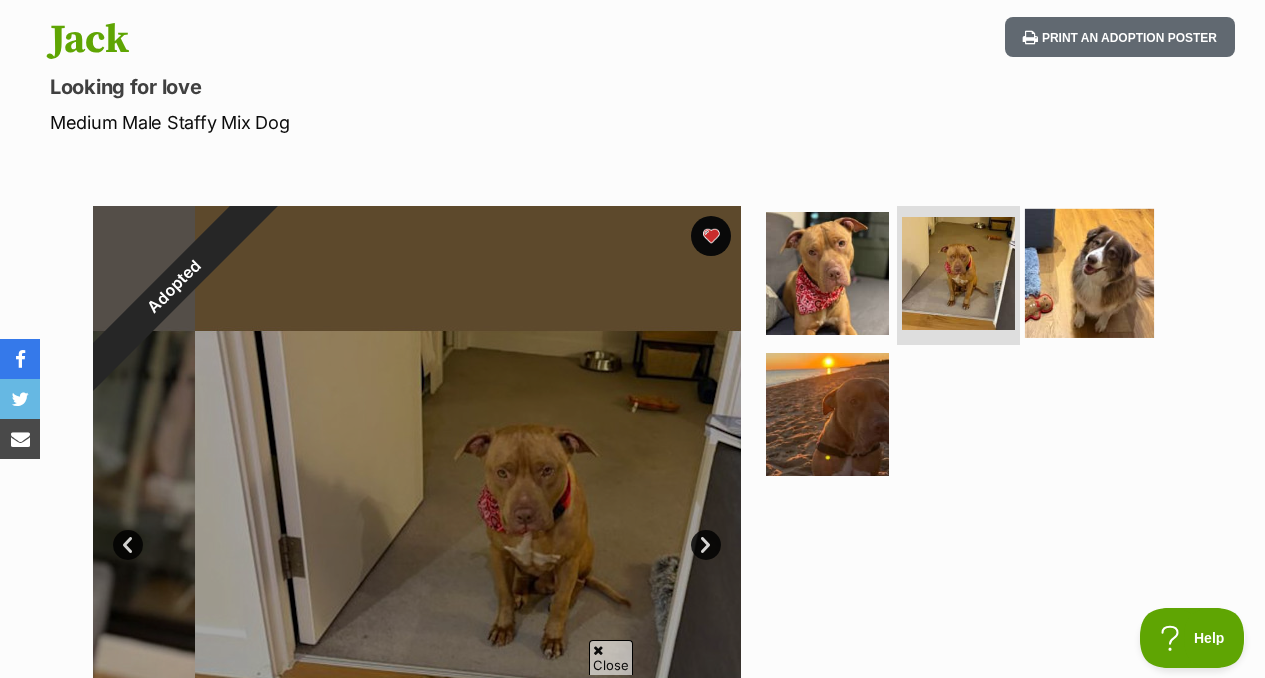 scroll, scrollTop: 0, scrollLeft: 0, axis: both 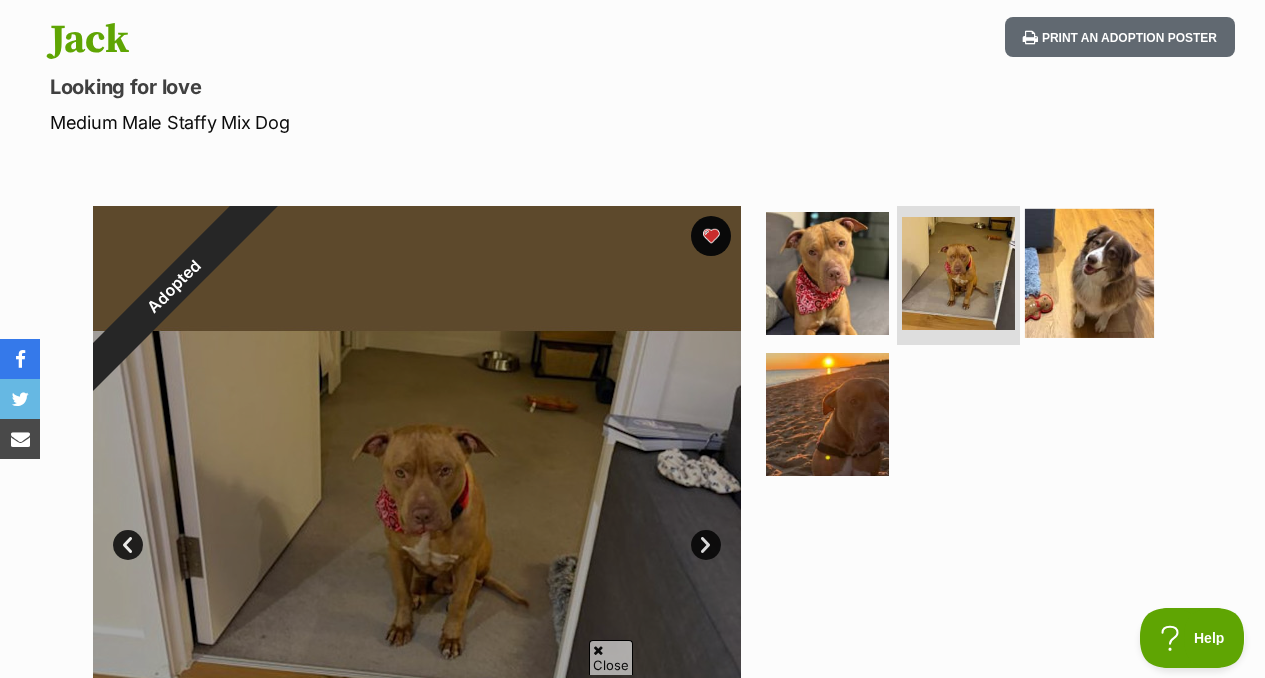 click at bounding box center (1089, 272) 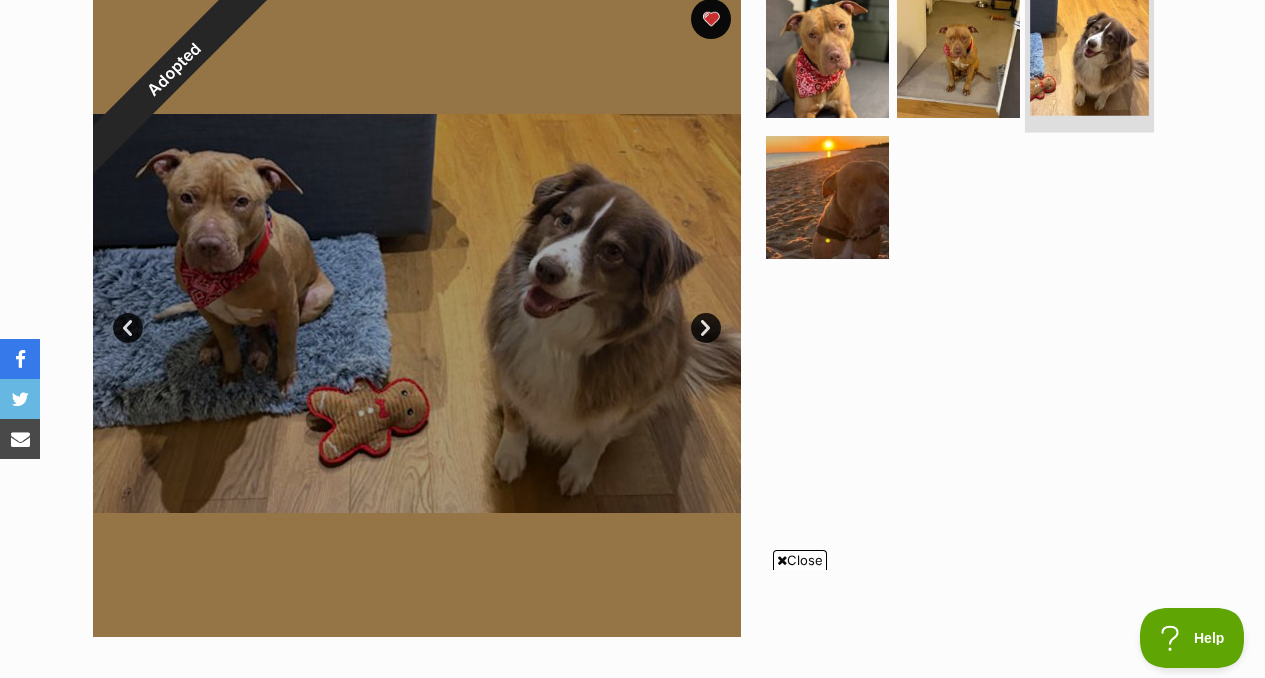 scroll, scrollTop: 426, scrollLeft: 0, axis: vertical 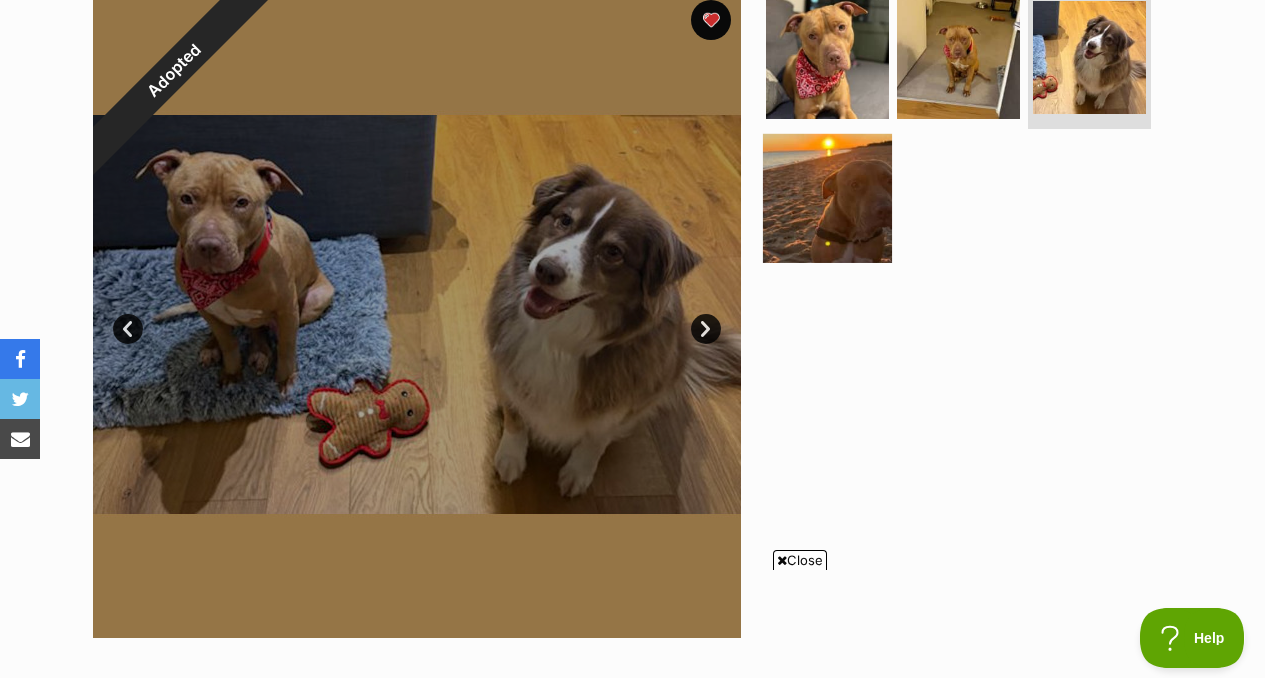 click at bounding box center (827, 198) 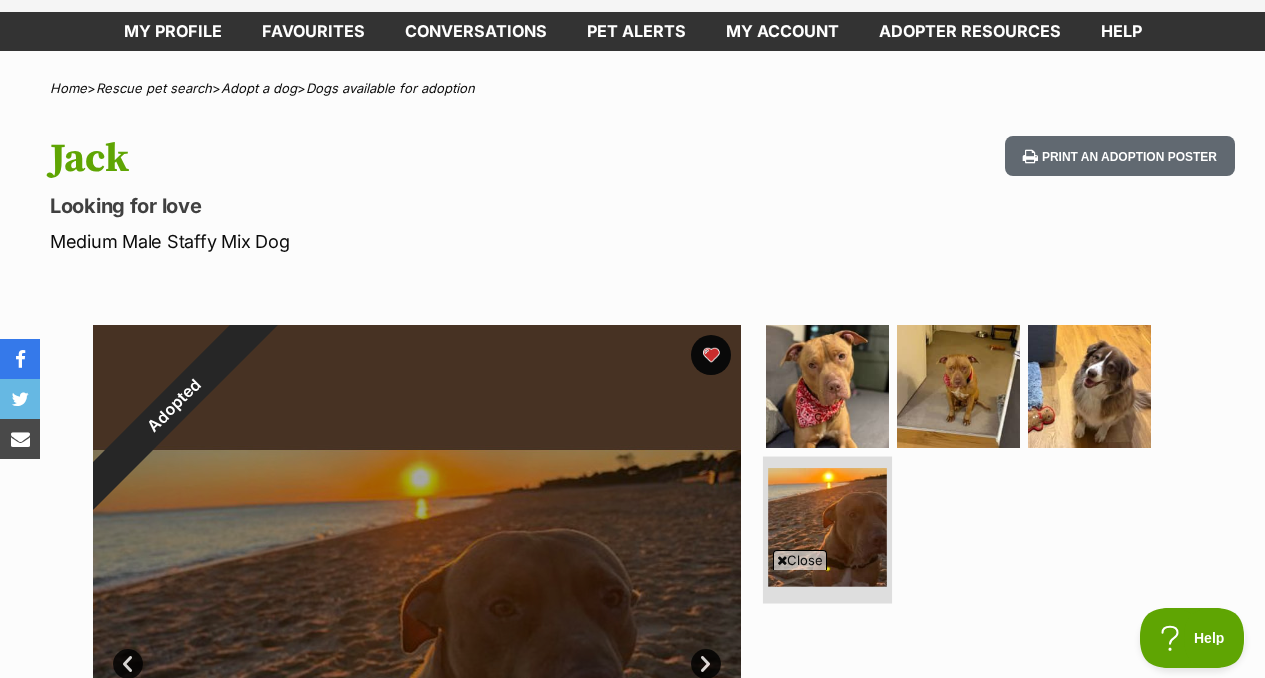 scroll, scrollTop: 0, scrollLeft: 0, axis: both 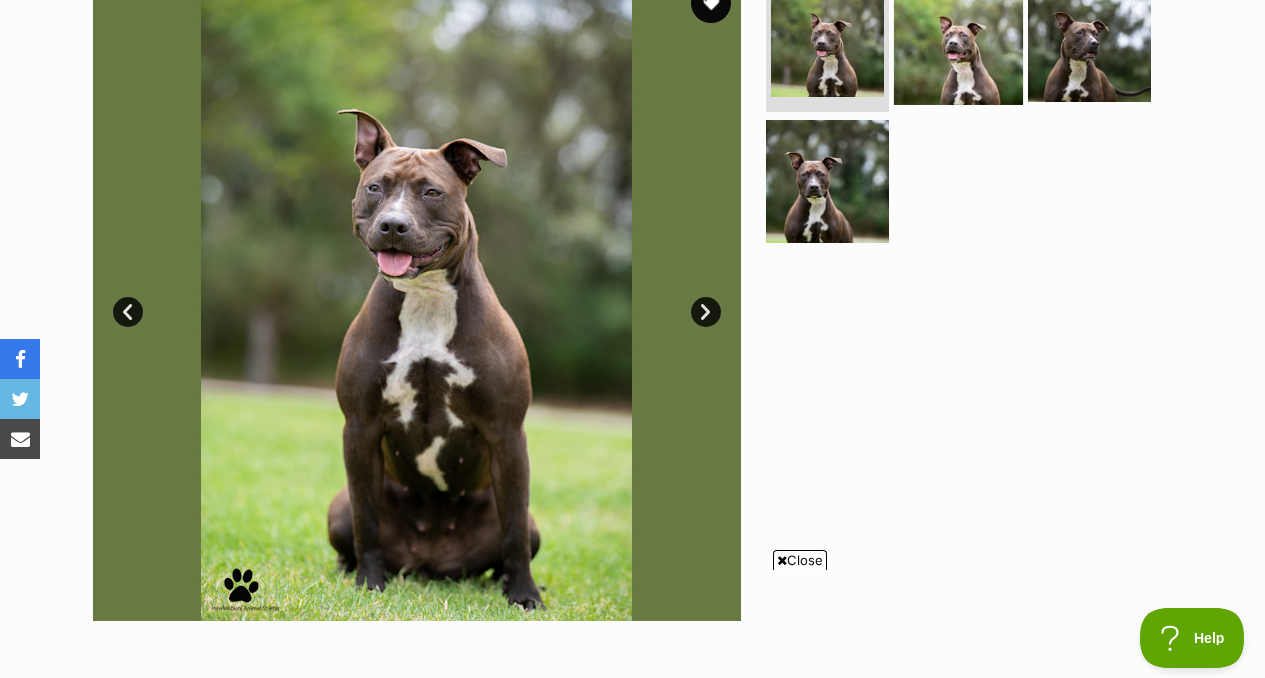 click at bounding box center [958, 39] 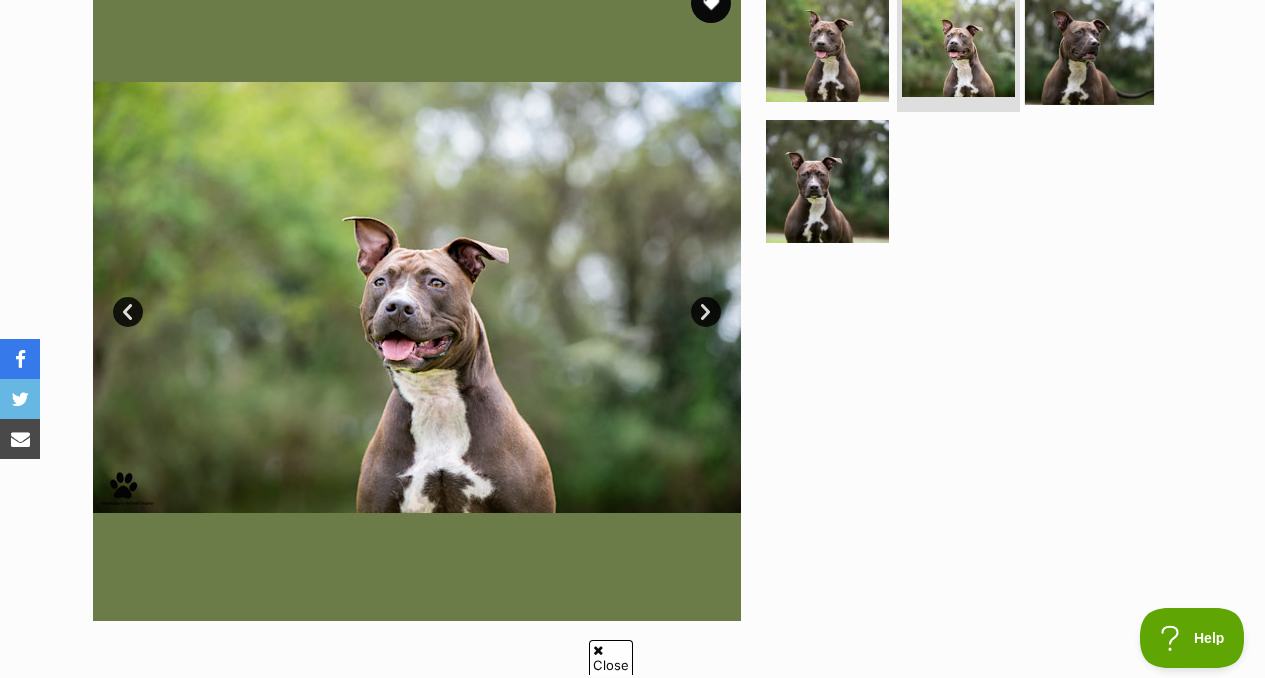 scroll, scrollTop: 0, scrollLeft: 0, axis: both 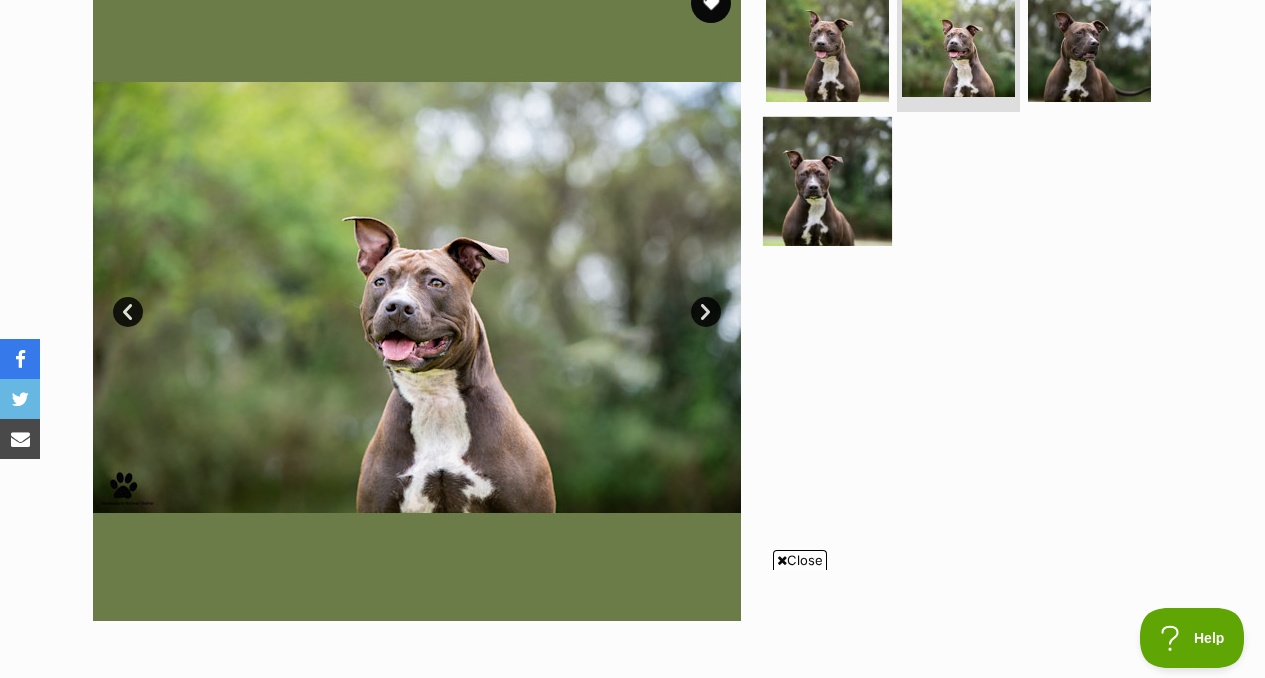 click at bounding box center (827, 181) 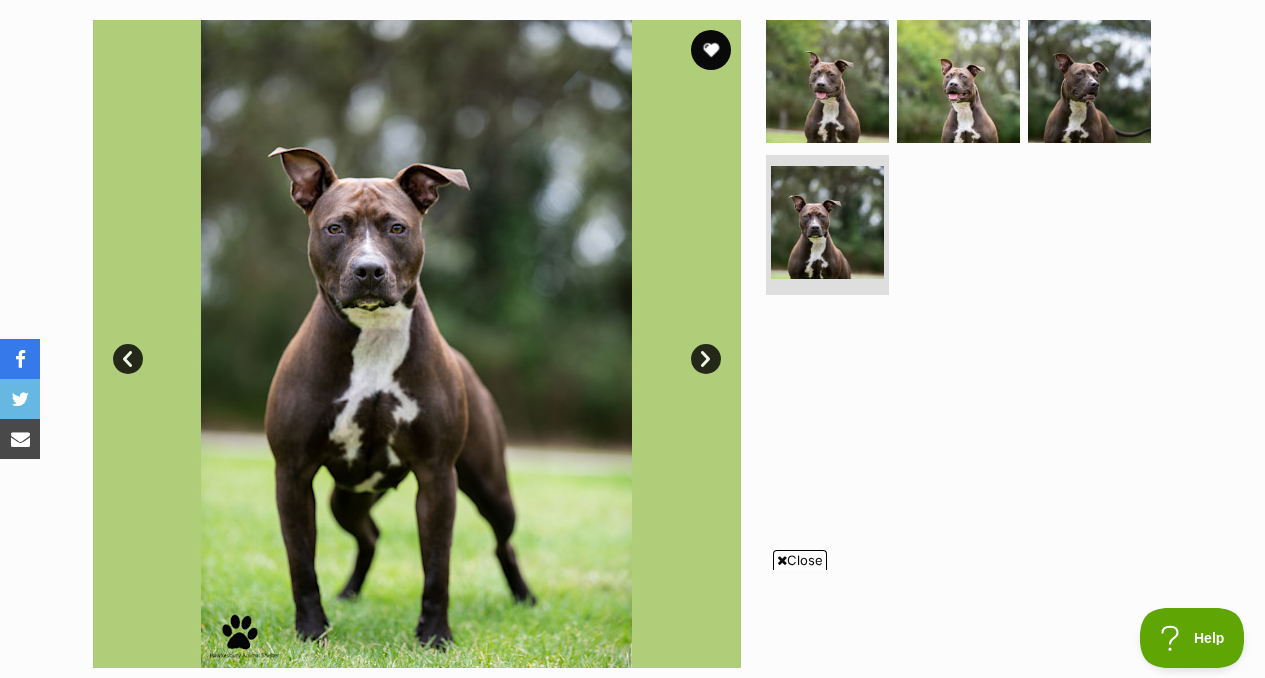 scroll, scrollTop: 396, scrollLeft: 0, axis: vertical 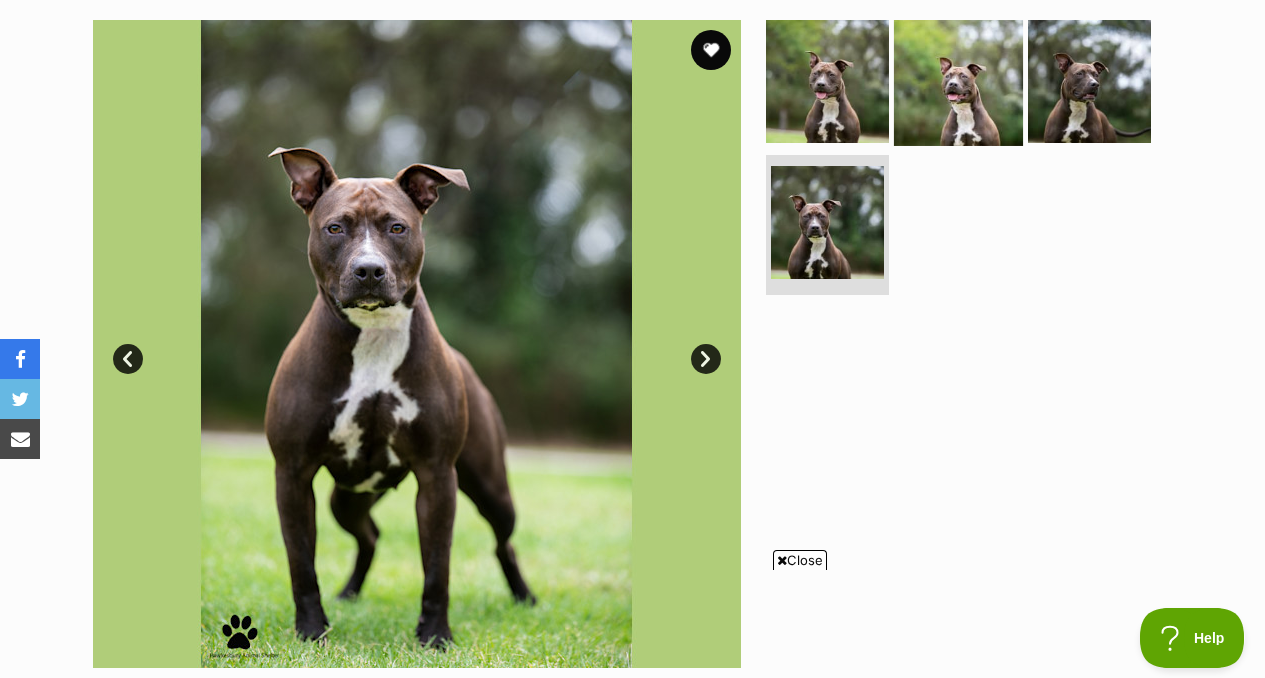 click at bounding box center [958, 80] 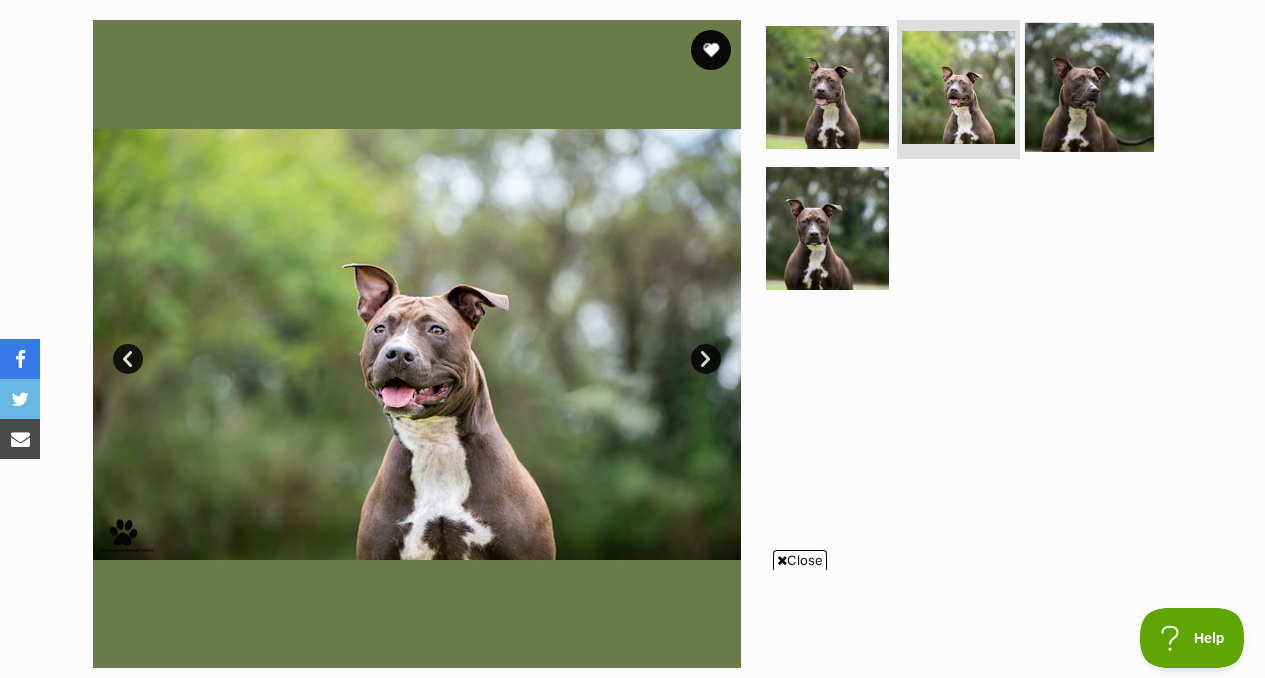 click at bounding box center (1089, 86) 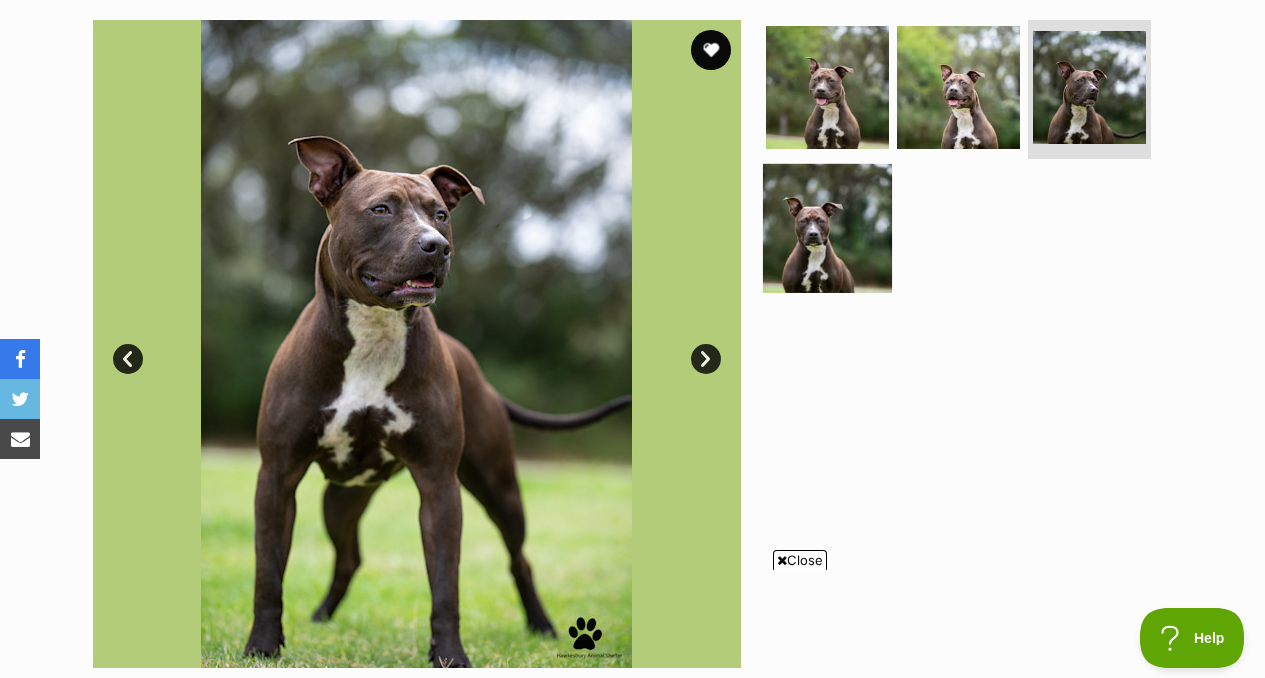 click at bounding box center [827, 228] 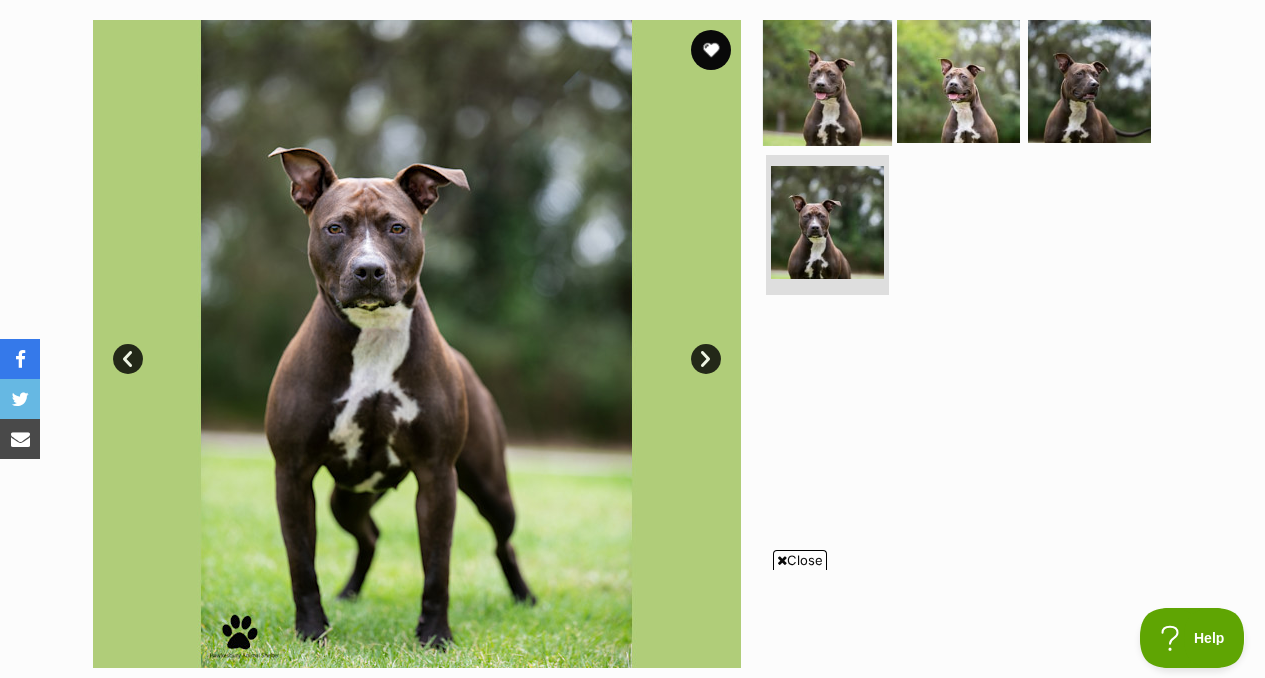 click at bounding box center [827, 80] 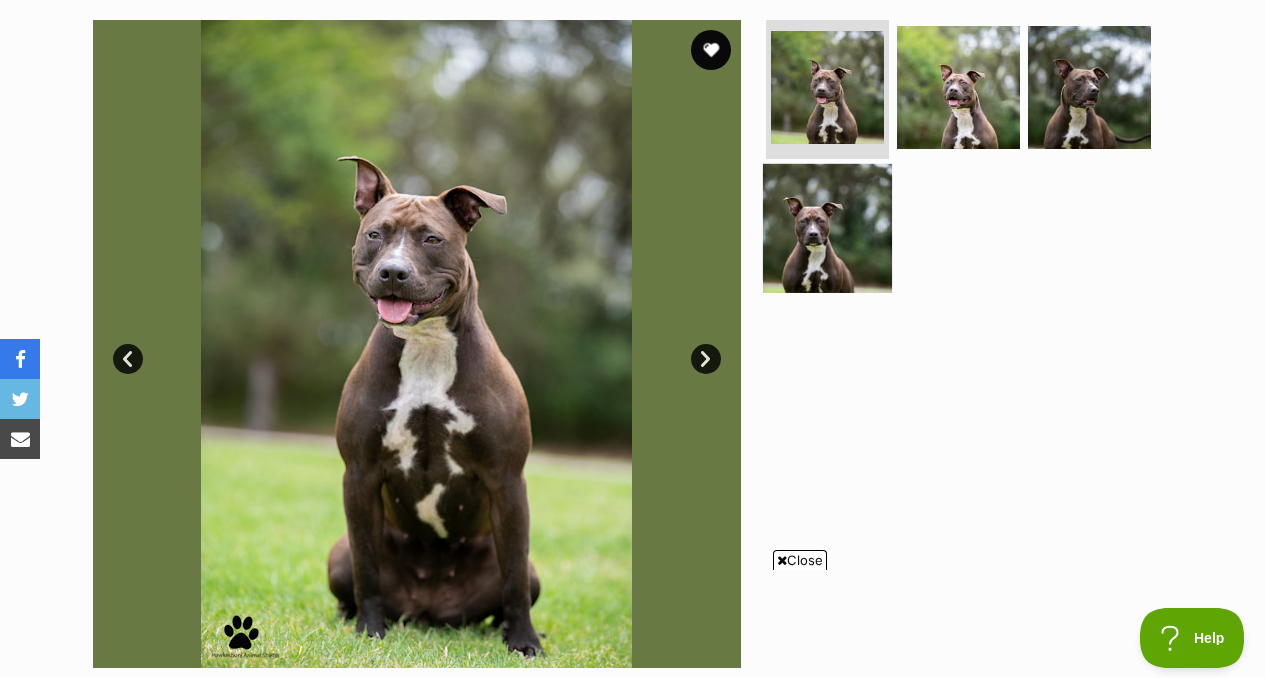 click at bounding box center (827, 228) 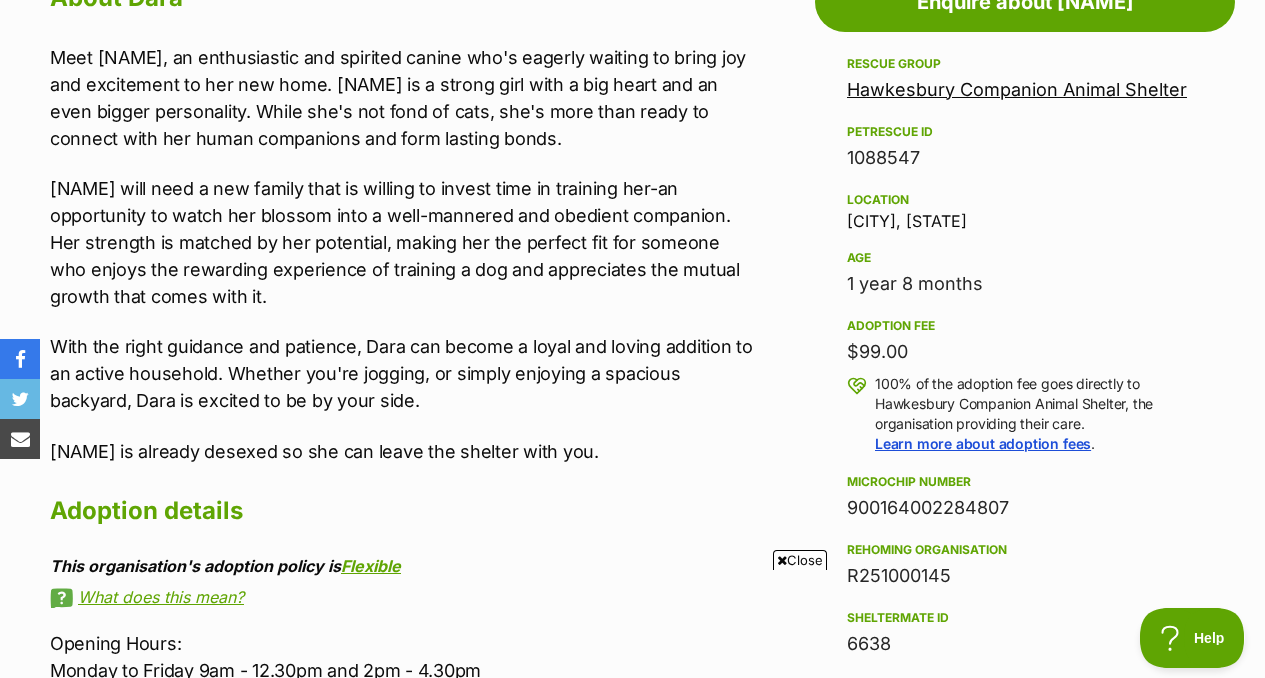 scroll, scrollTop: 1153, scrollLeft: 0, axis: vertical 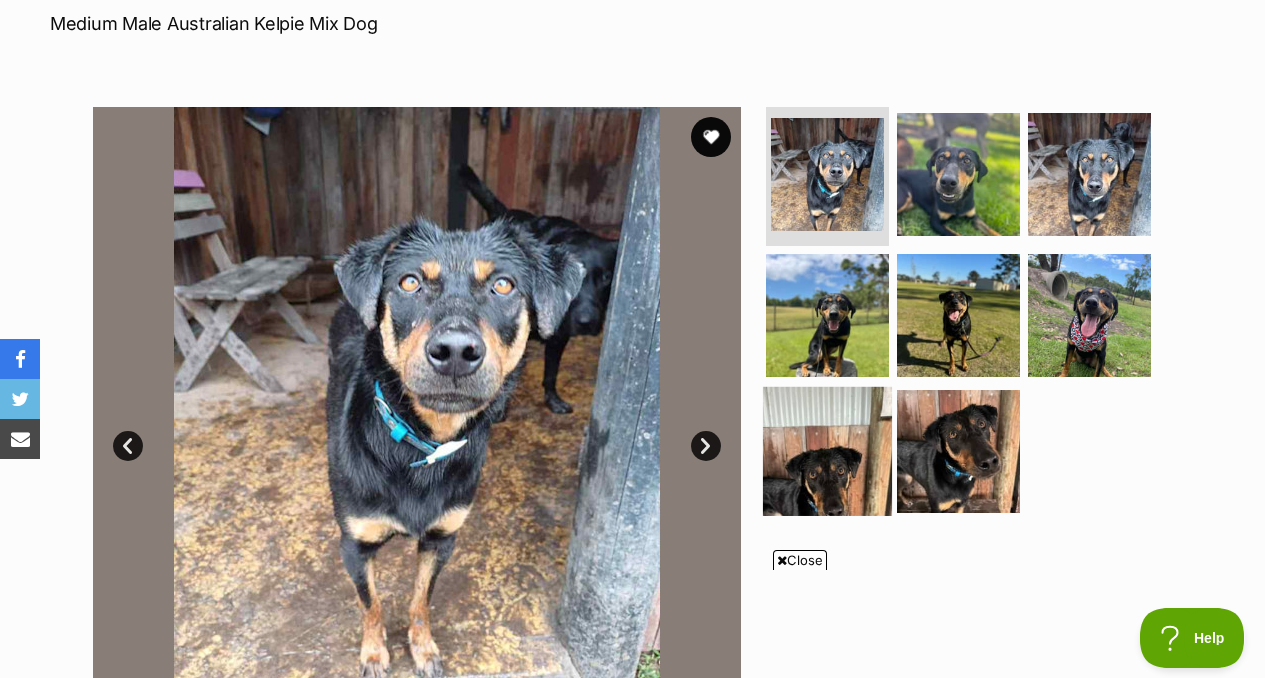 click at bounding box center [827, 451] 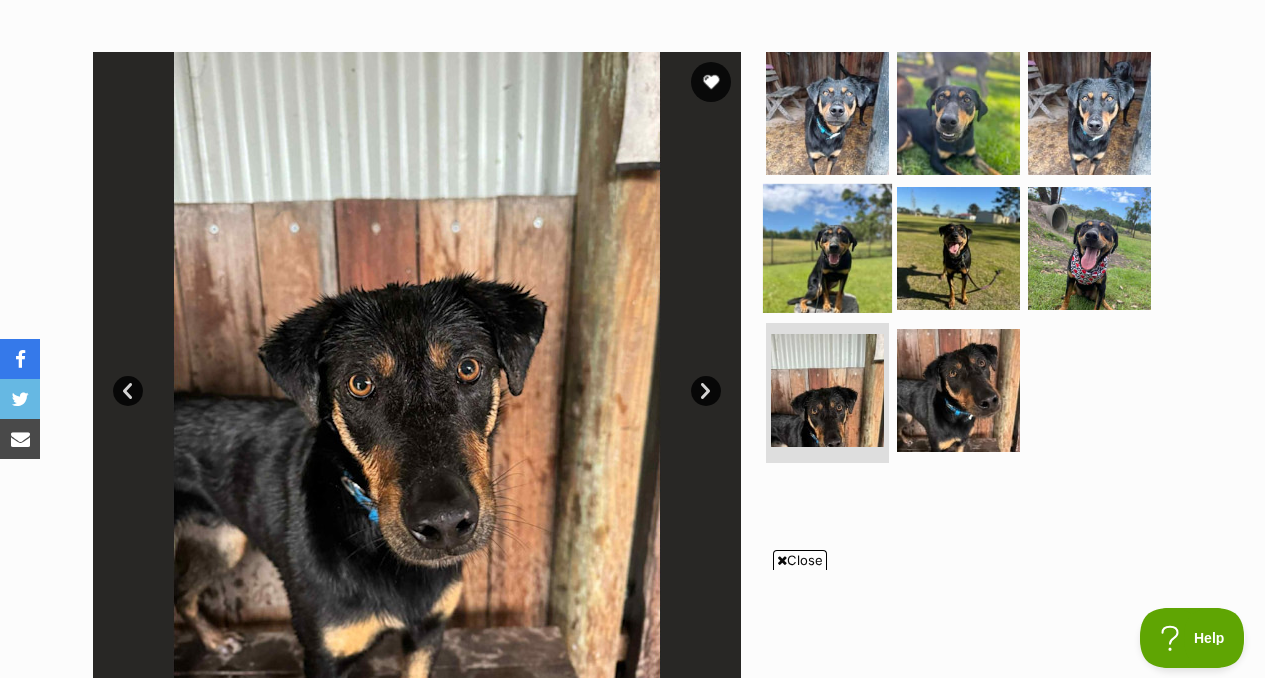 scroll, scrollTop: 378, scrollLeft: 0, axis: vertical 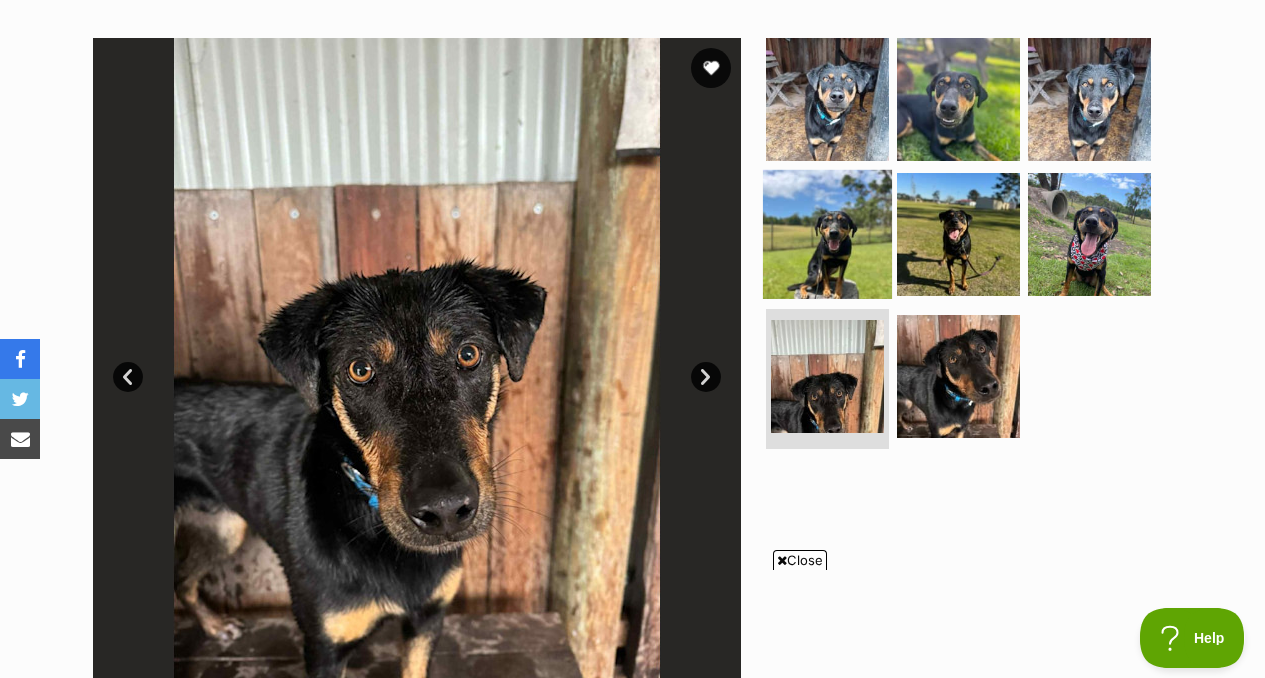 click at bounding box center (827, 234) 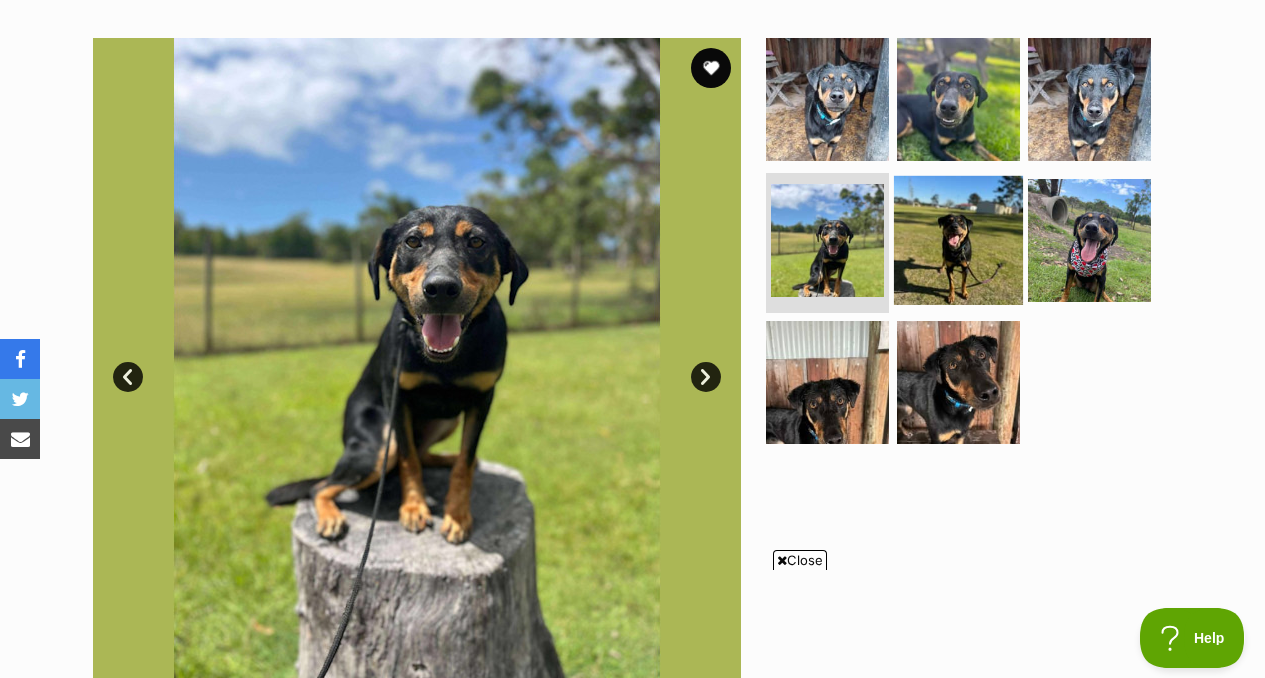 click at bounding box center (958, 240) 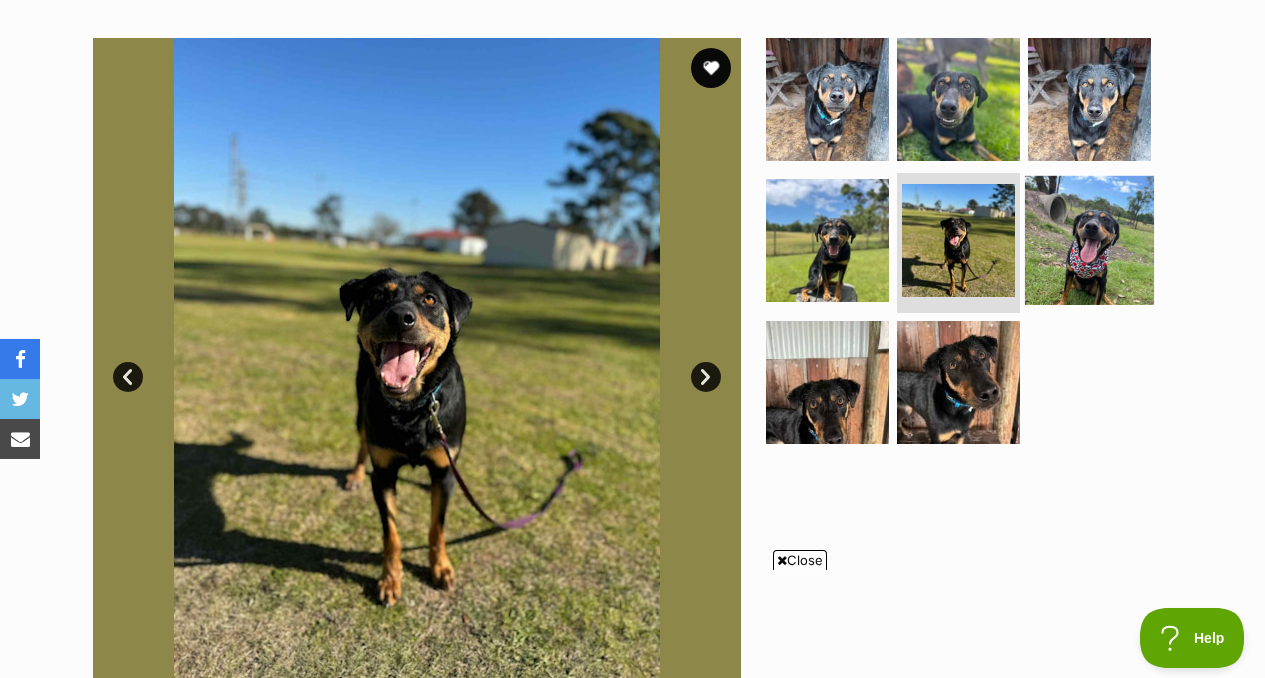 click at bounding box center [1089, 240] 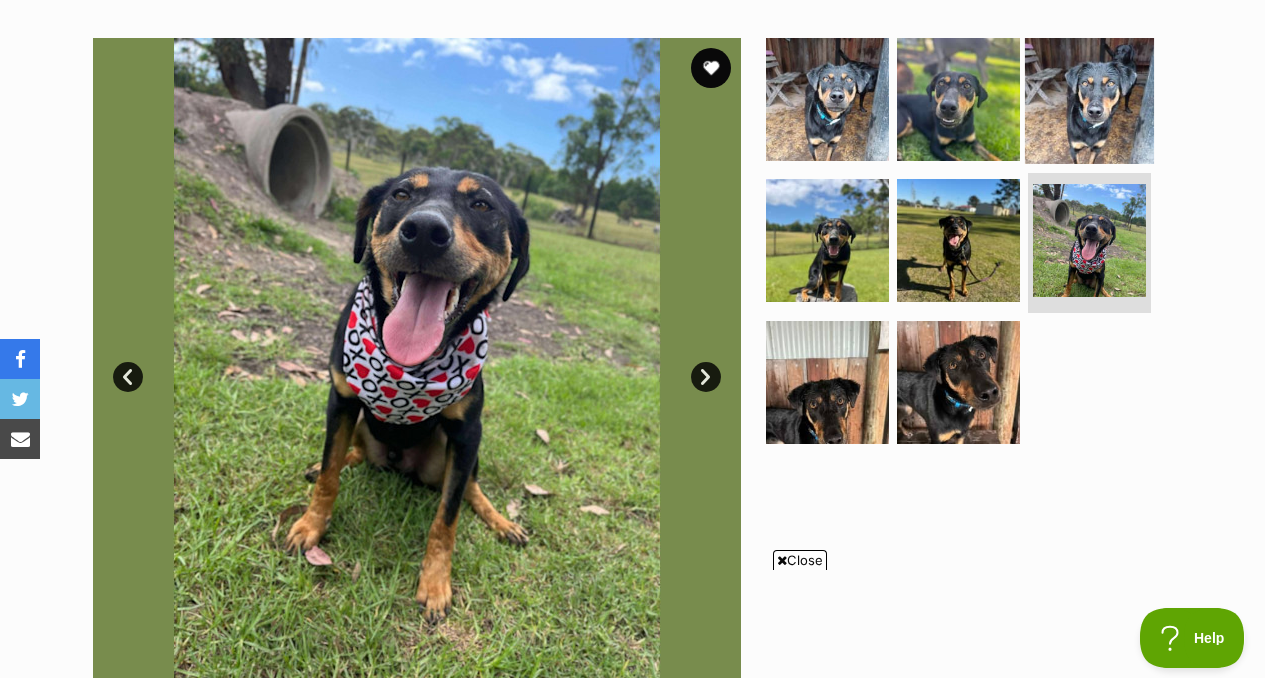 click at bounding box center (1089, 98) 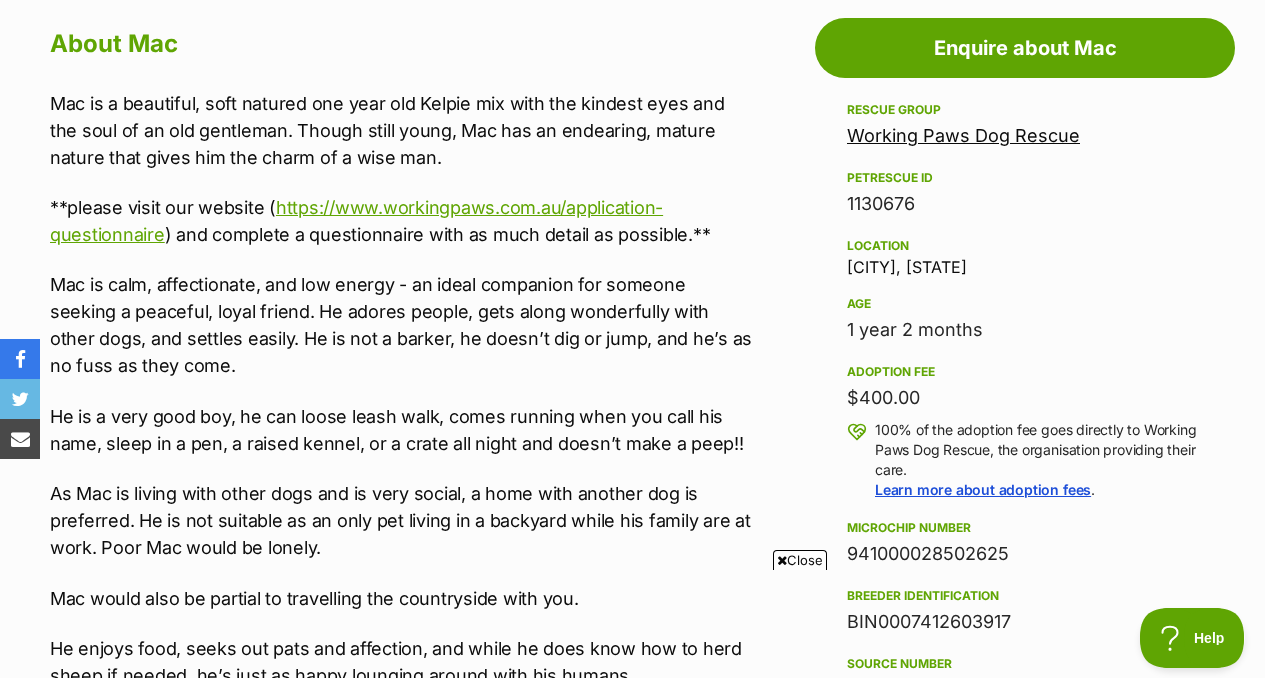 scroll, scrollTop: 1105, scrollLeft: 0, axis: vertical 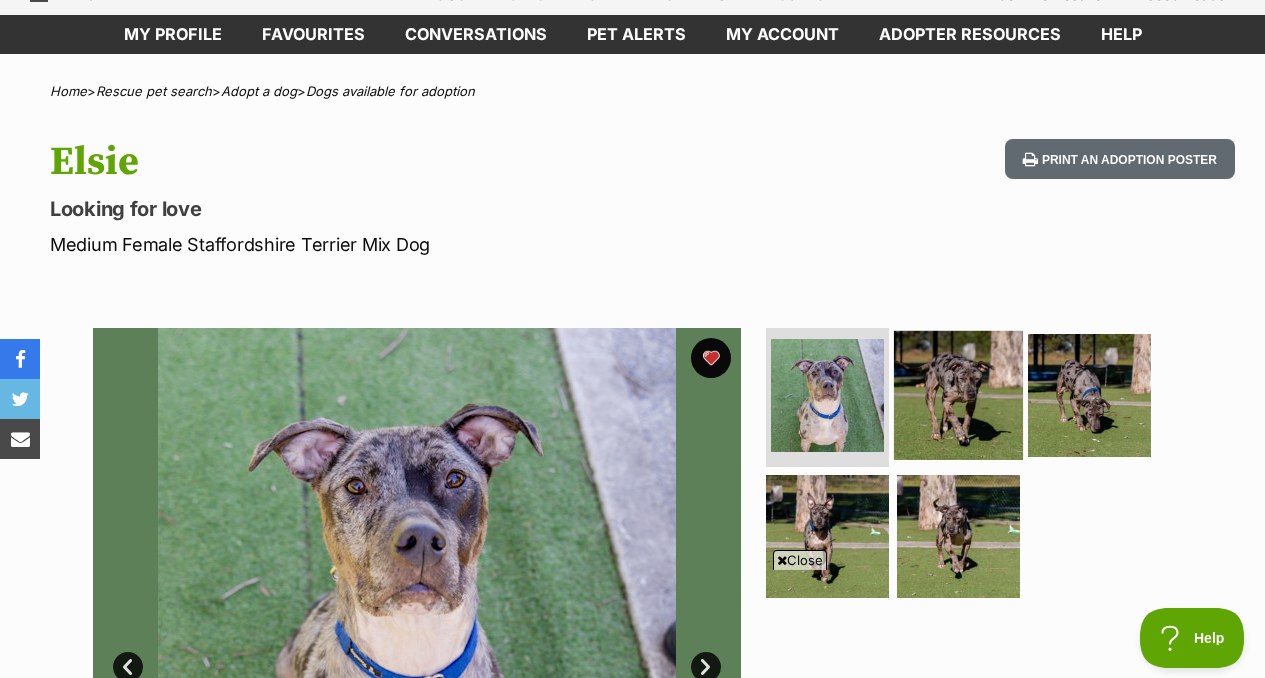 click at bounding box center [958, 394] 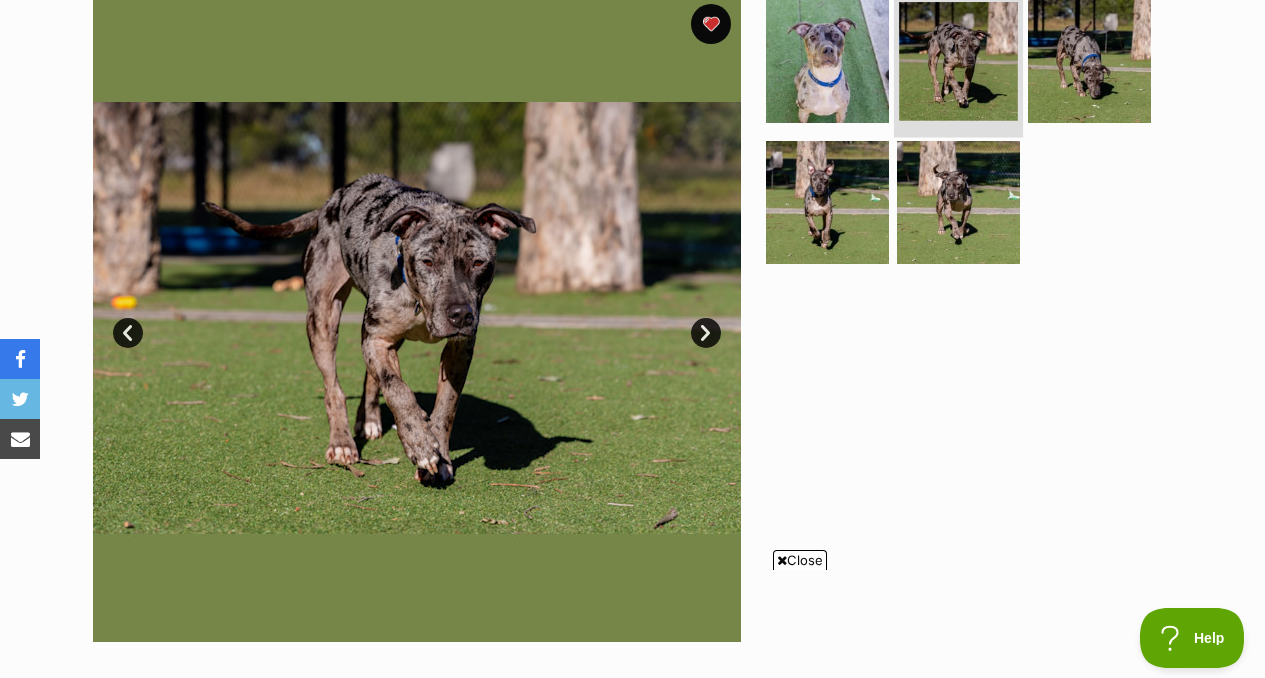scroll, scrollTop: 420, scrollLeft: 0, axis: vertical 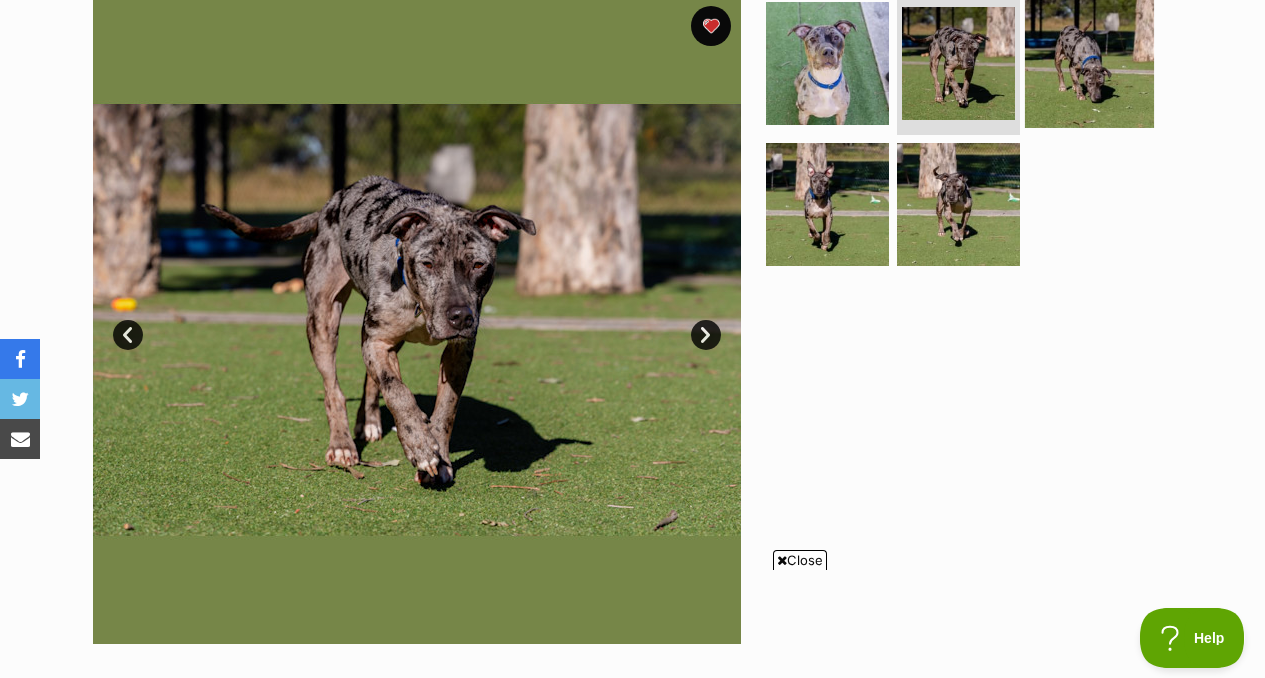click at bounding box center [1089, 62] 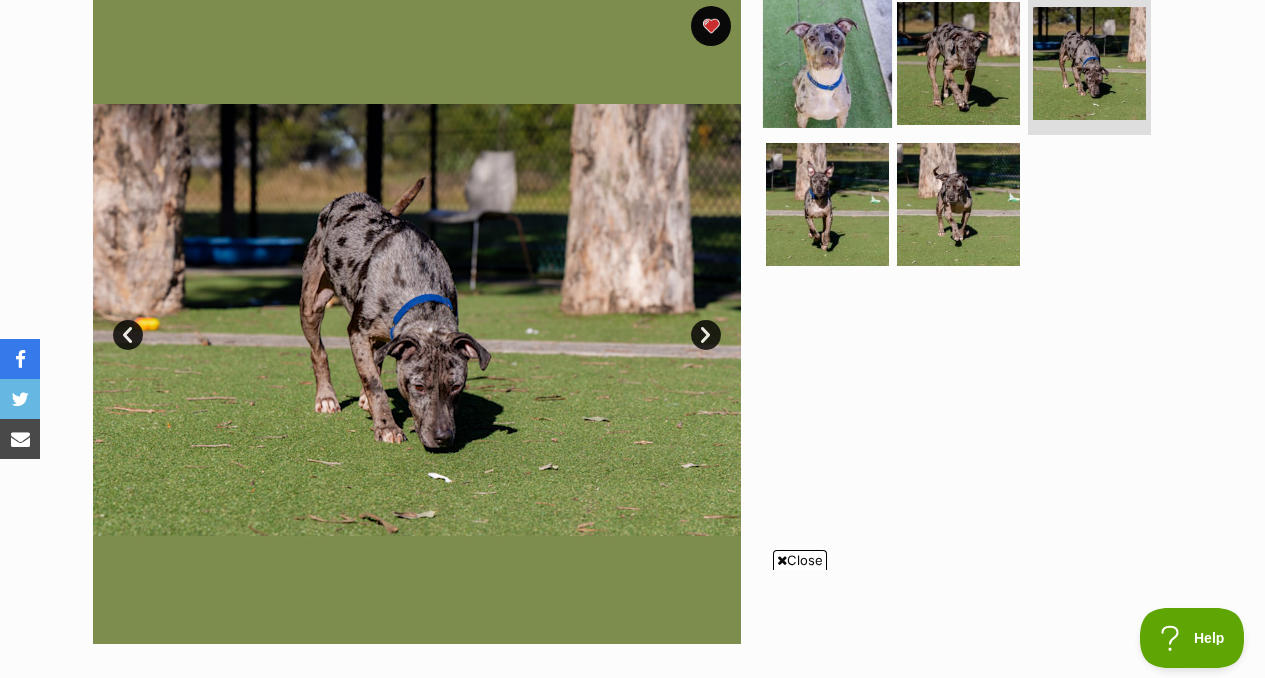 click at bounding box center [827, 62] 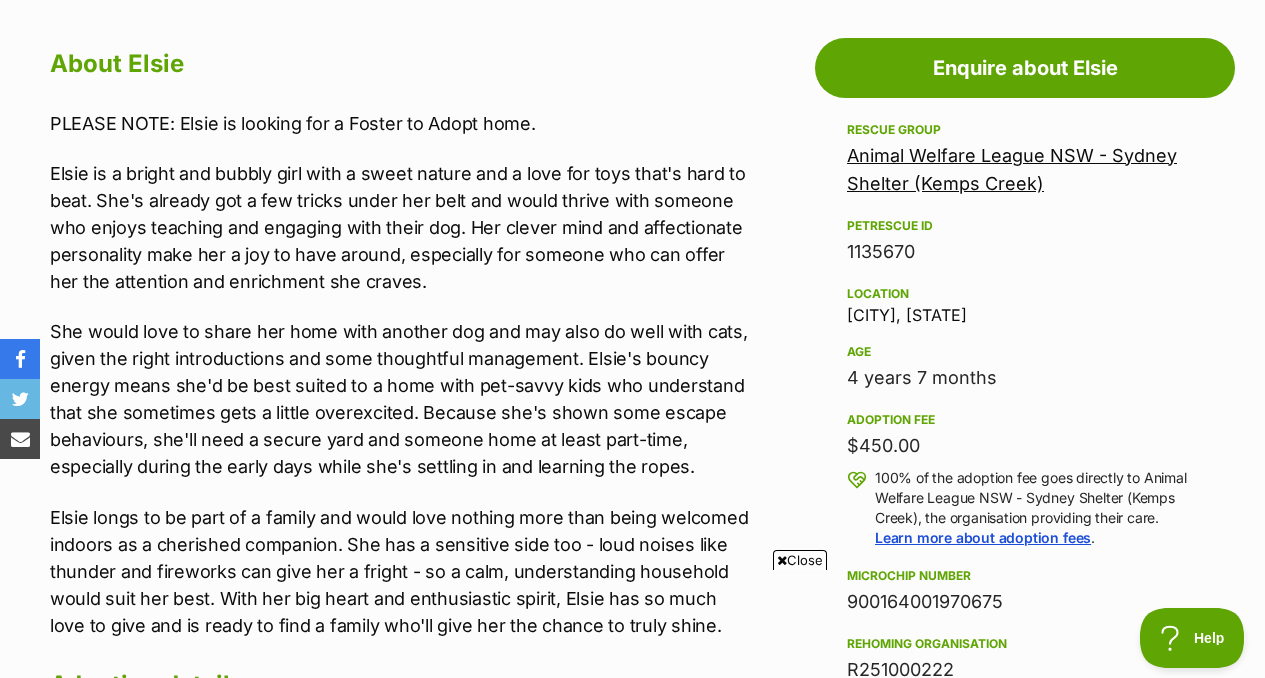 scroll, scrollTop: 1079, scrollLeft: 0, axis: vertical 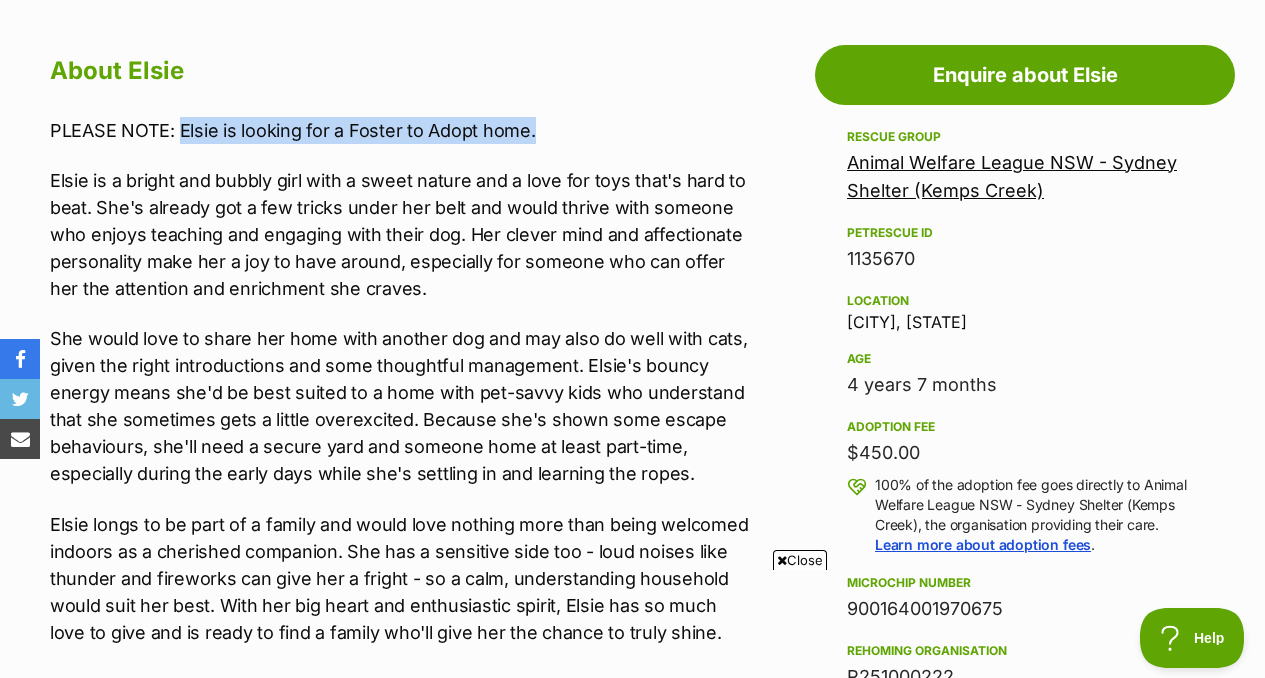 drag, startPoint x: 178, startPoint y: 128, endPoint x: 528, endPoint y: 138, distance: 350.14282 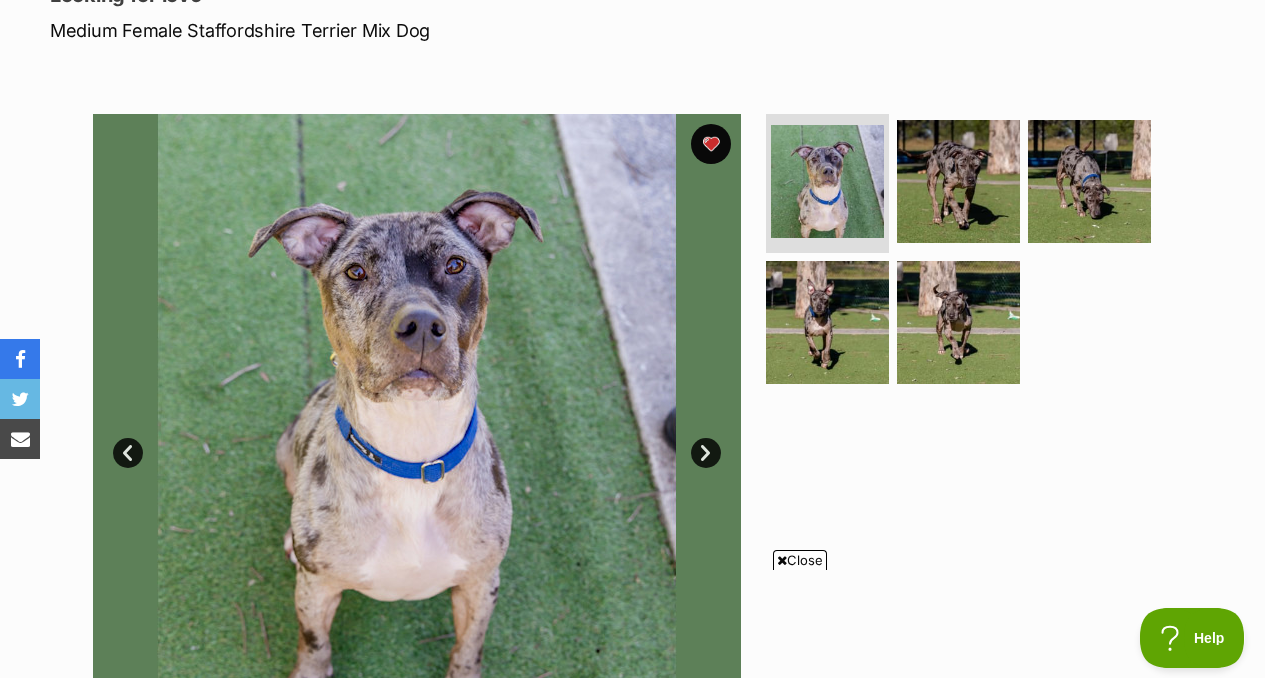 scroll, scrollTop: 304, scrollLeft: 0, axis: vertical 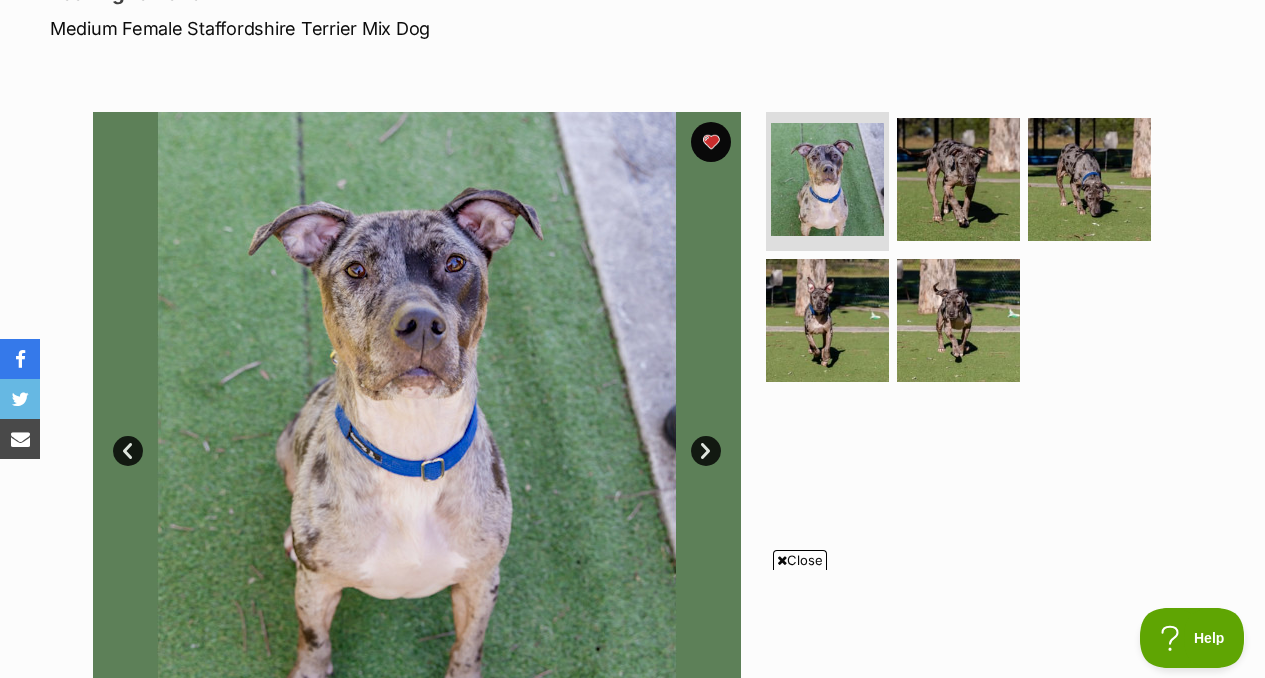 click on "Next" at bounding box center [706, 451] 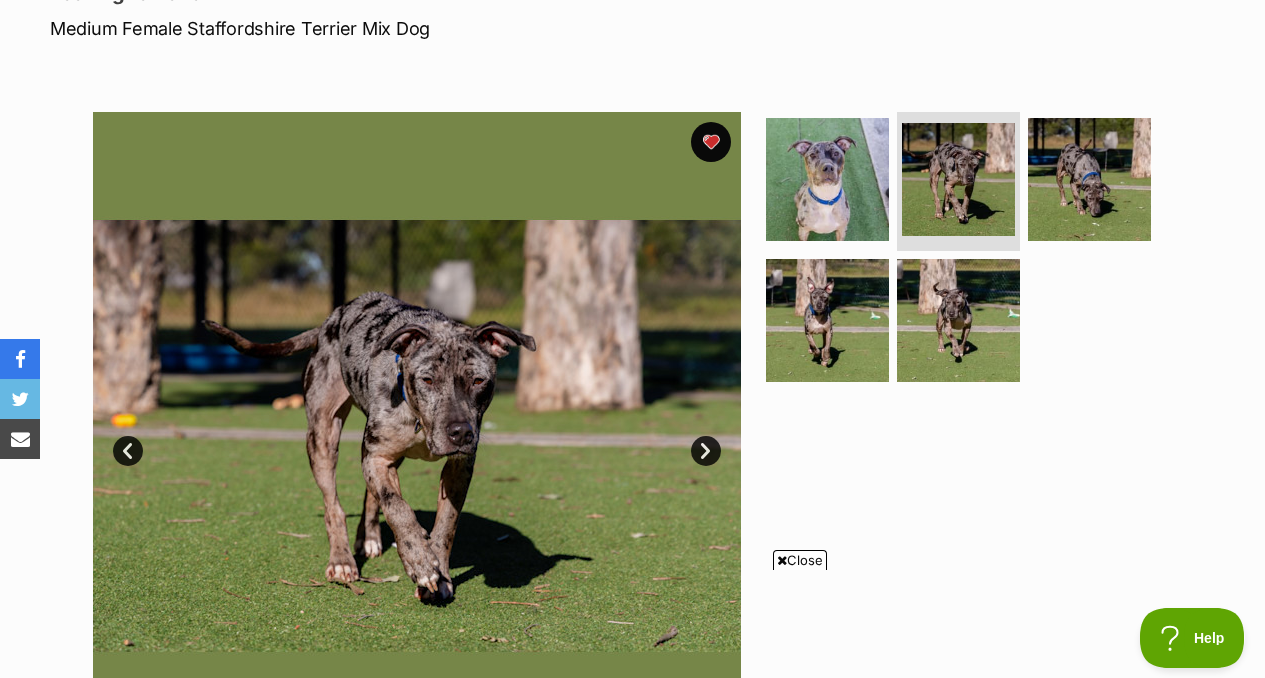 click on "Next" at bounding box center [706, 451] 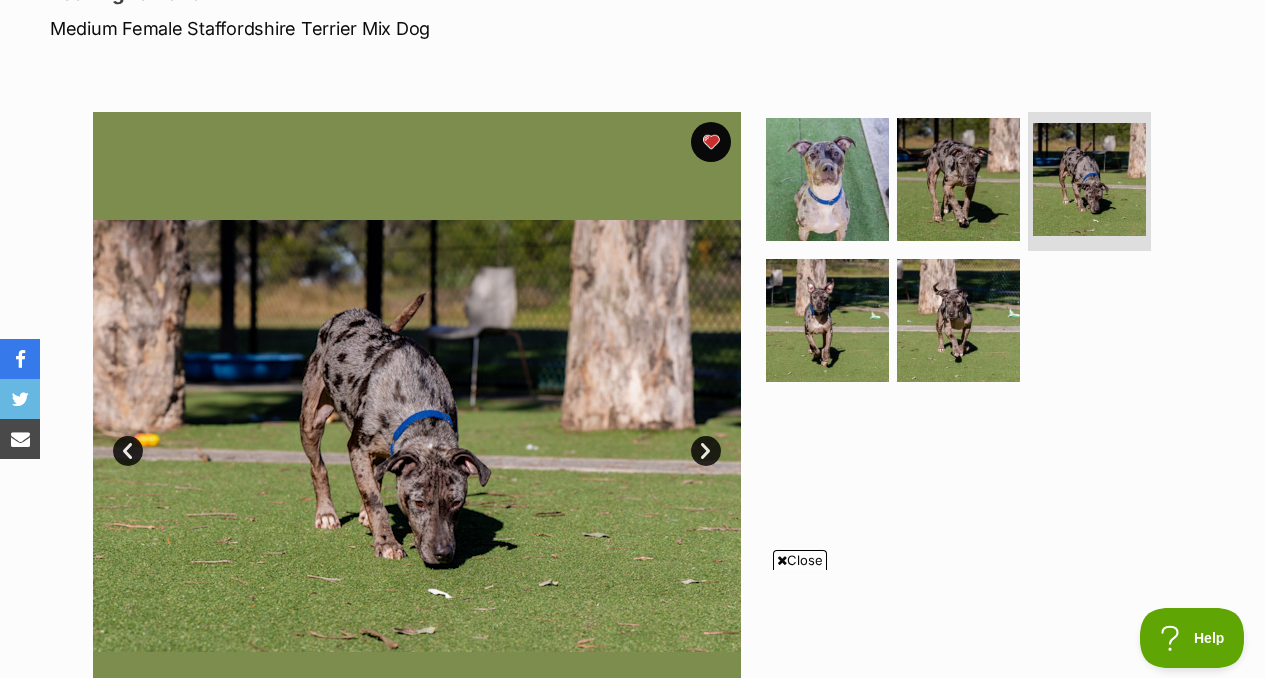 click on "Next" at bounding box center [706, 451] 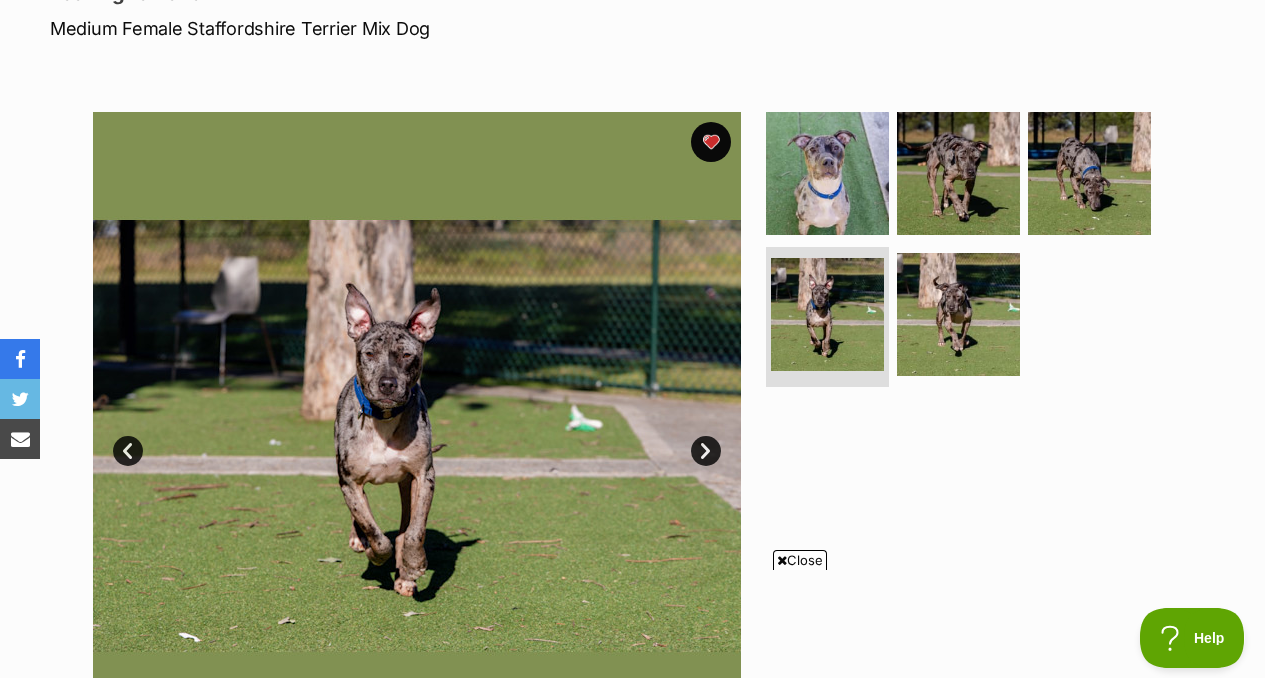 click on "Next" at bounding box center (706, 451) 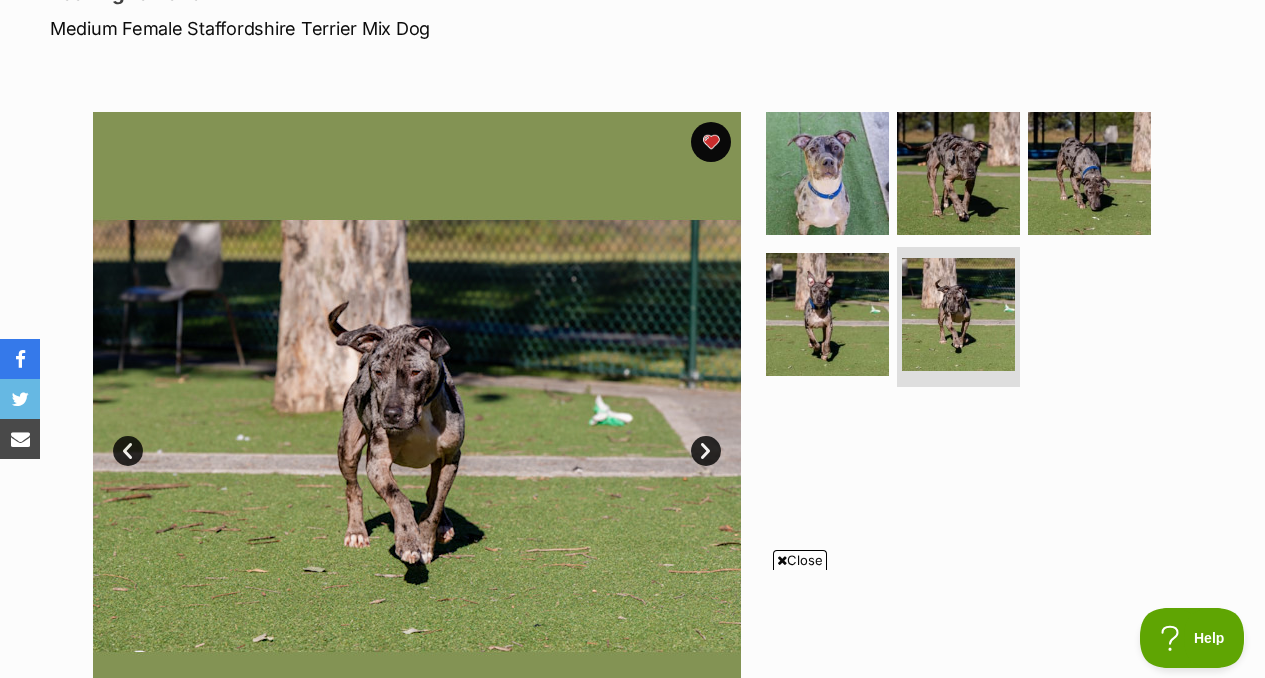 click on "Next" at bounding box center (706, 451) 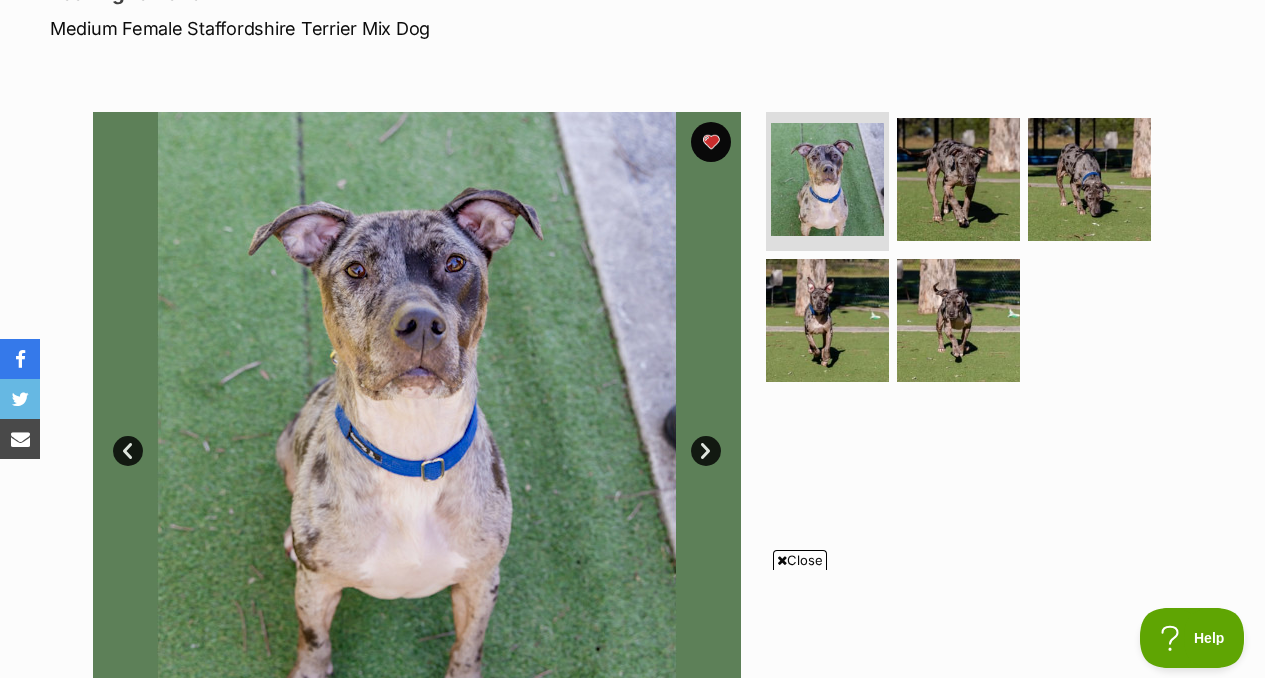 click on "Next" at bounding box center [706, 451] 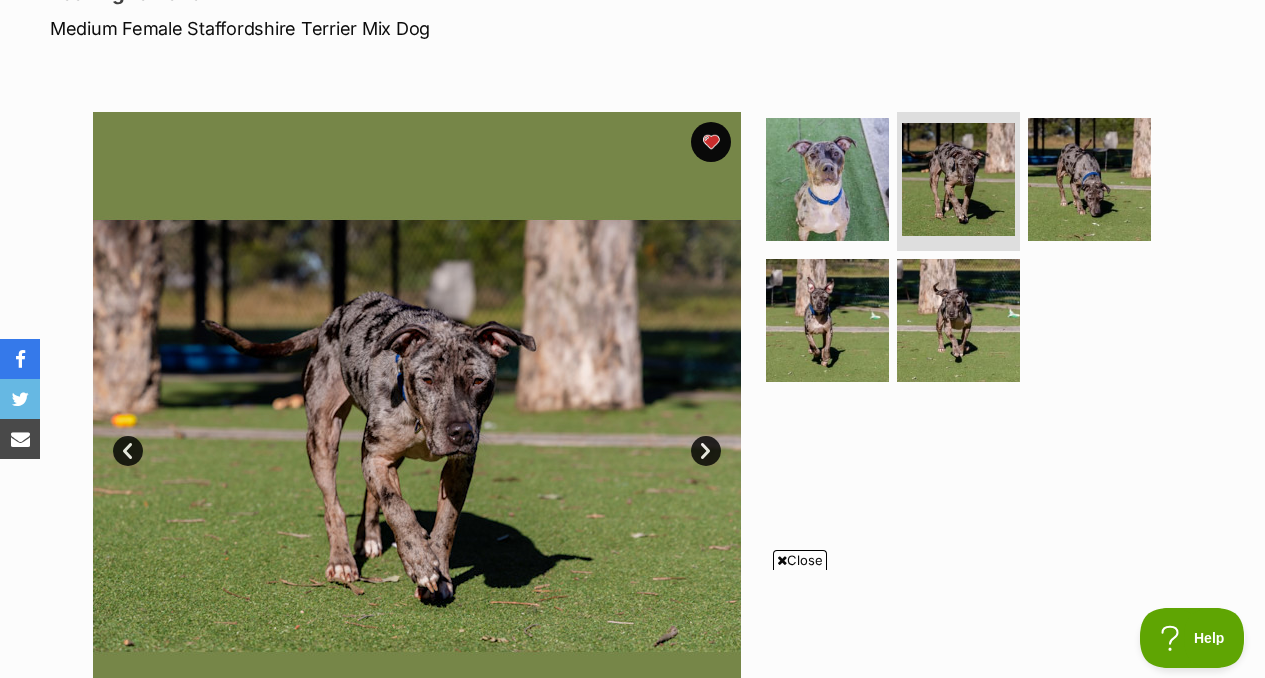 click on "Next" at bounding box center [706, 451] 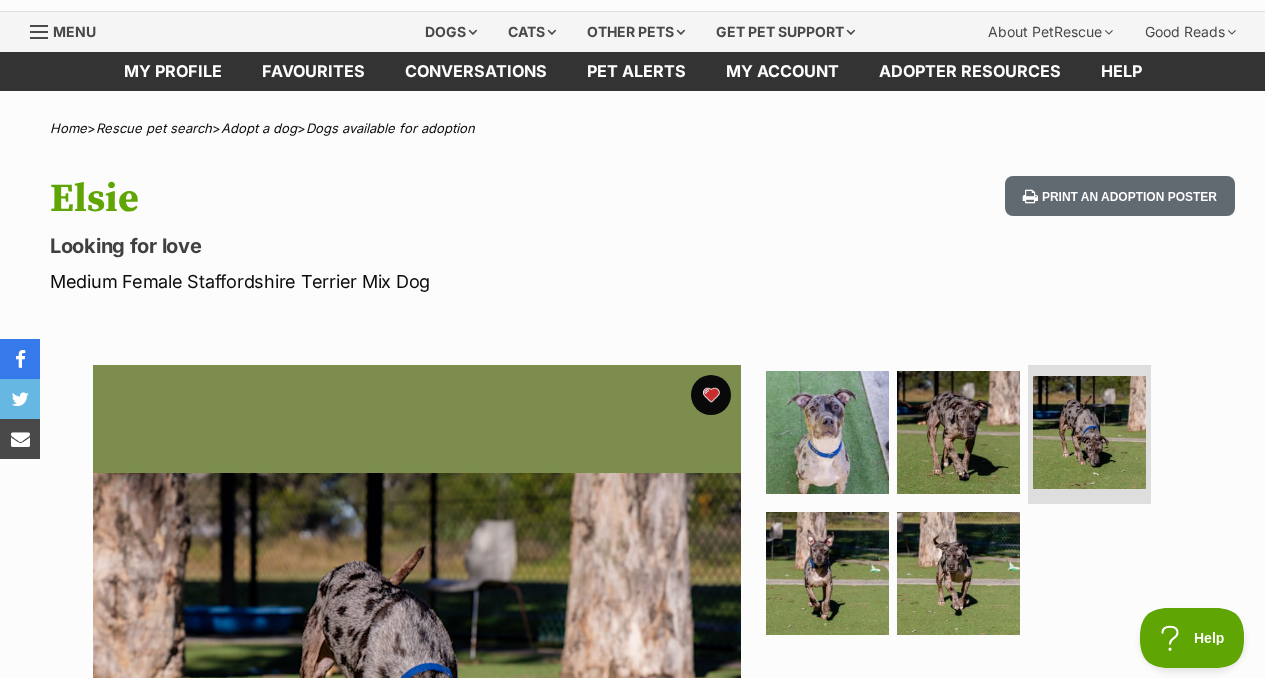 scroll, scrollTop: 0, scrollLeft: 0, axis: both 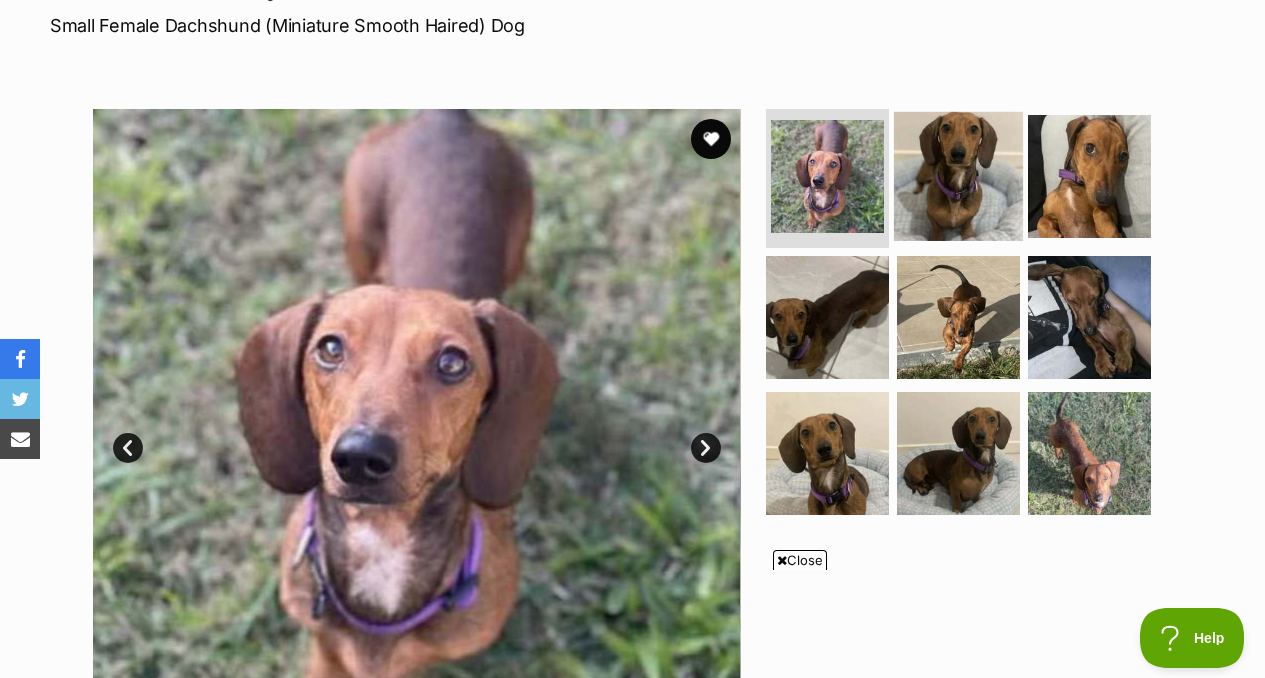 click at bounding box center [958, 175] 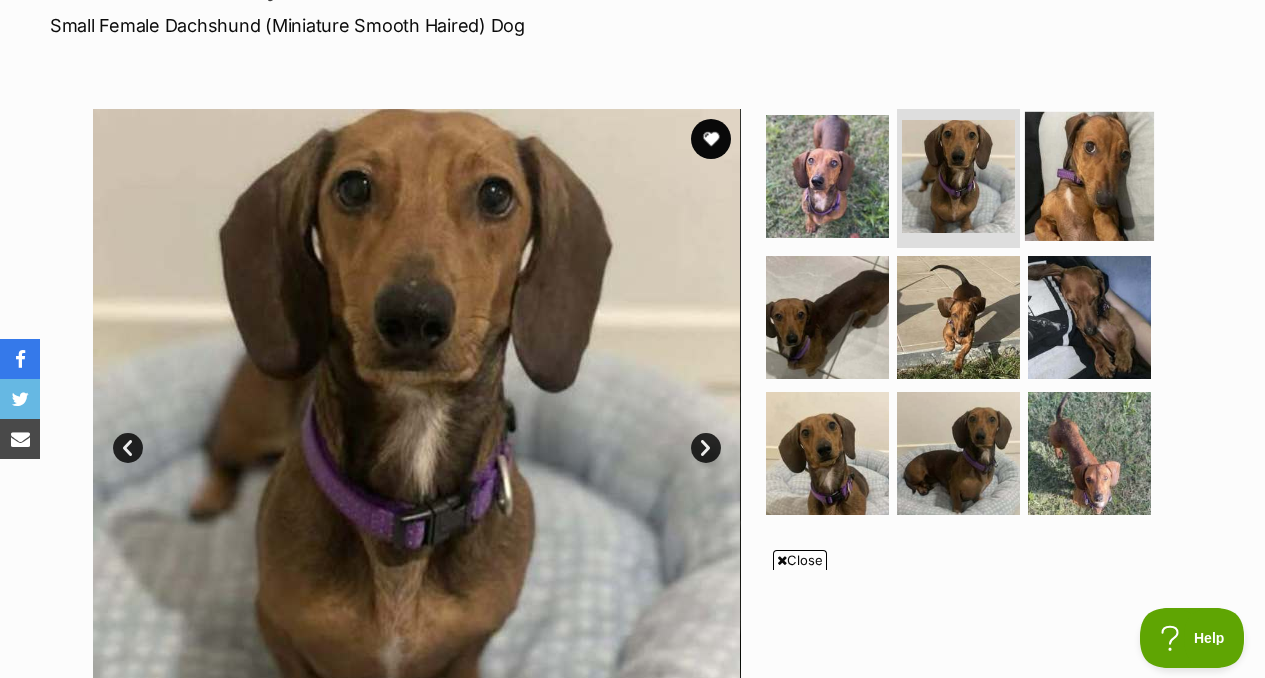 click at bounding box center (1089, 175) 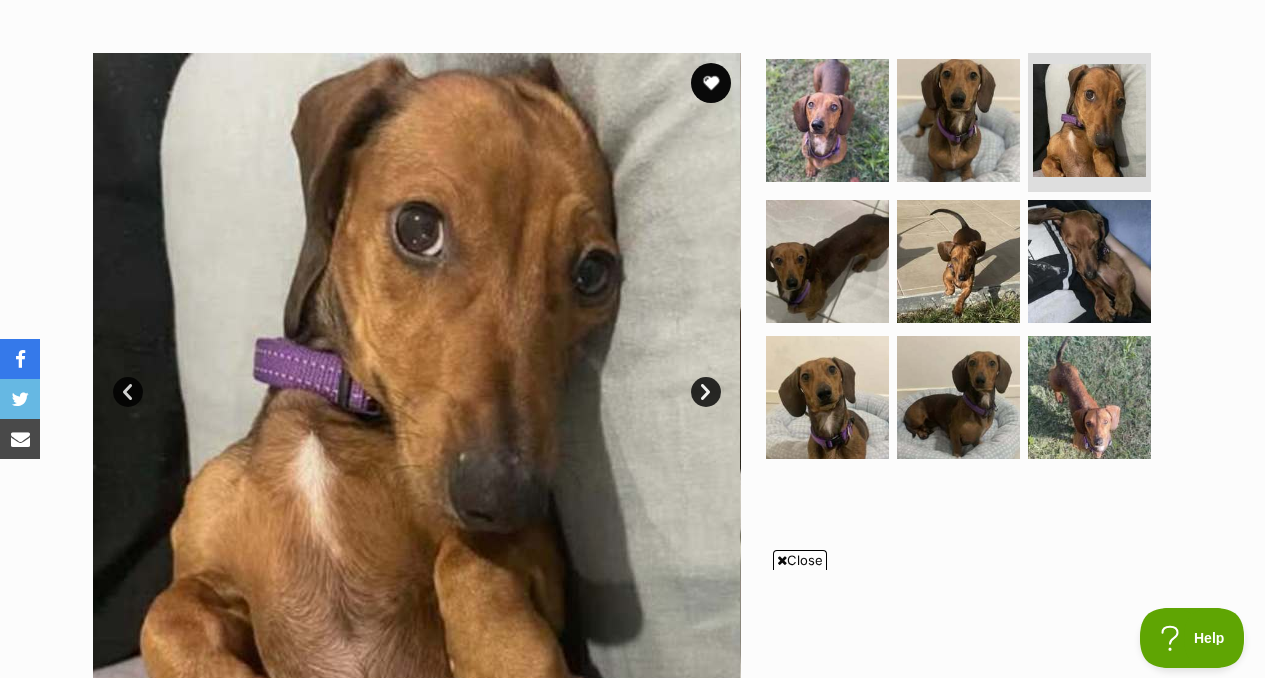 scroll, scrollTop: 364, scrollLeft: 0, axis: vertical 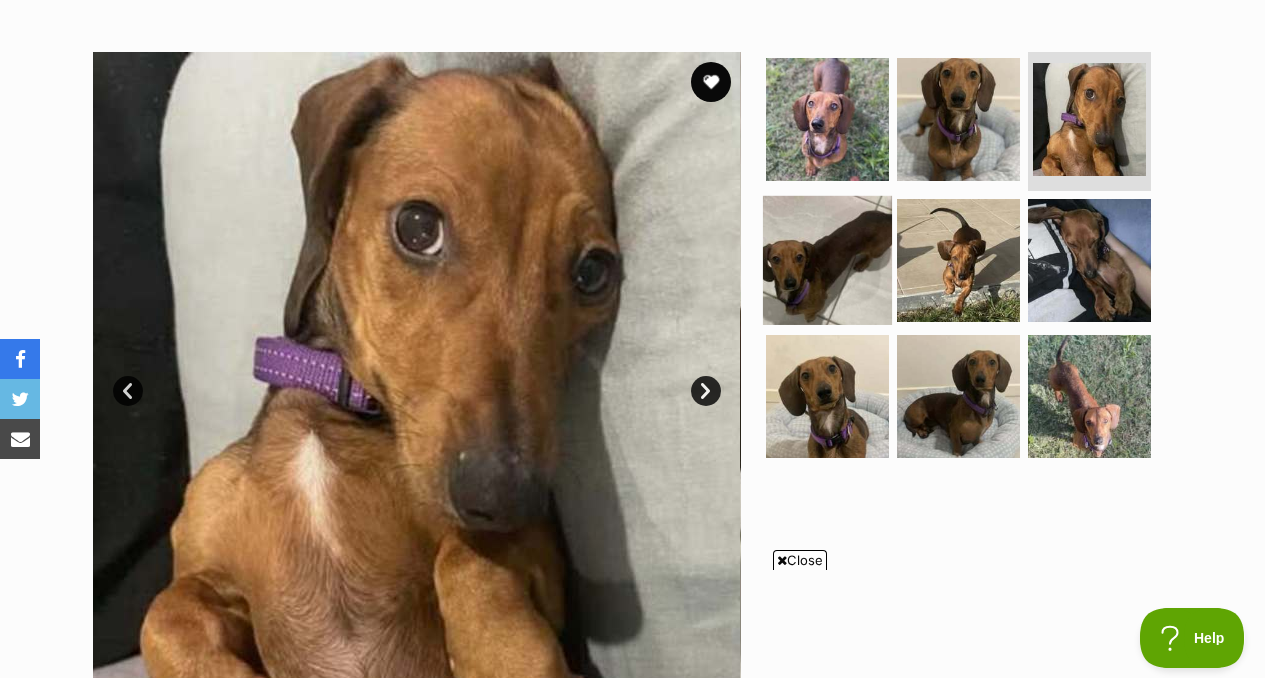 click at bounding box center (827, 260) 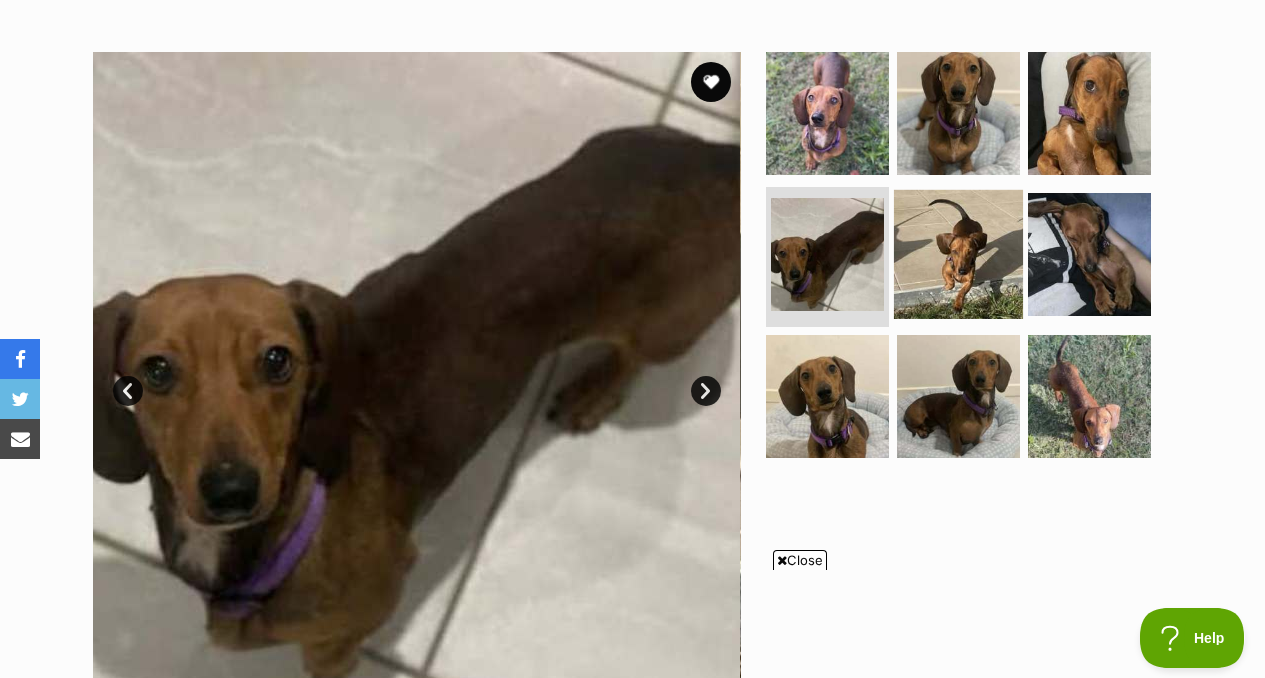 click at bounding box center (958, 254) 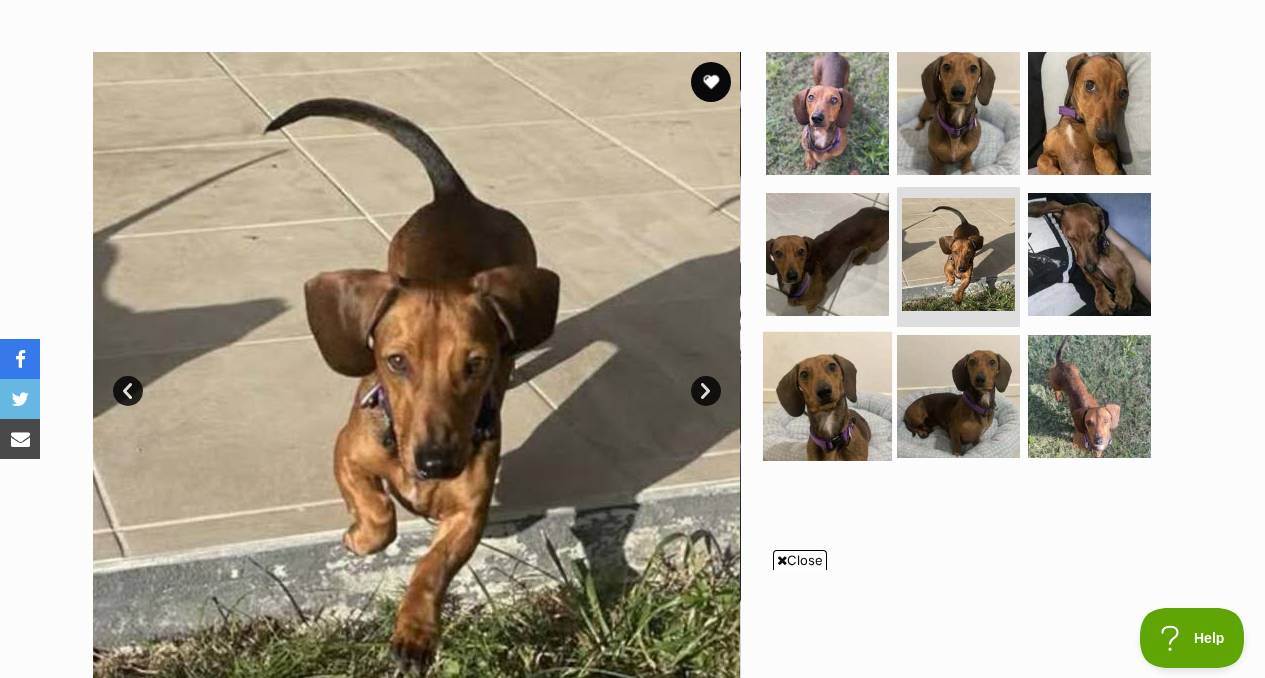 click at bounding box center [827, 396] 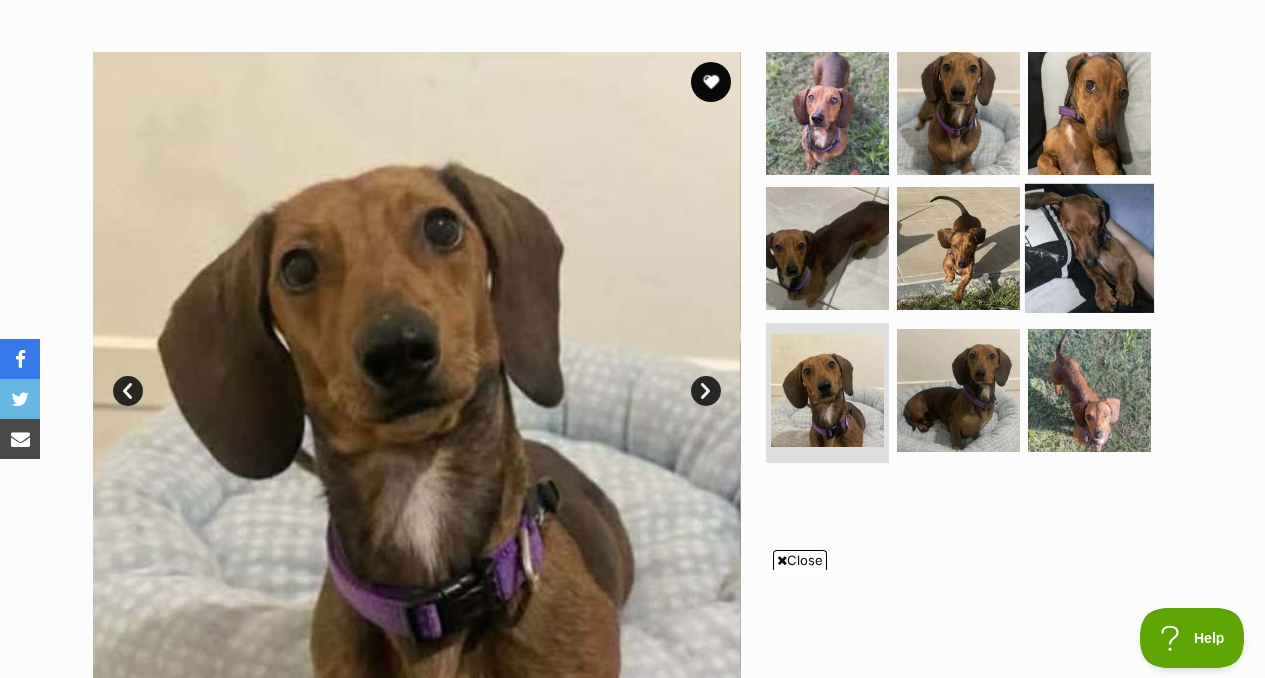 click at bounding box center [1089, 248] 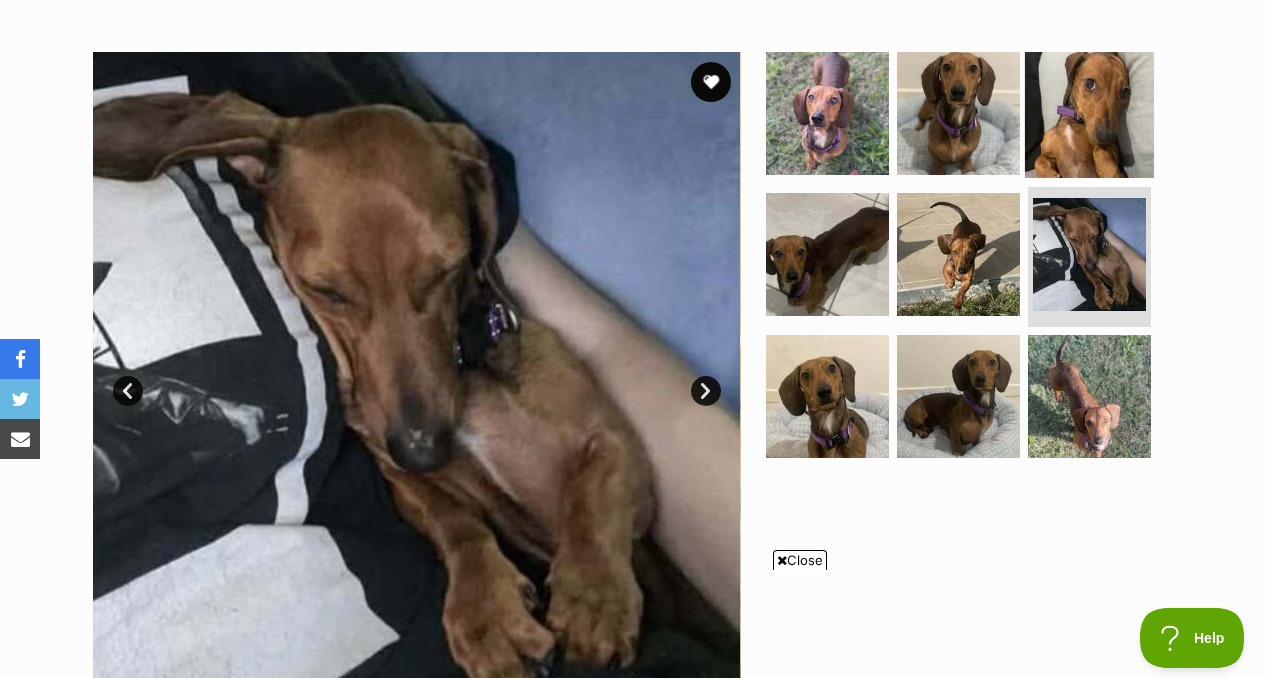 click at bounding box center [1089, 112] 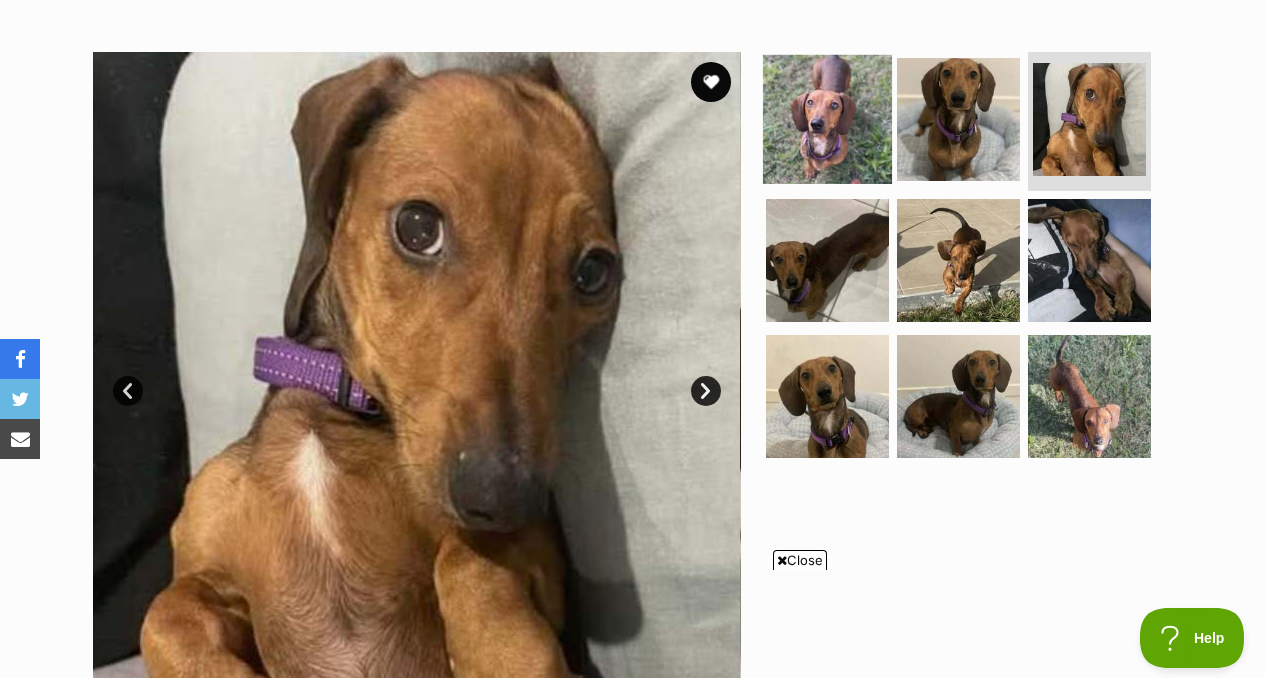 click at bounding box center [827, 118] 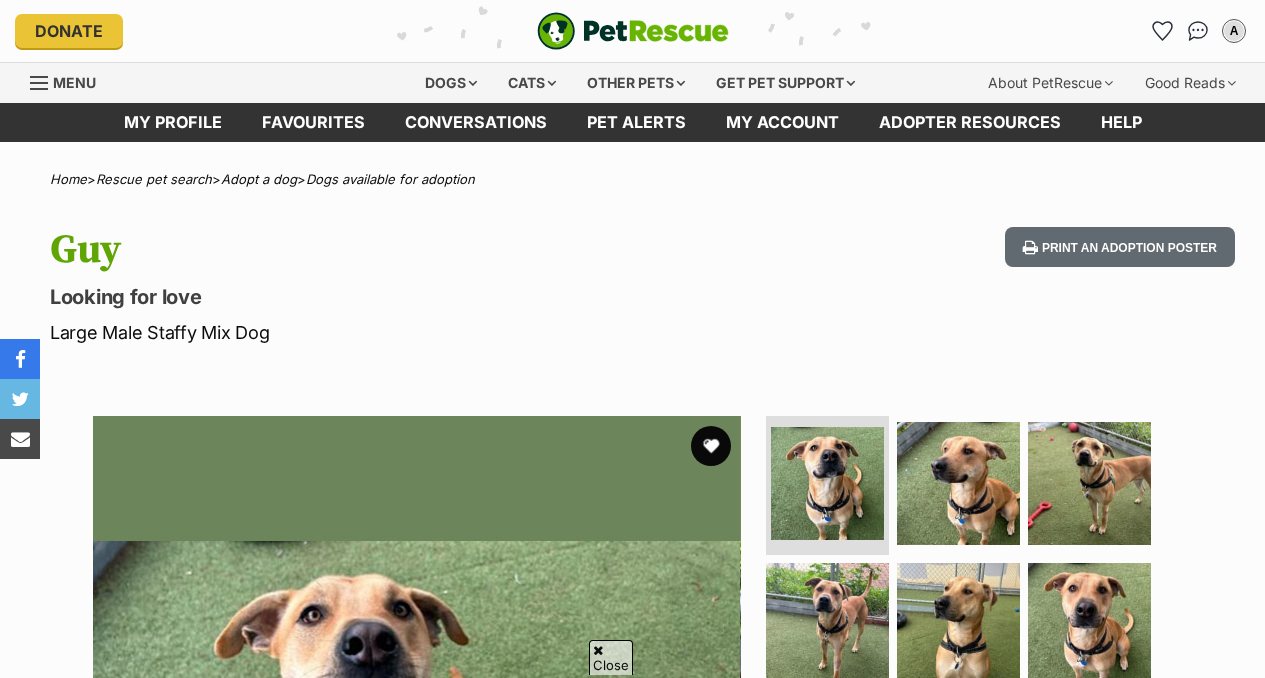 scroll, scrollTop: 1426, scrollLeft: 0, axis: vertical 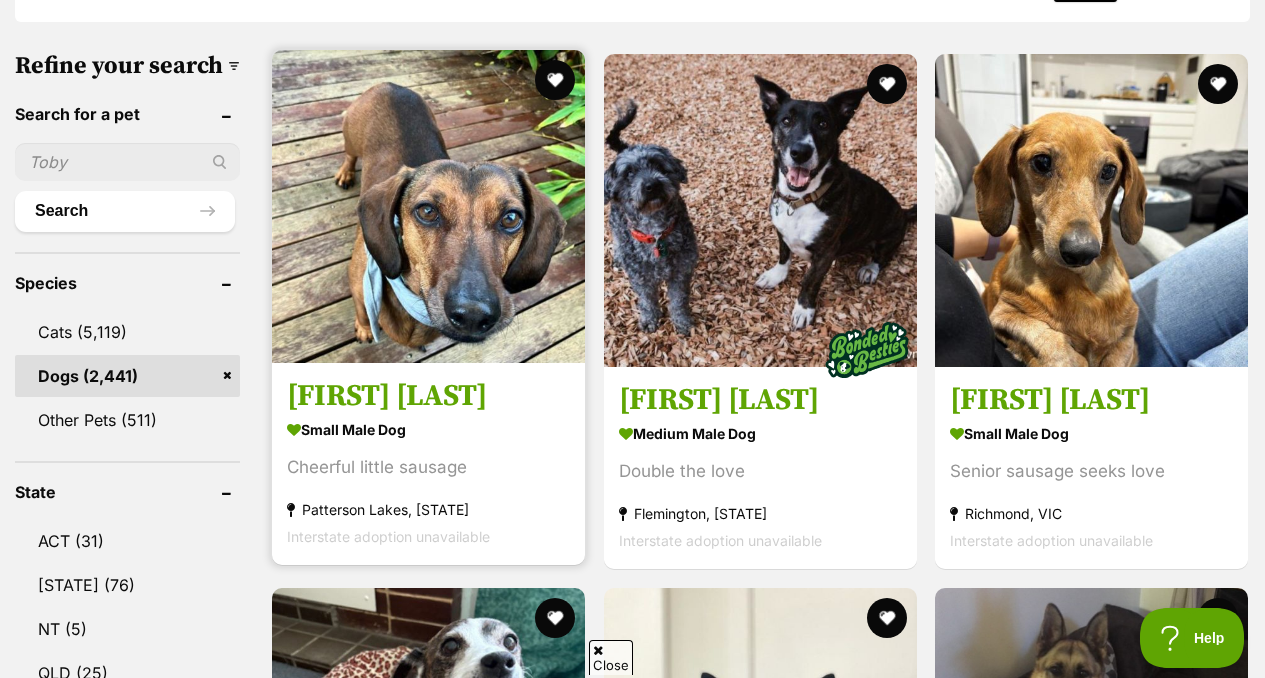 click on "[FIRST] [LAST]" at bounding box center [428, 396] 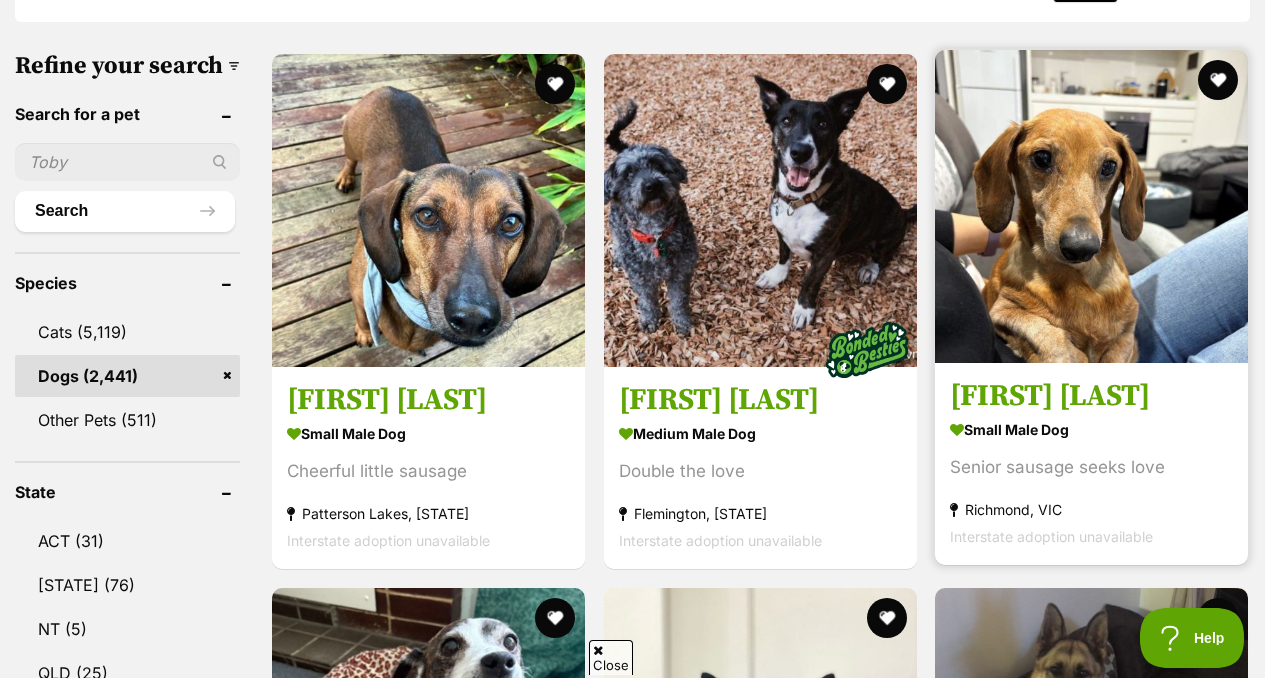 click on "[FIRST] [LAST]" at bounding box center (1091, 396) 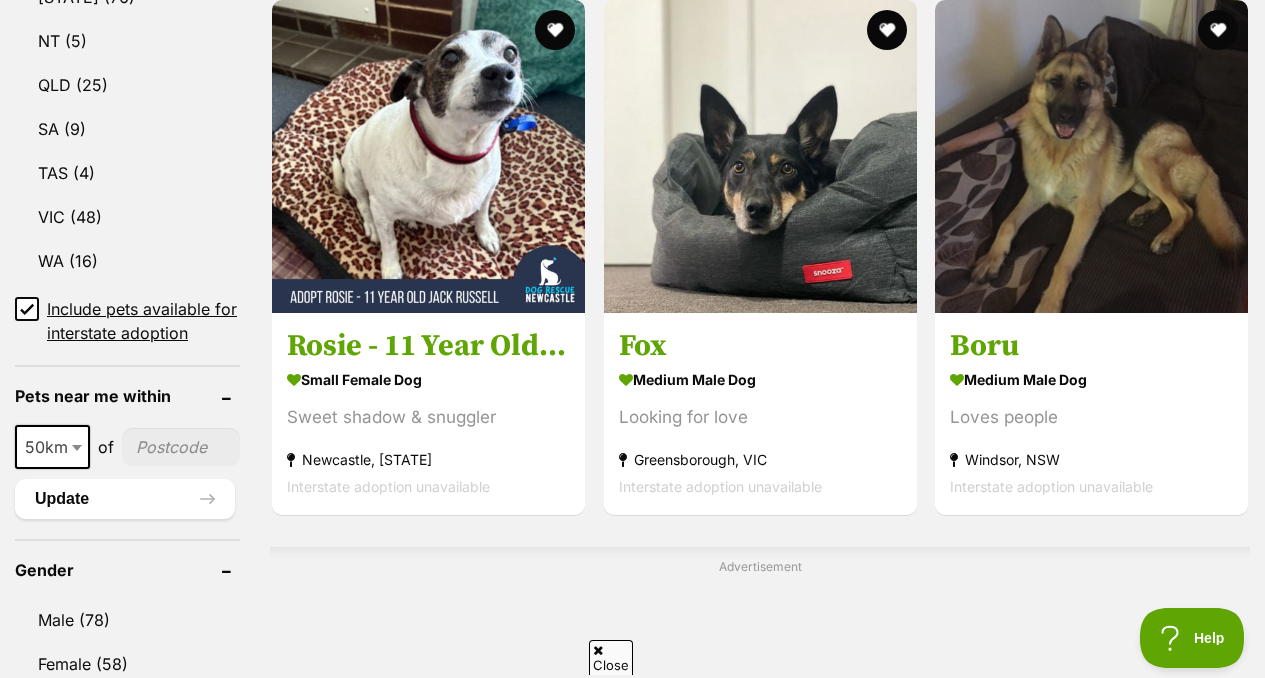 scroll, scrollTop: 1184, scrollLeft: 0, axis: vertical 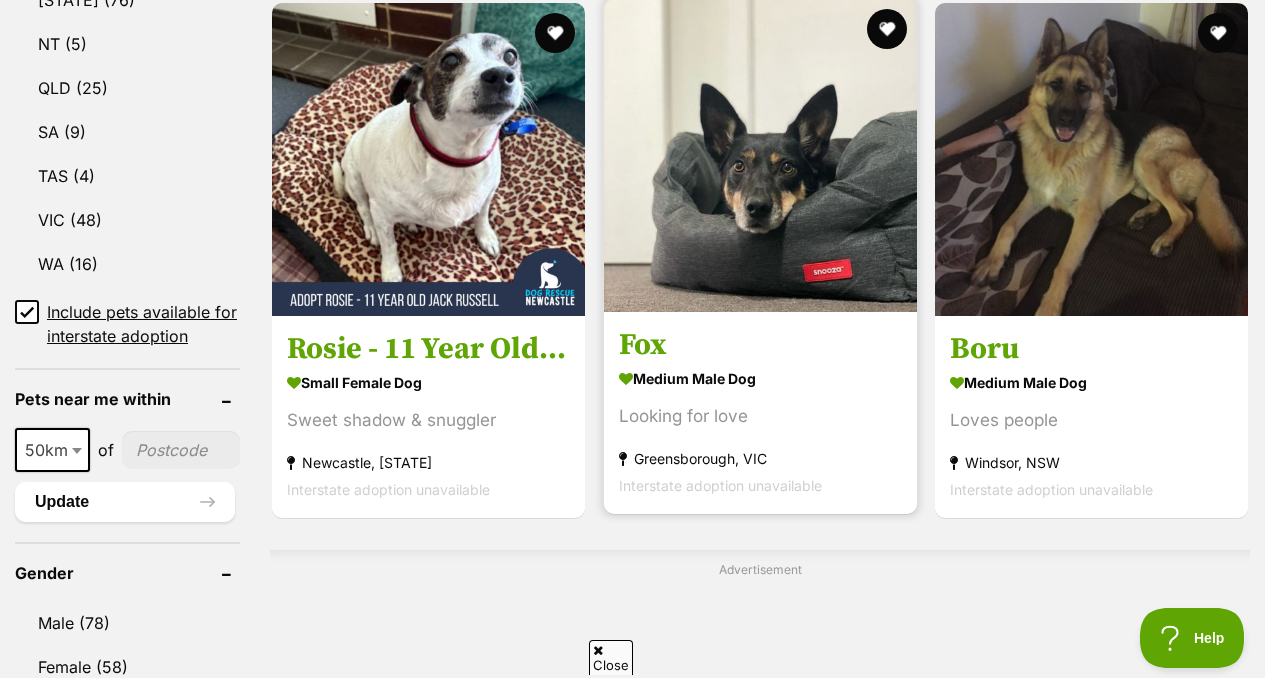 click on "Fox" at bounding box center (760, 345) 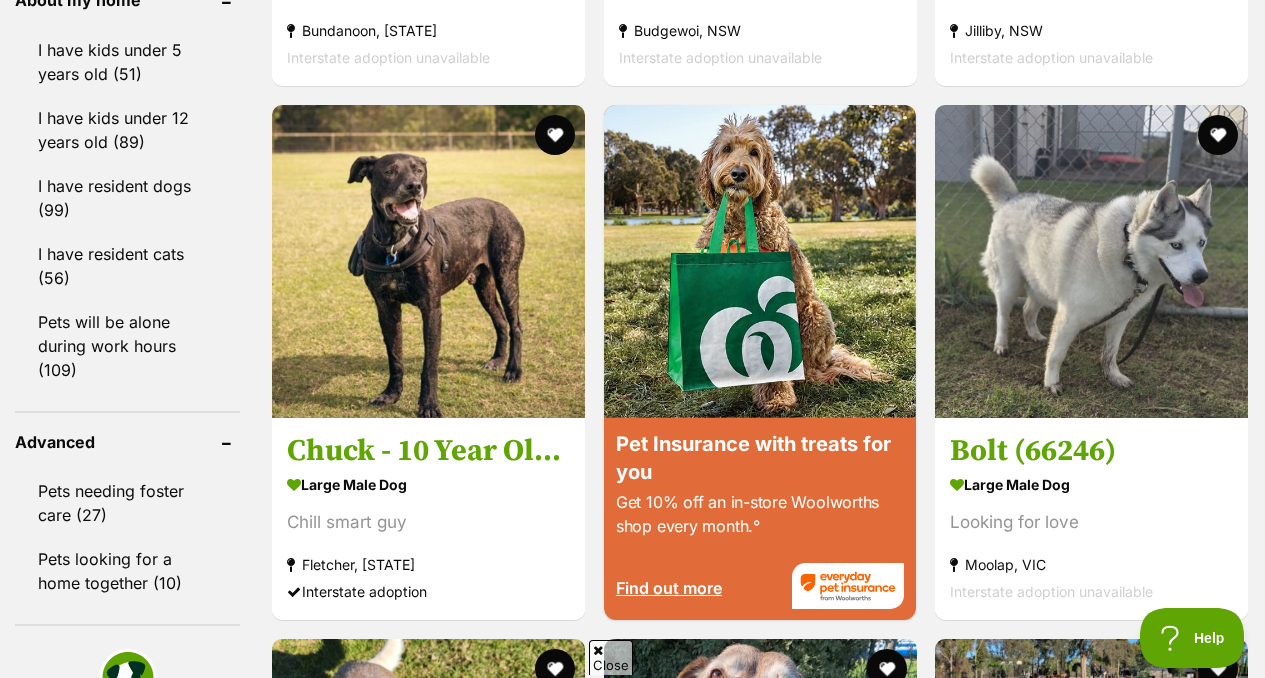 scroll, scrollTop: 2338, scrollLeft: 0, axis: vertical 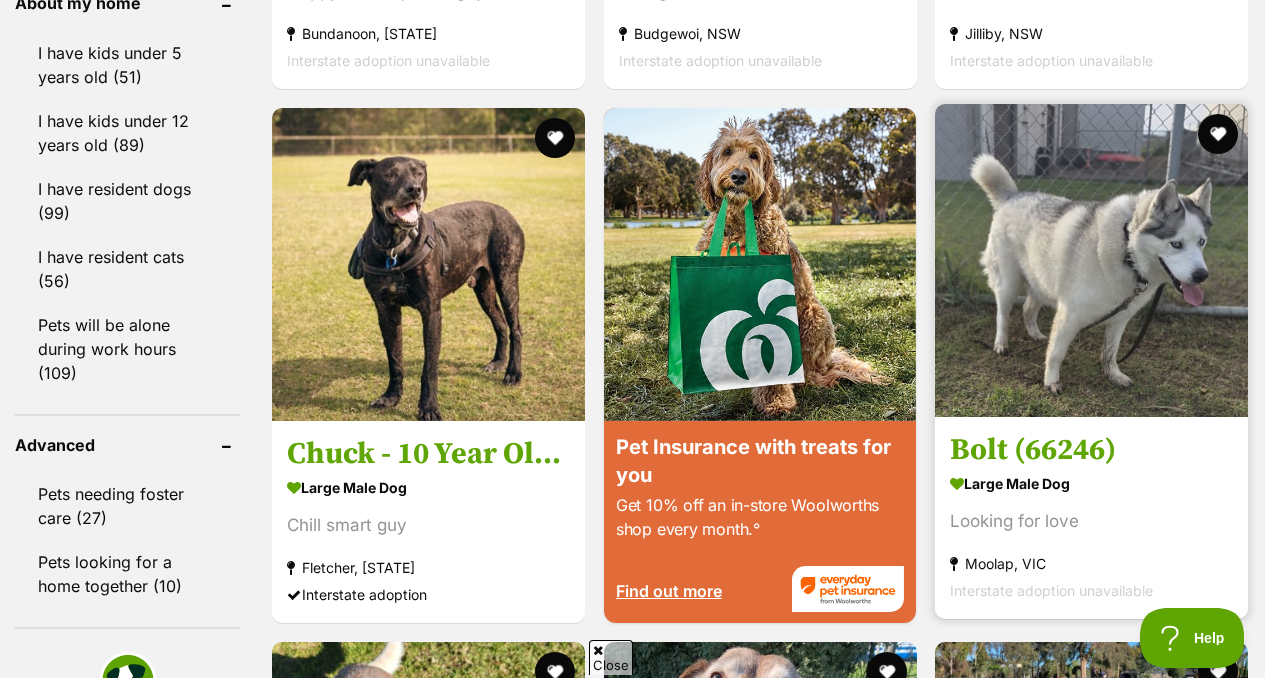 drag, startPoint x: 1264, startPoint y: 567, endPoint x: 1055, endPoint y: 322, distance: 322.03415 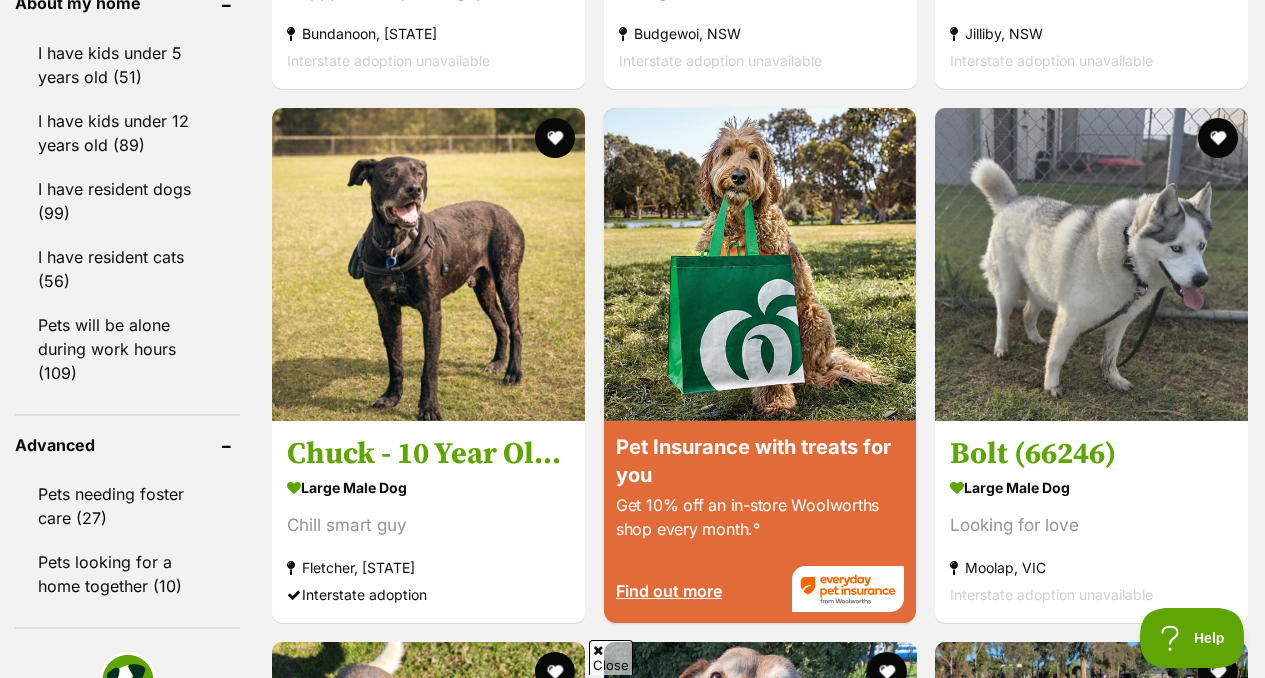 click on "Frankie Silvanus
small male Dog
Cheerful little sausage
Patterson Lakes, VIC
Interstate adoption unavailable
Oscar and Annika Newhaven
medium male Dog
Double the love
Flemington, VIC
Interstate adoption unavailable
Hans Russelton
small male Dog
Senior sausage seeks love
Richmond, VIC
Interstate adoption unavailable
Rosie - 11 Year Old Jack Russell
small female Dog
Sweet shadow & snuggler
Newcastle, NSW
Interstate adoption unavailable
Fox
medium male Dog
Looking for love
Greensborough, VIC
Interstate adoption unavailable
Boru
medium male Dog
Loves people
Windsor, NSW
Interstate adoption unavailable
Advertisement
Samson" at bounding box center (760, 462) 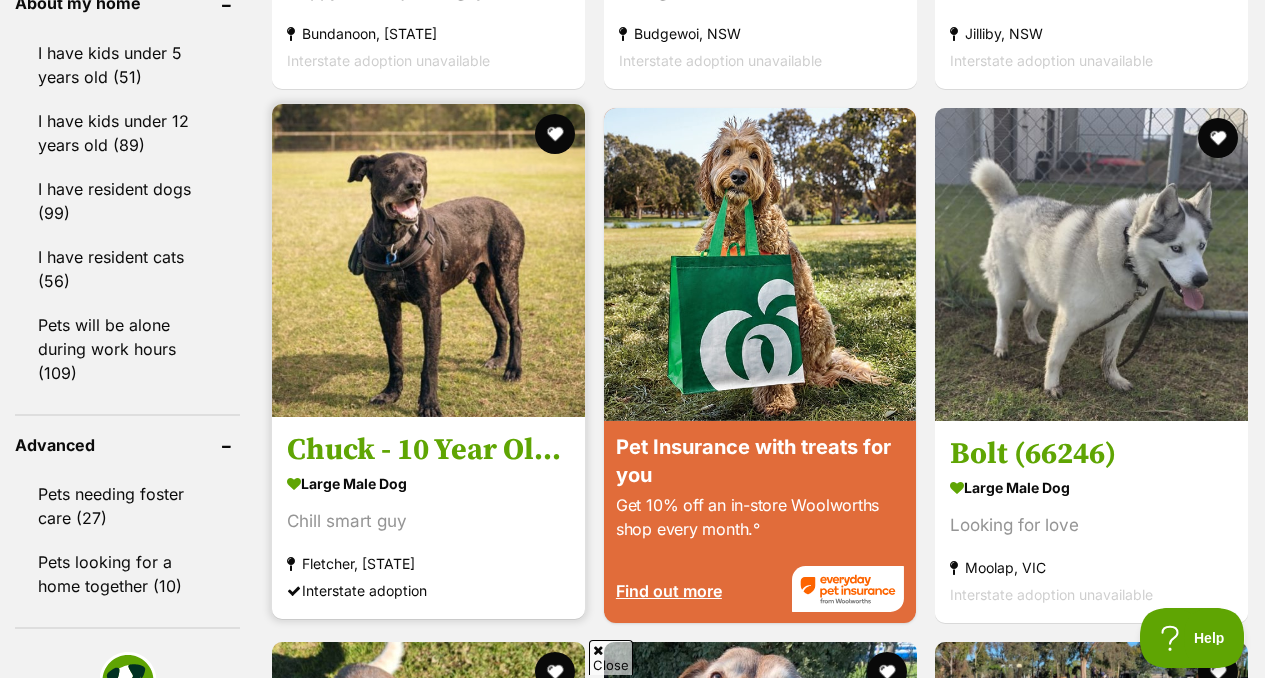 click on "Chuck - 10 Year Old Bullmastiff
large male Dog
Chill smart guy
Fletcher, NSW
Interstate adoption" at bounding box center (428, 517) 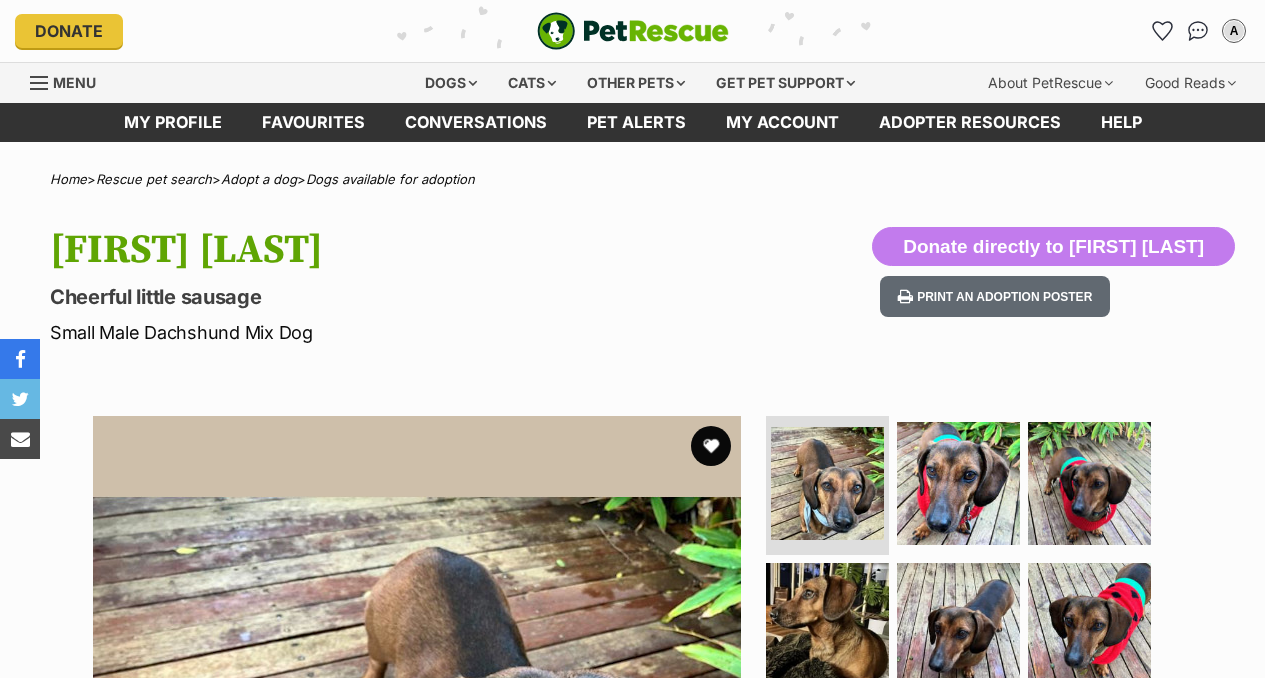 scroll, scrollTop: 195, scrollLeft: 0, axis: vertical 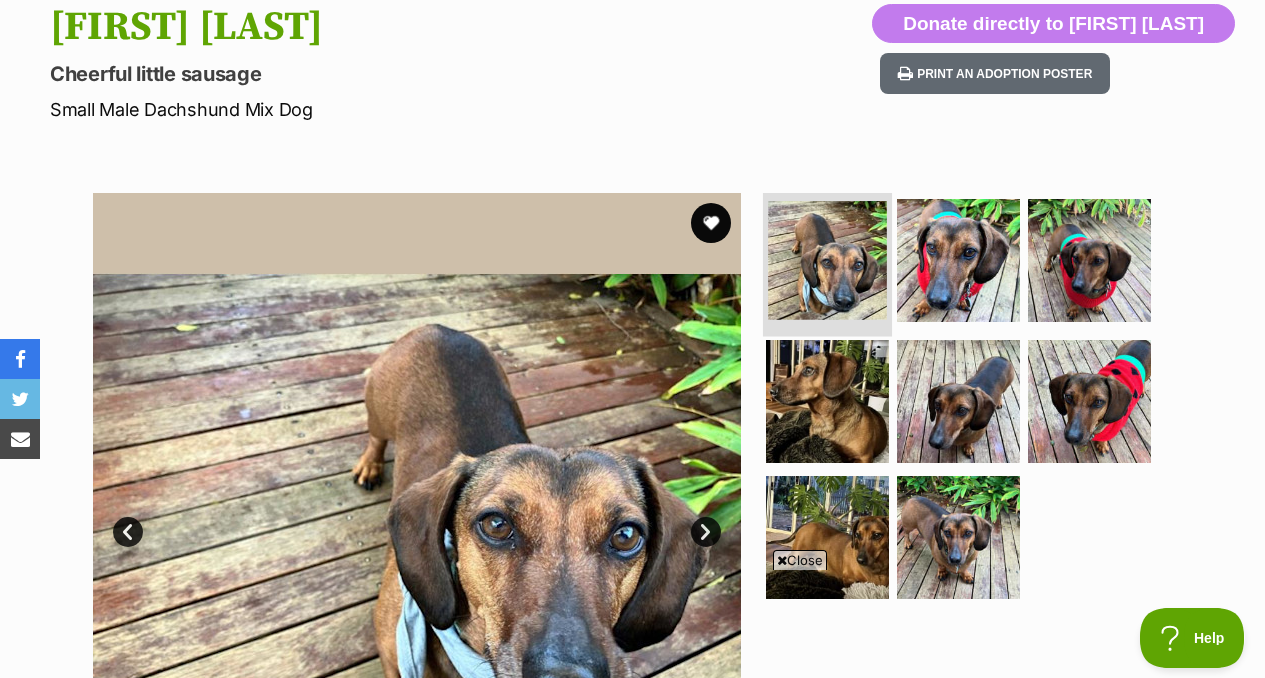 click at bounding box center (827, 260) 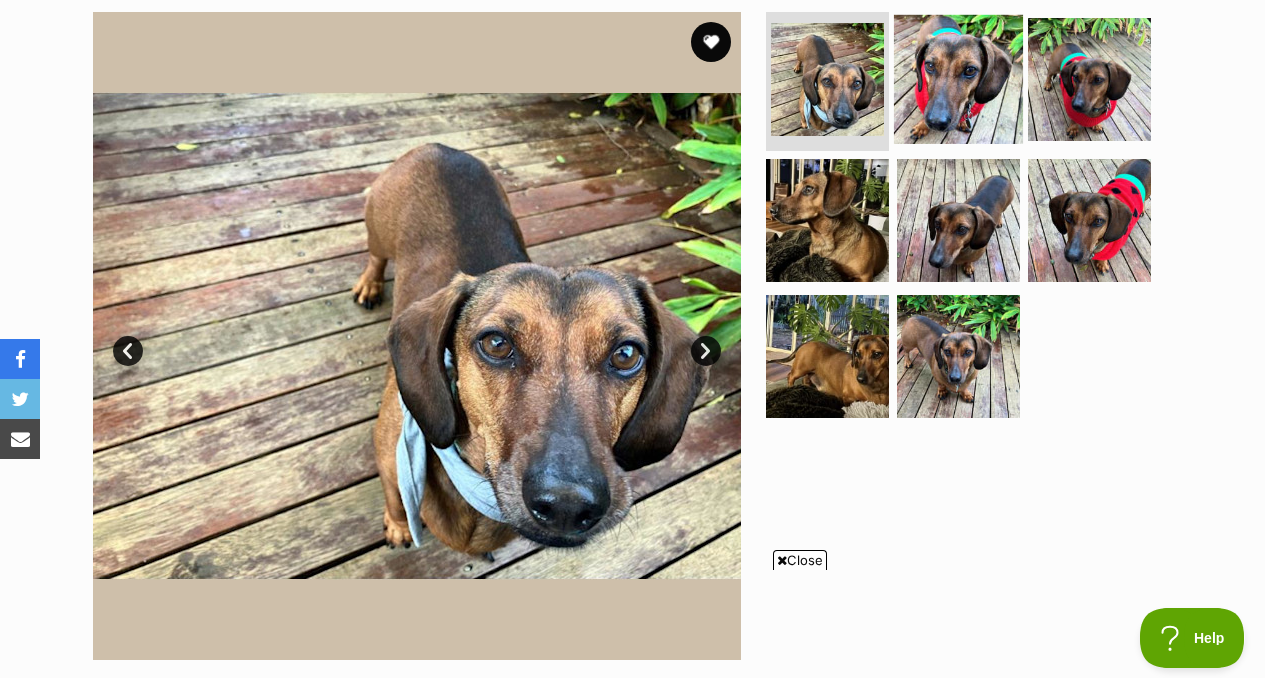 scroll, scrollTop: 433, scrollLeft: 0, axis: vertical 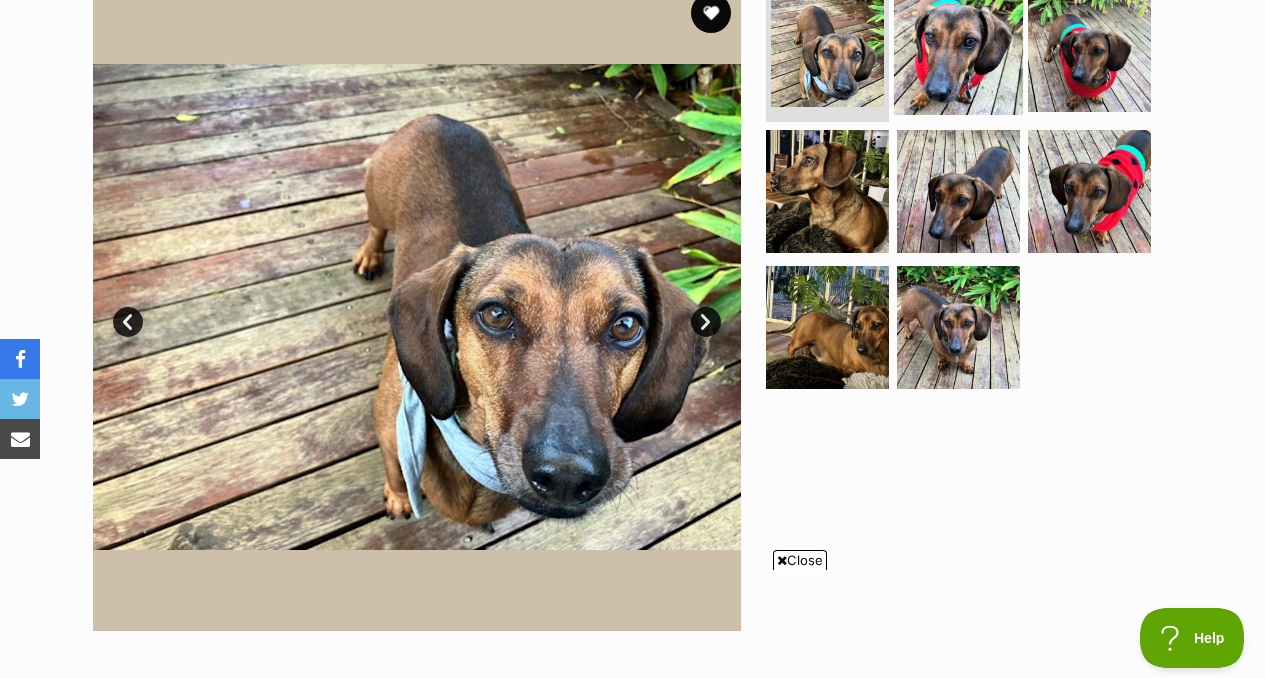click at bounding box center [958, 49] 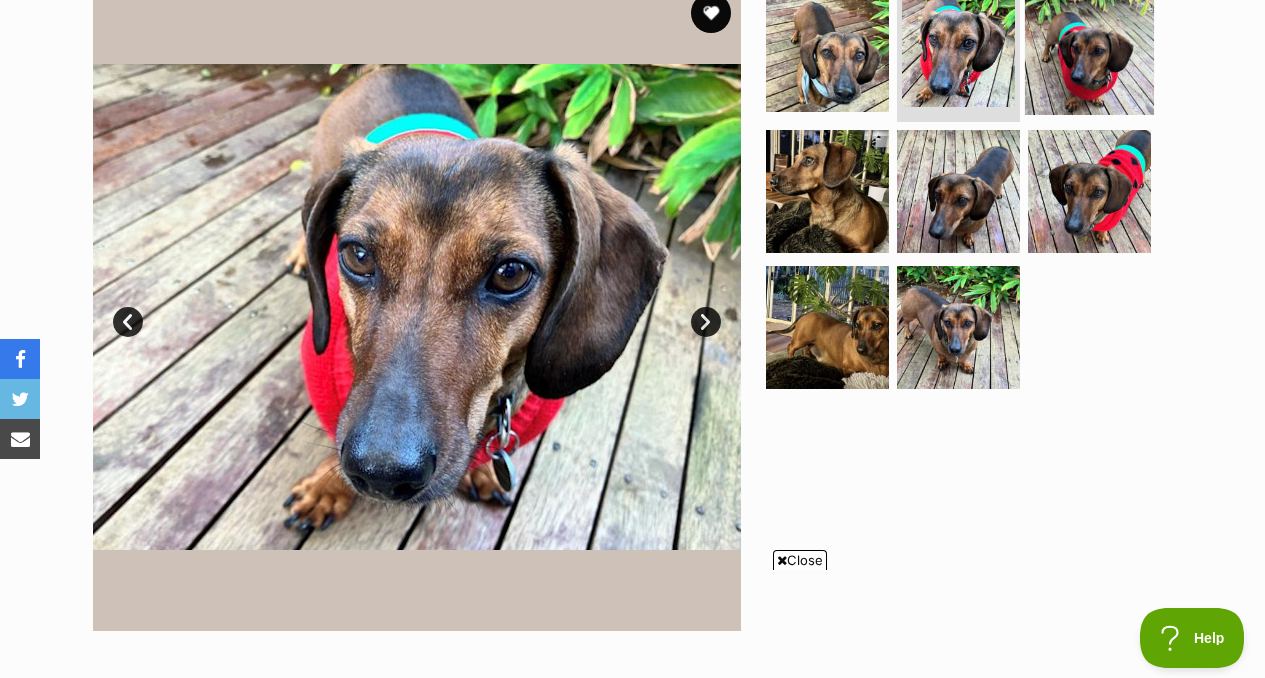 click at bounding box center [1089, 49] 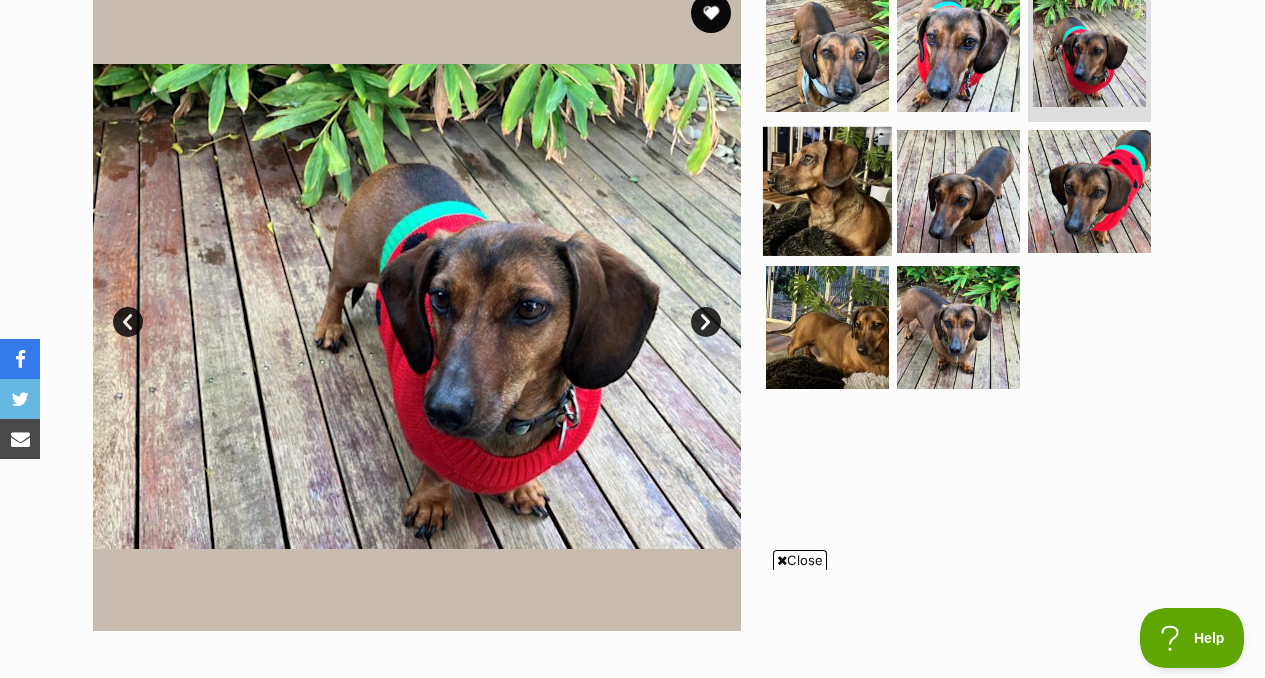 click at bounding box center [827, 191] 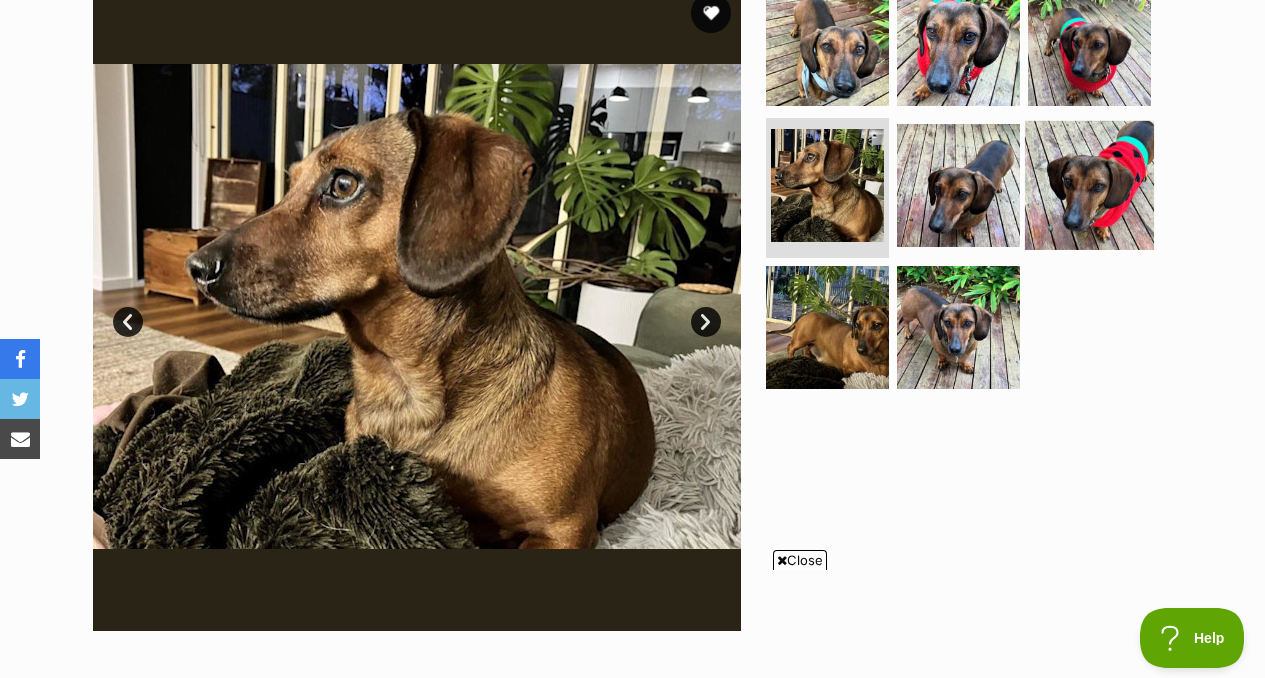 click at bounding box center (1089, 185) 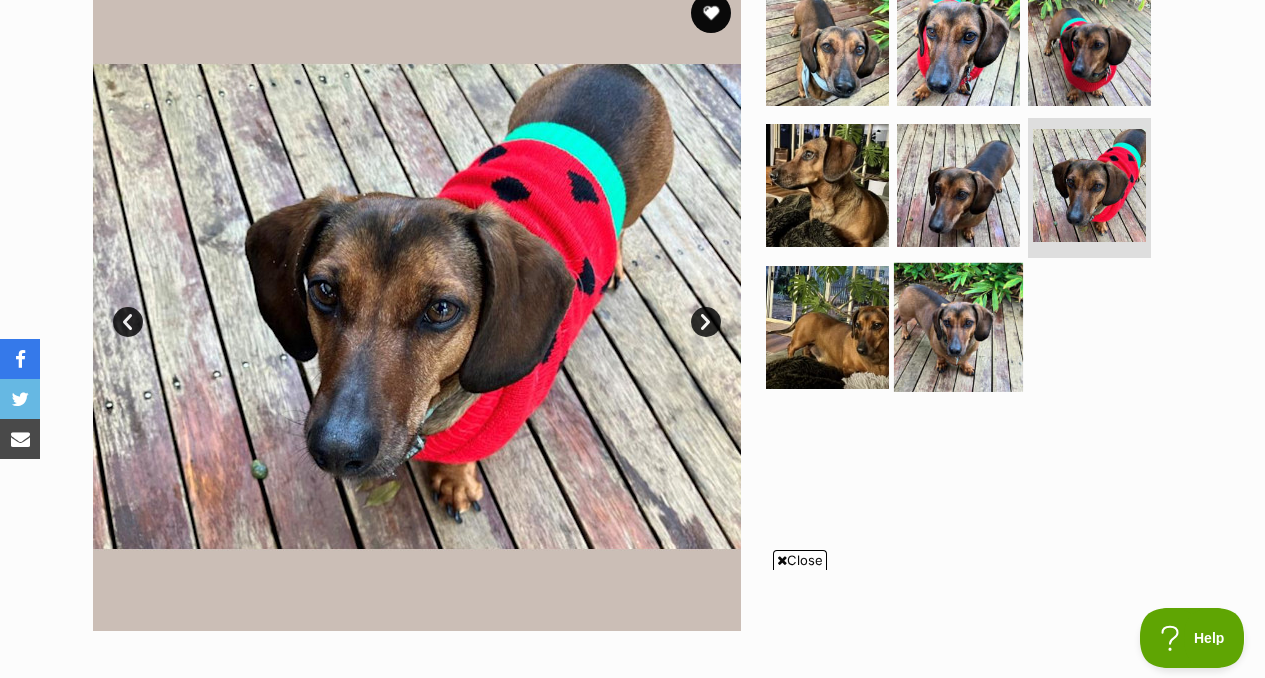 click at bounding box center (958, 327) 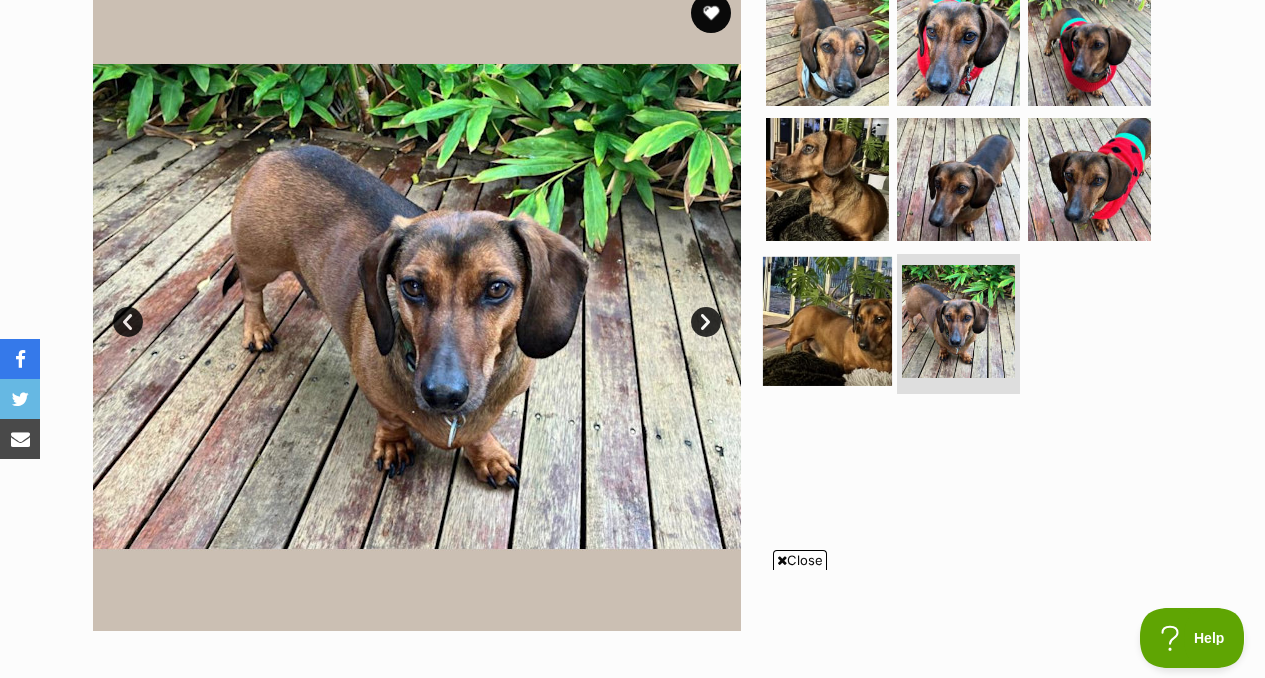 click at bounding box center [827, 321] 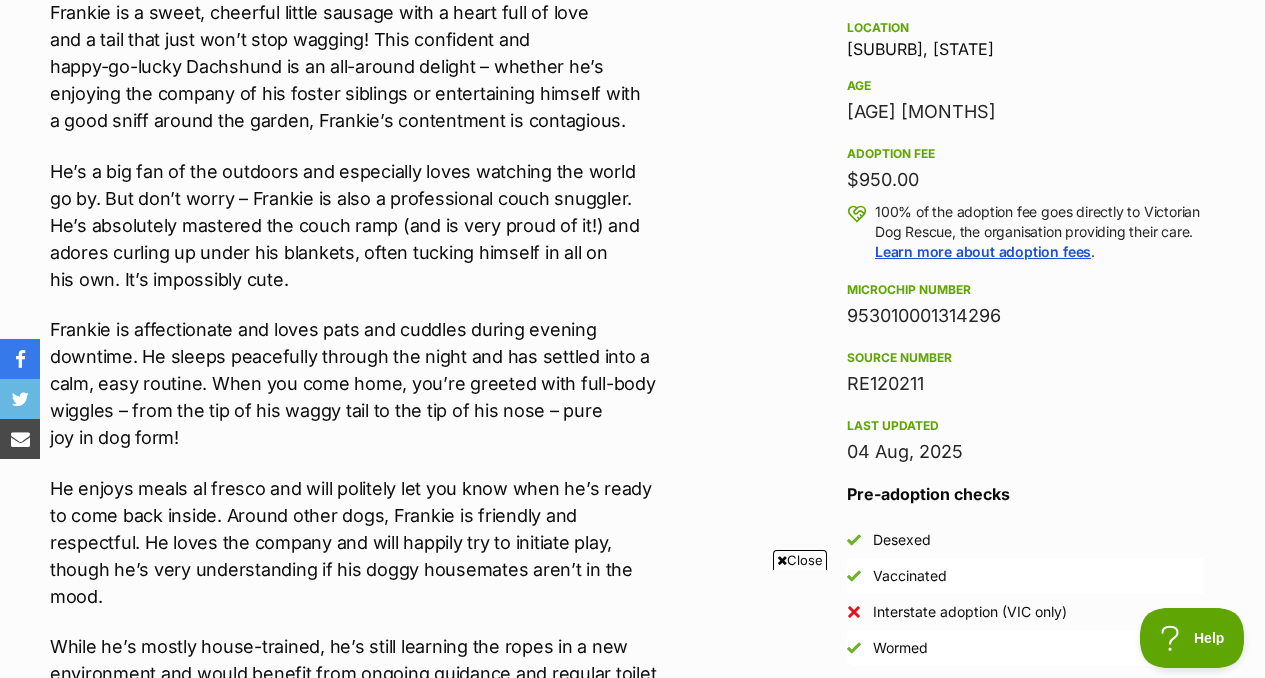 scroll, scrollTop: 1348, scrollLeft: 0, axis: vertical 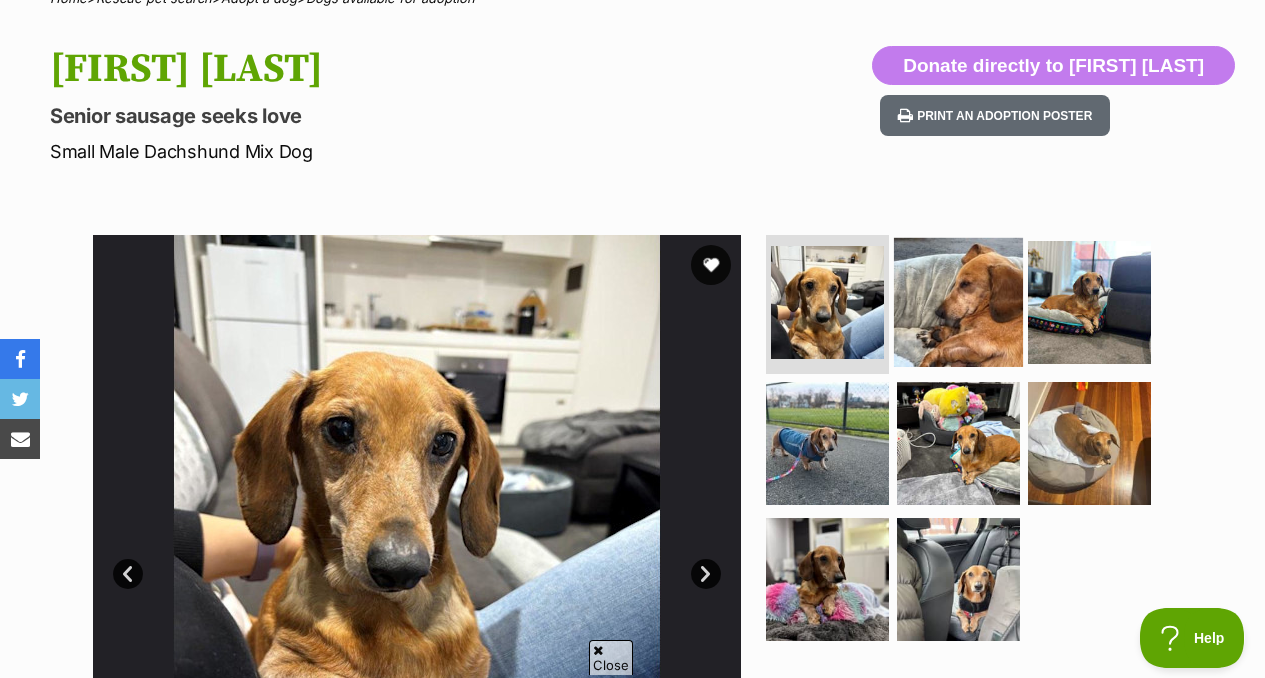 click at bounding box center [958, 301] 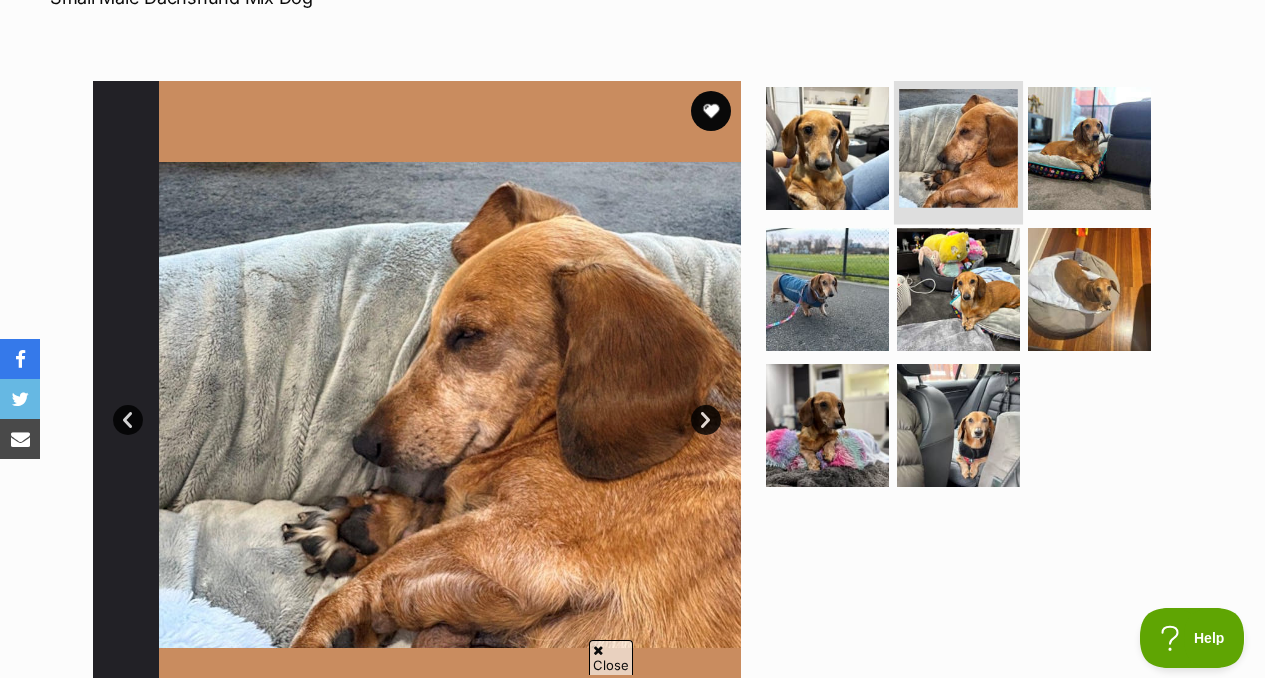 scroll, scrollTop: 336, scrollLeft: 0, axis: vertical 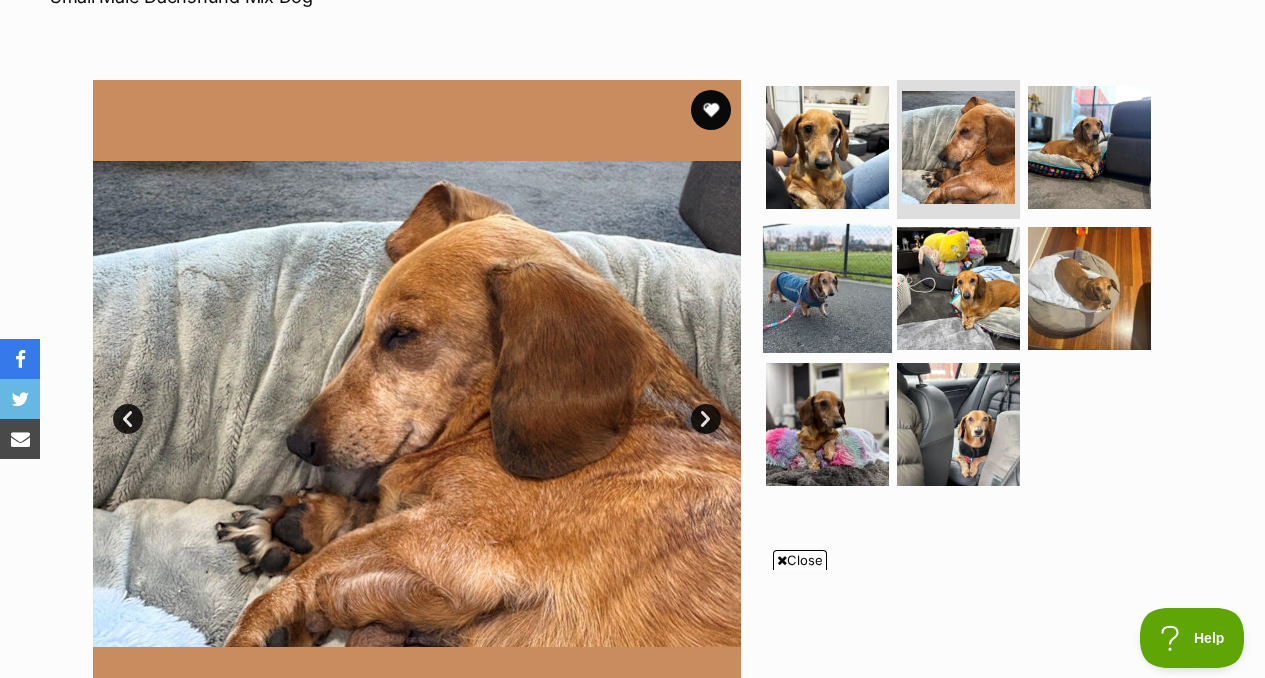 click at bounding box center [827, 288] 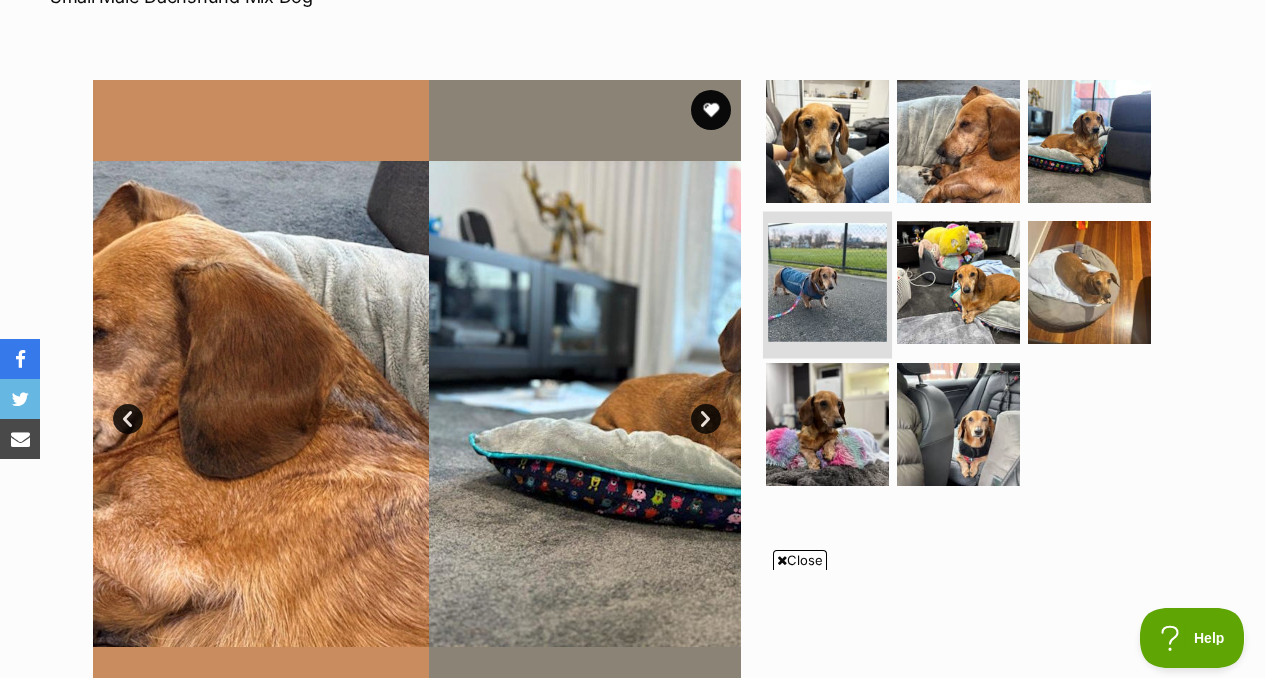 click at bounding box center (827, 282) 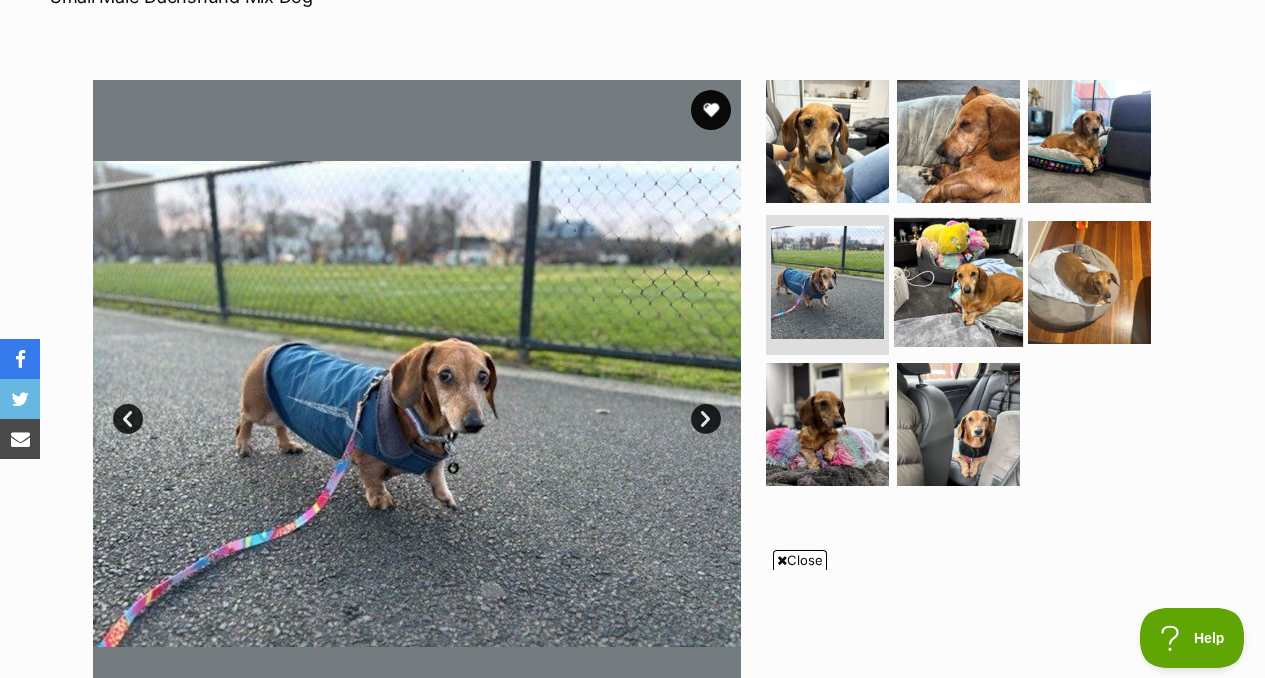 click at bounding box center (958, 282) 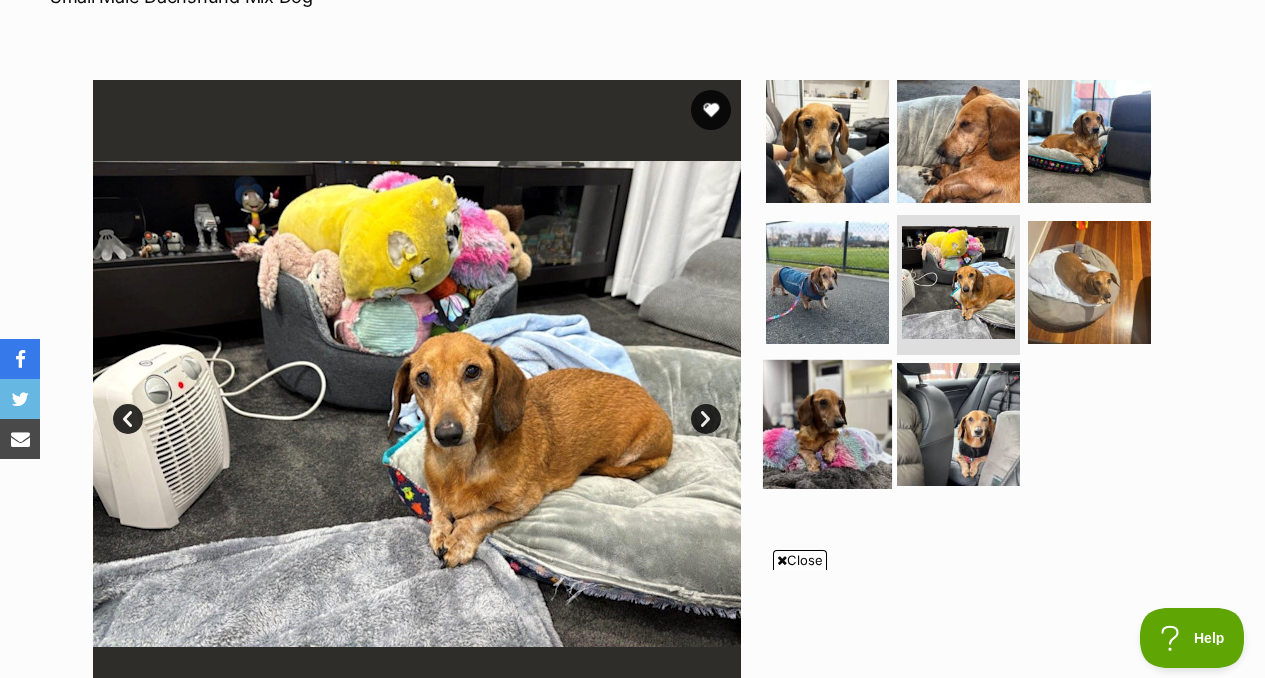 click at bounding box center [827, 424] 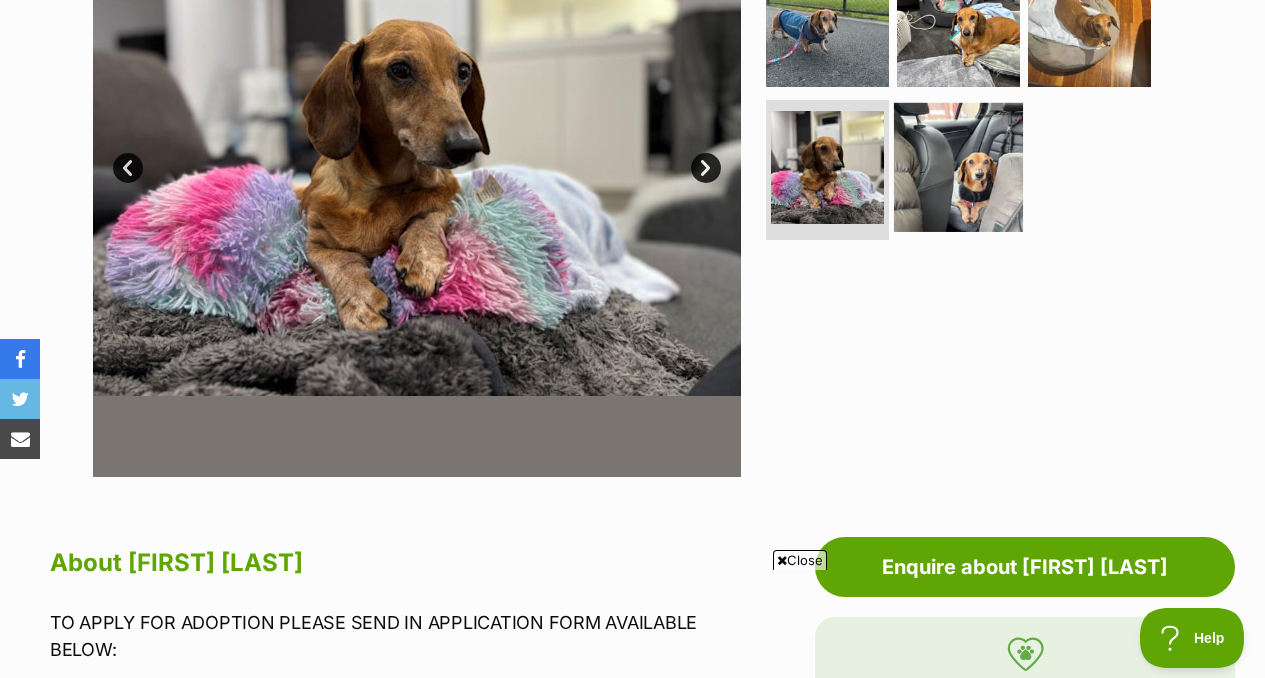 scroll, scrollTop: 586, scrollLeft: 0, axis: vertical 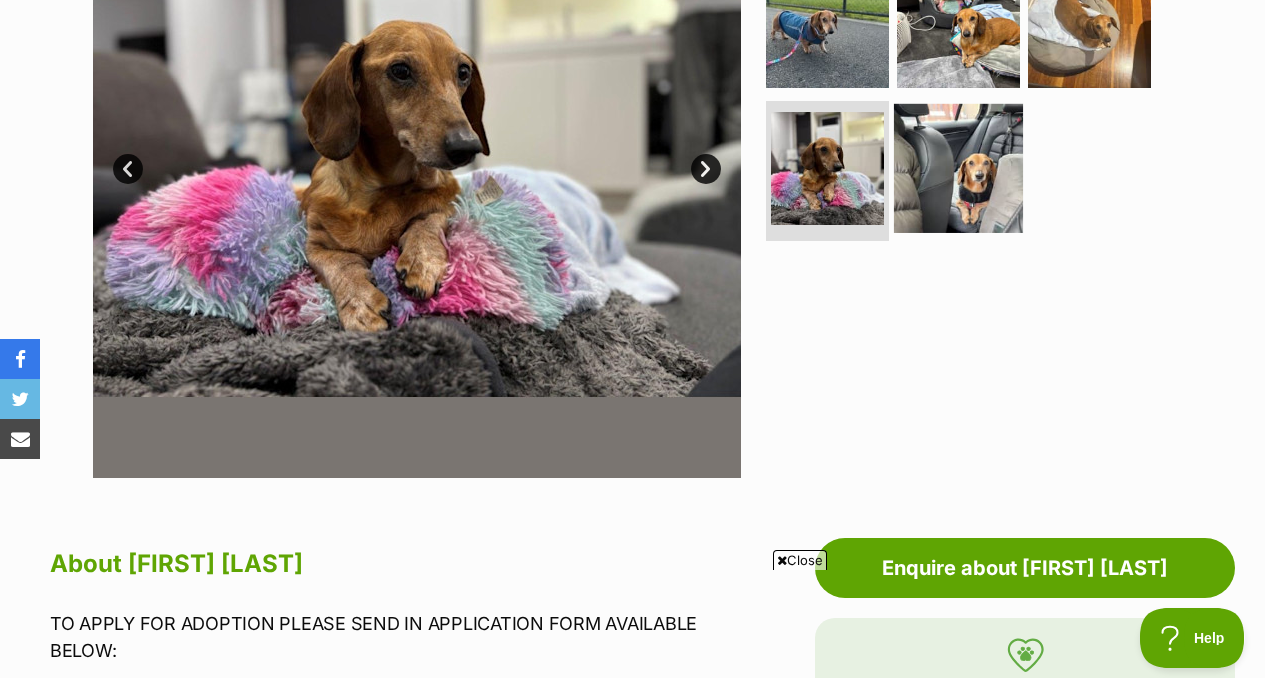 click at bounding box center [958, 168] 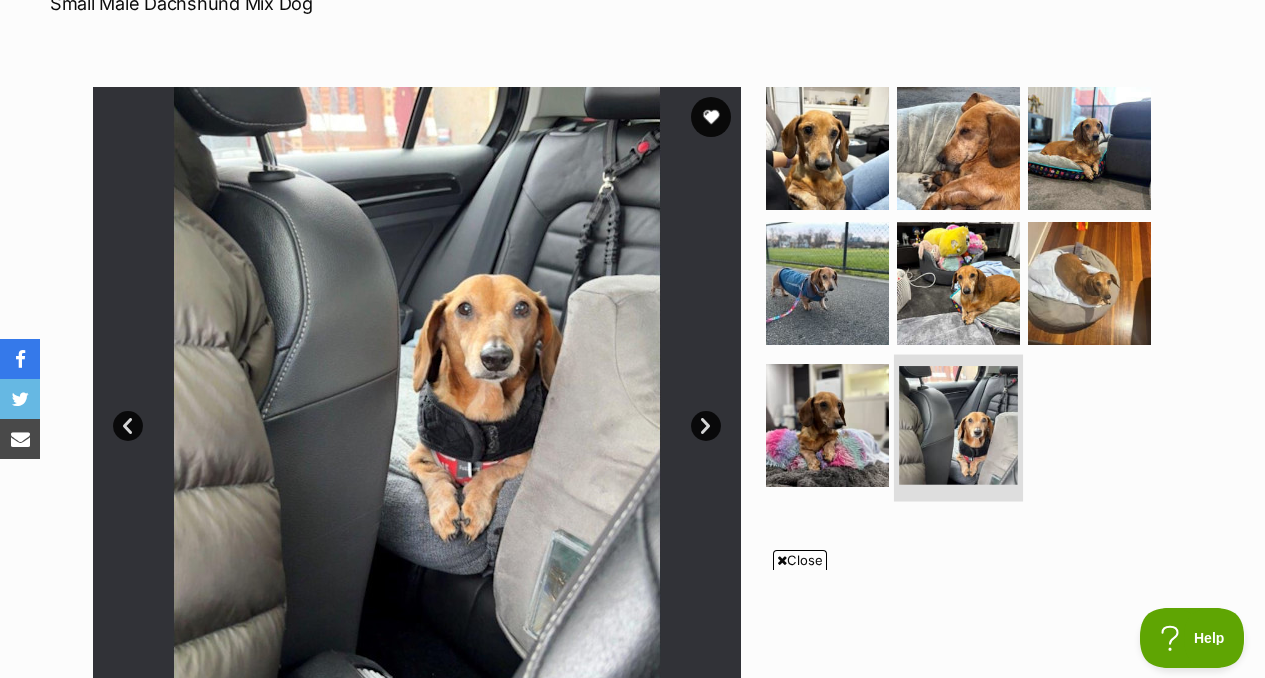 scroll, scrollTop: 318, scrollLeft: 0, axis: vertical 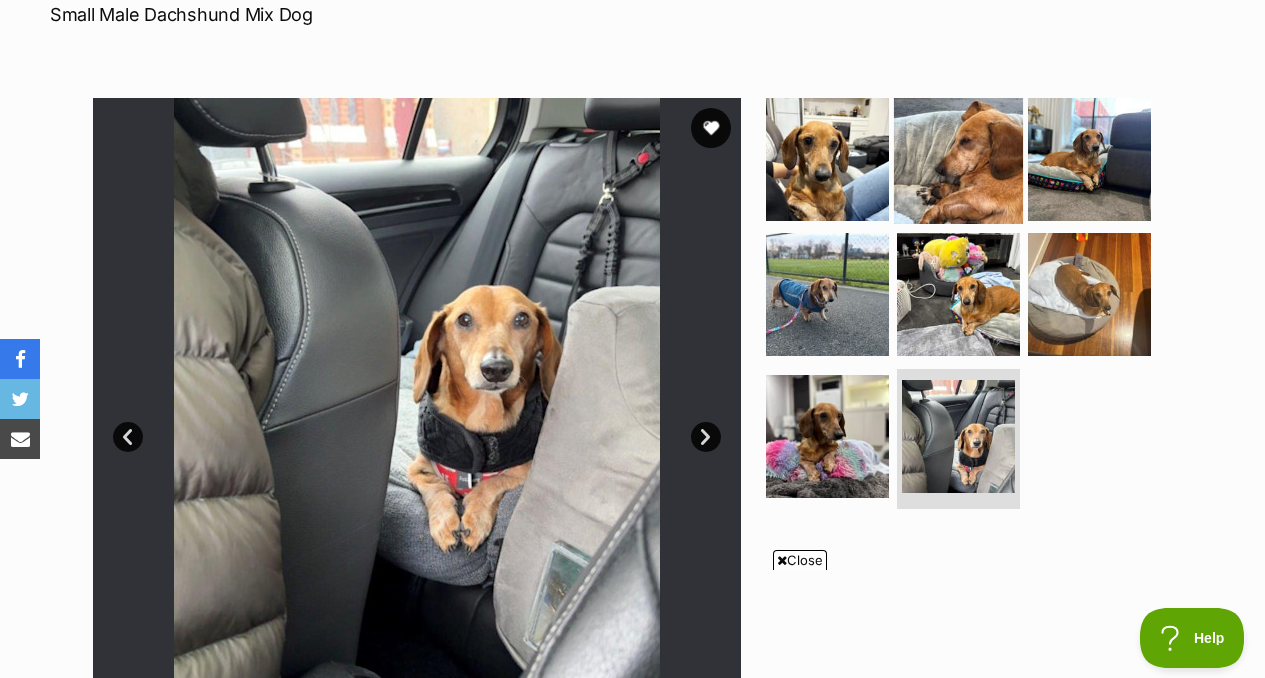 click at bounding box center (958, 158) 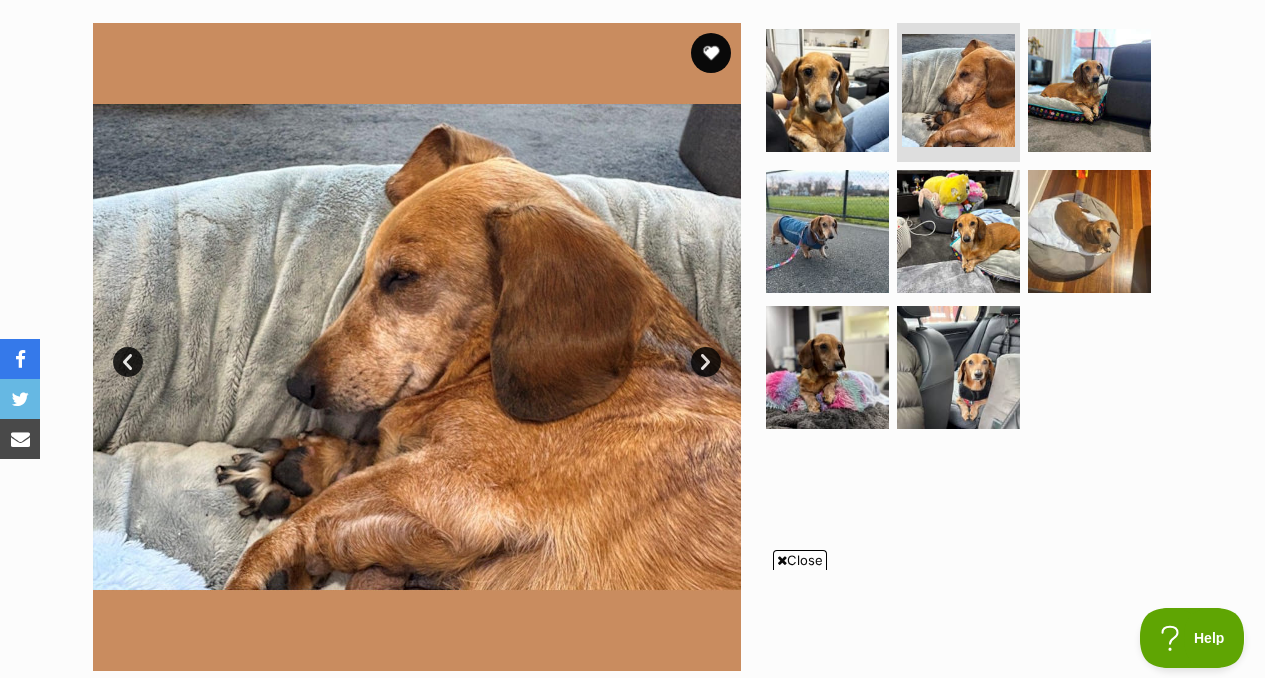 scroll, scrollTop: 366, scrollLeft: 0, axis: vertical 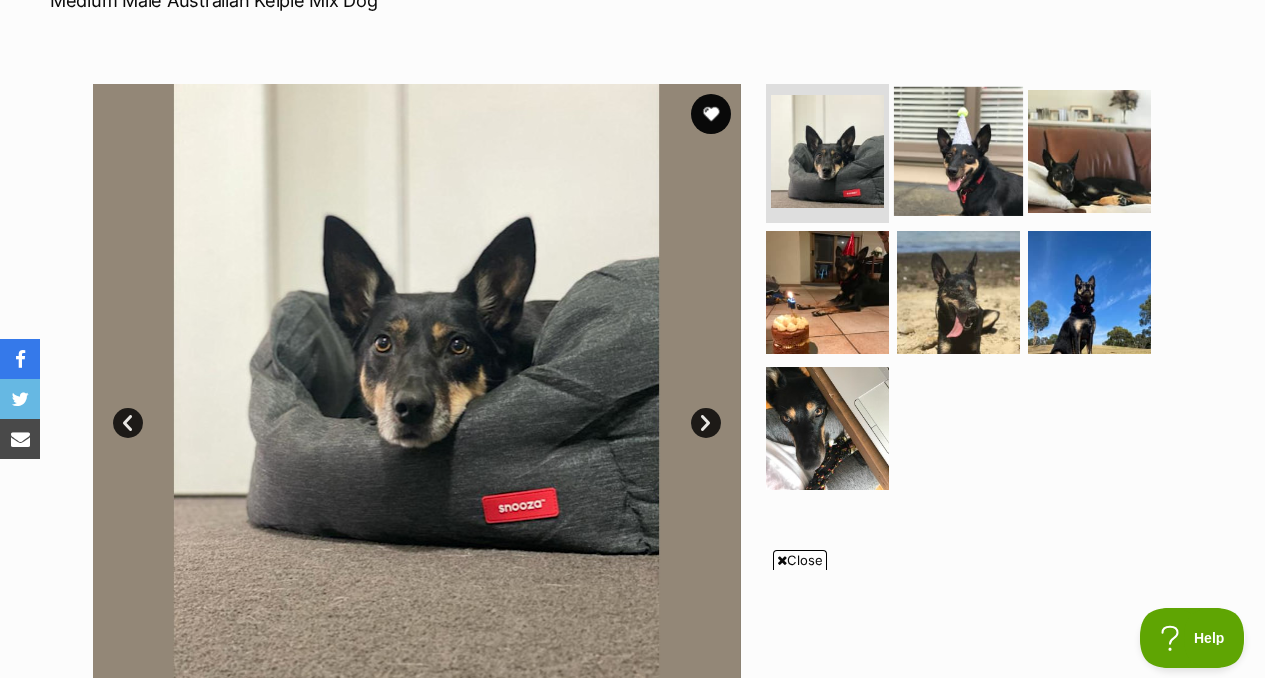 click at bounding box center (958, 150) 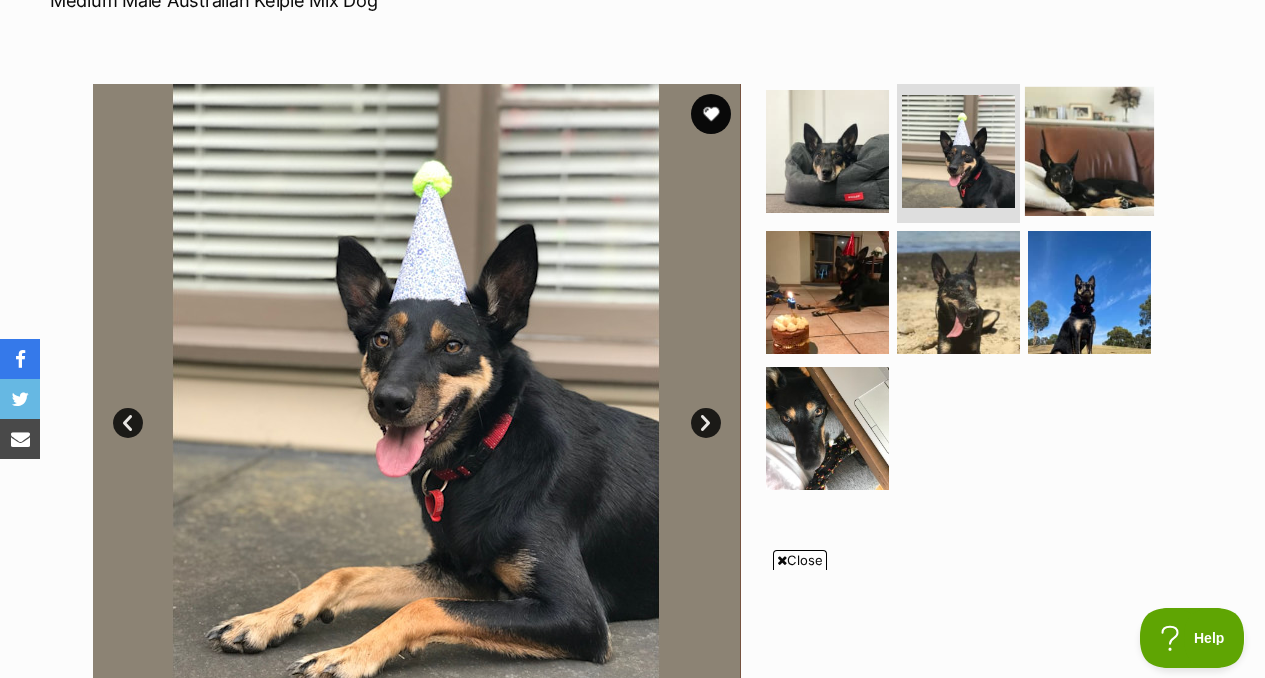 scroll, scrollTop: 0, scrollLeft: 0, axis: both 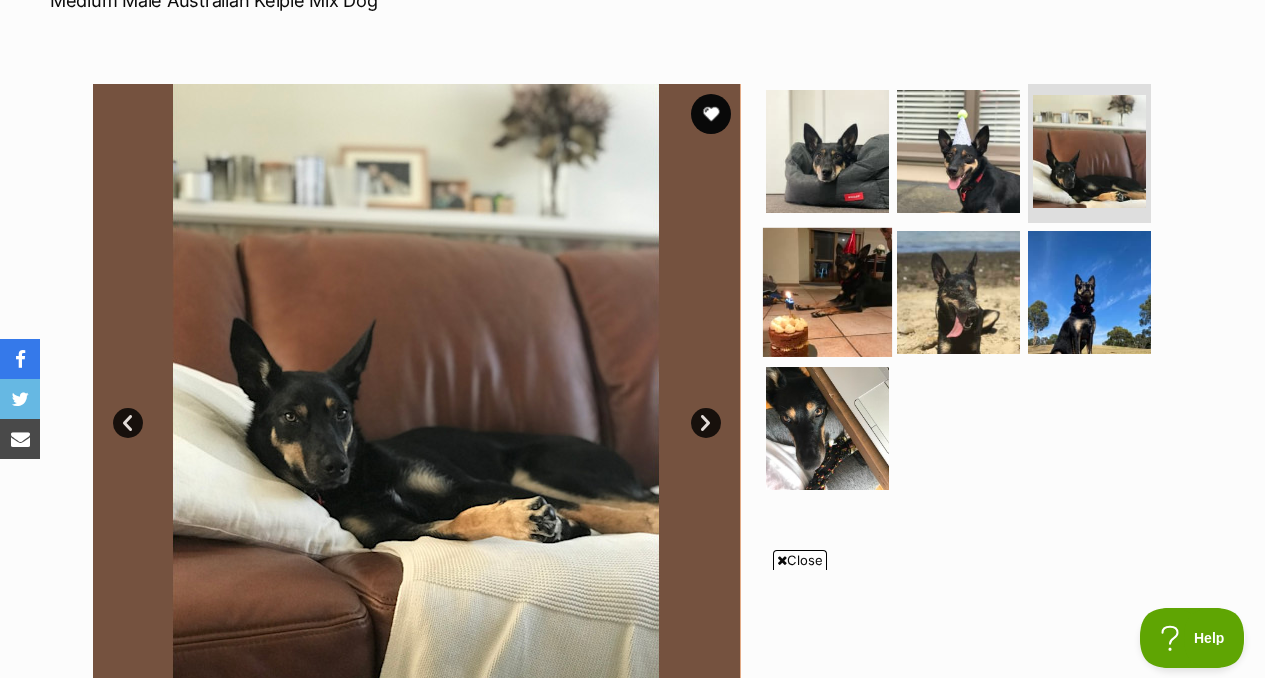 click at bounding box center [827, 292] 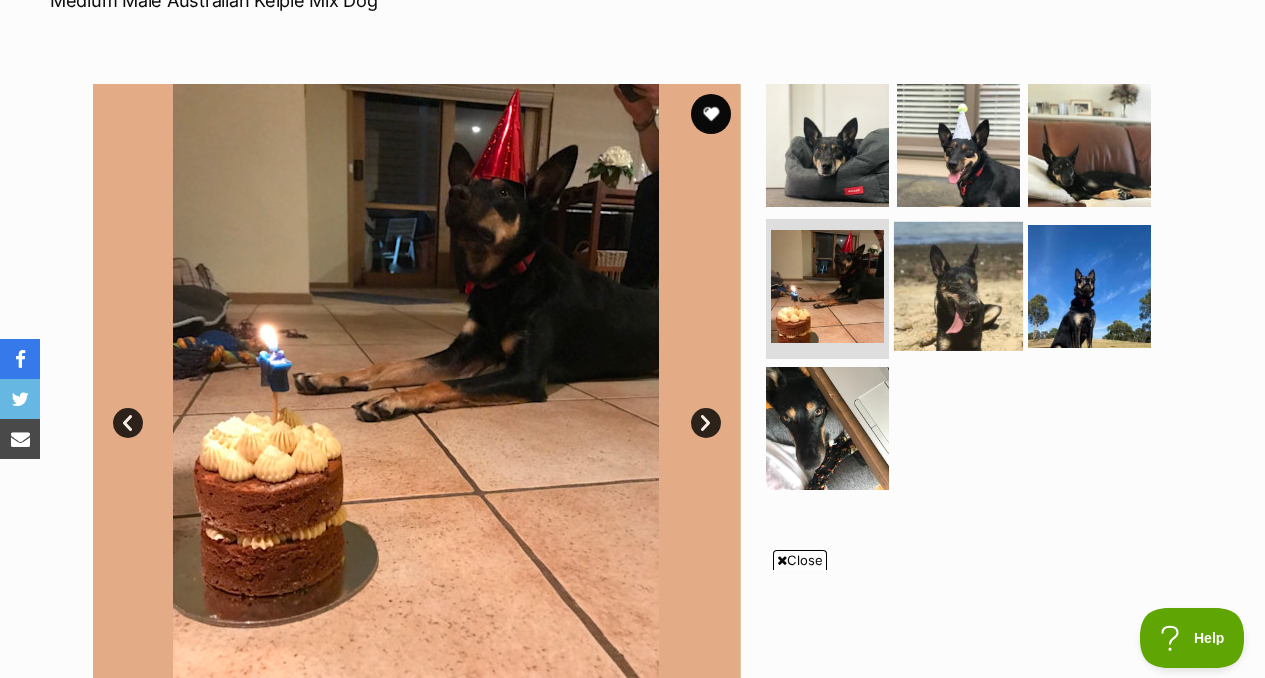click at bounding box center [958, 286] 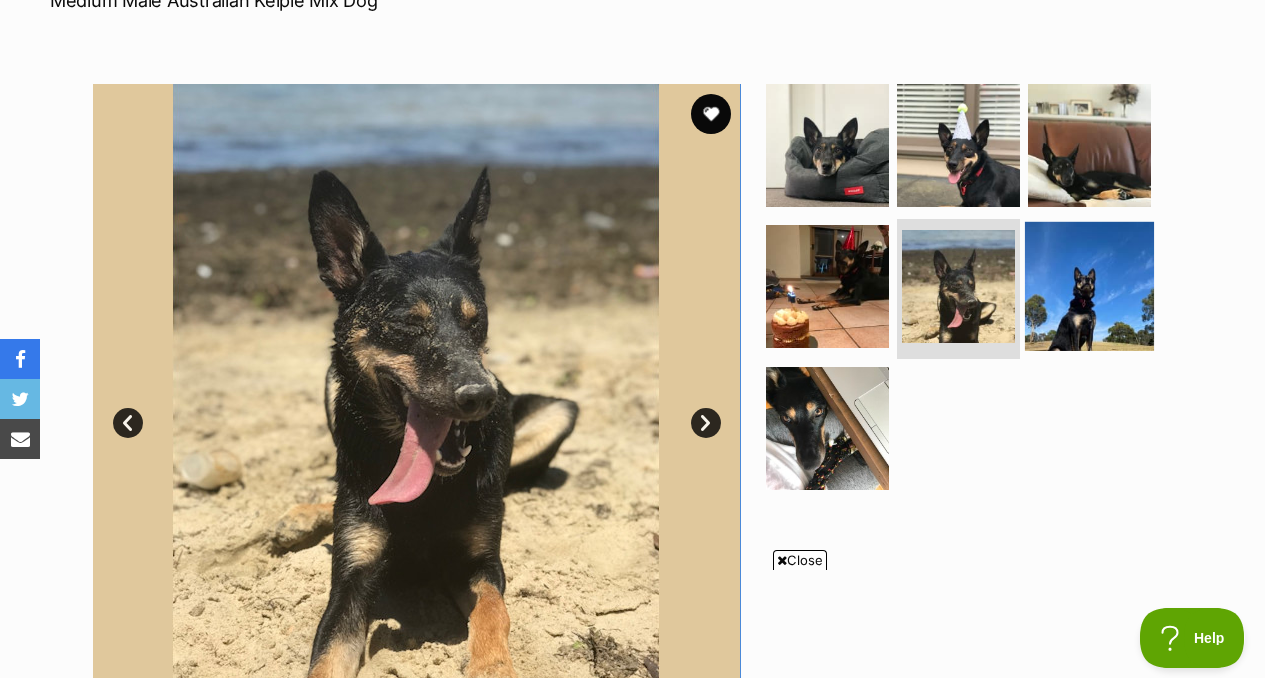 click at bounding box center [1089, 286] 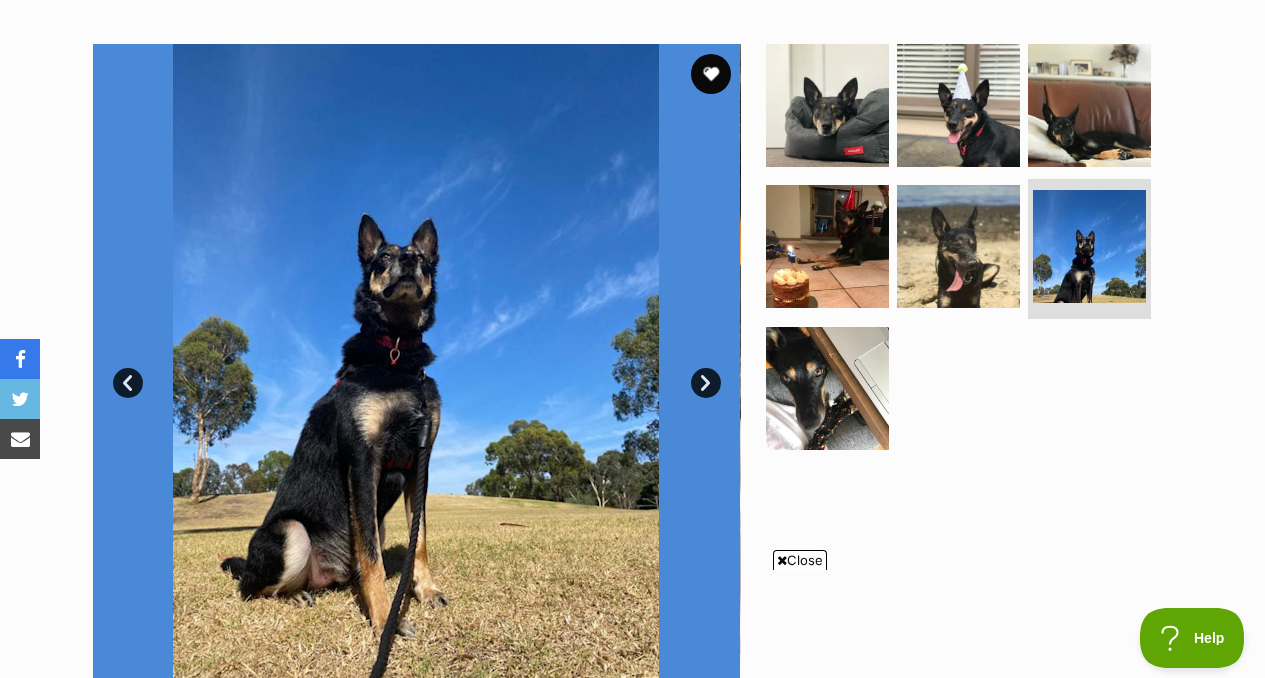 scroll, scrollTop: 419, scrollLeft: 0, axis: vertical 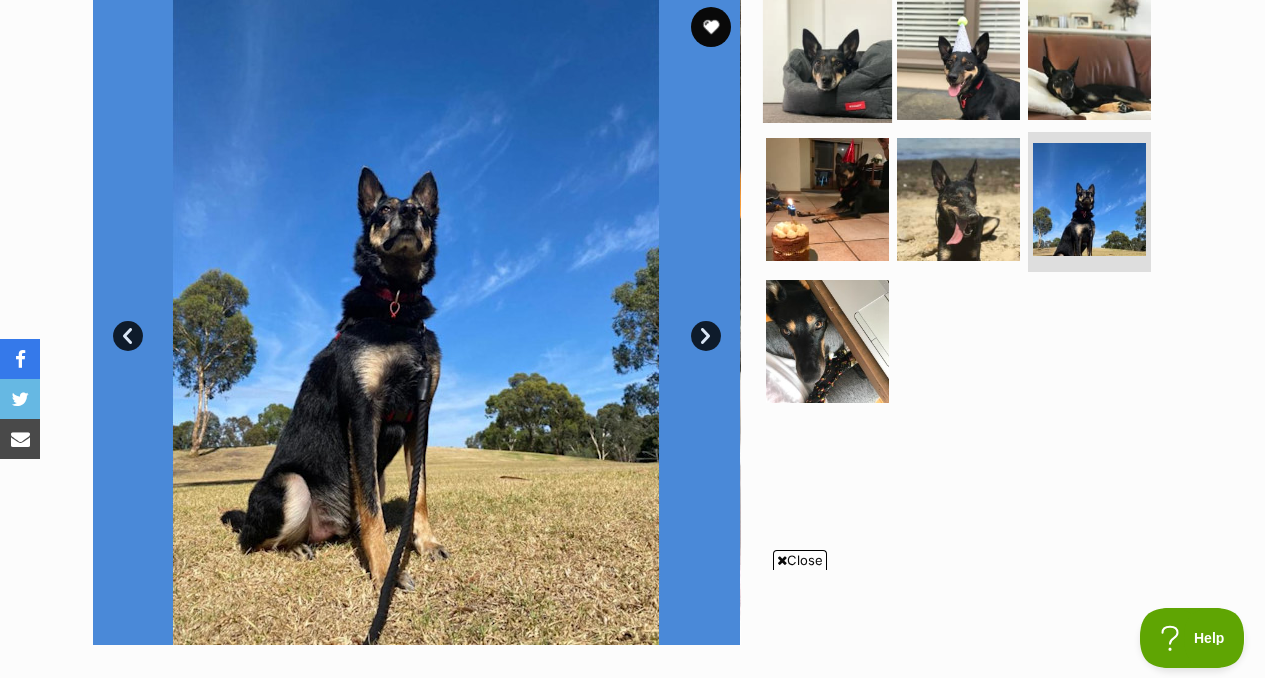 click at bounding box center [827, 57] 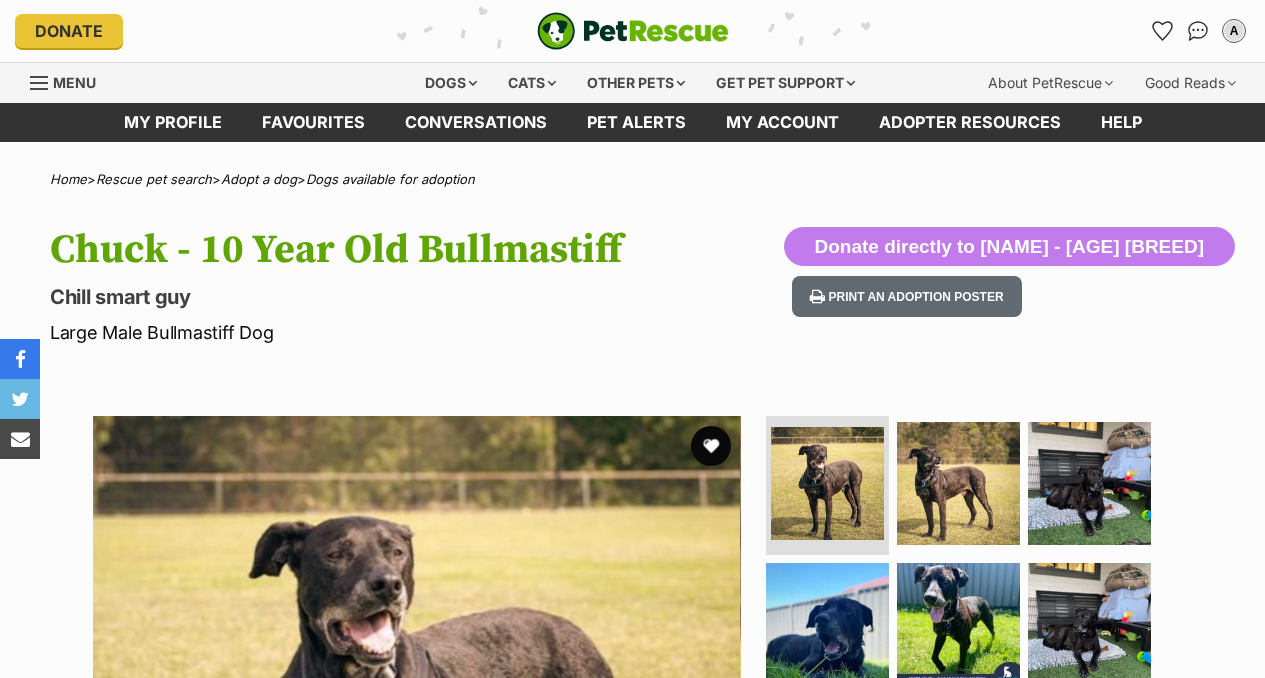 scroll, scrollTop: 0, scrollLeft: 0, axis: both 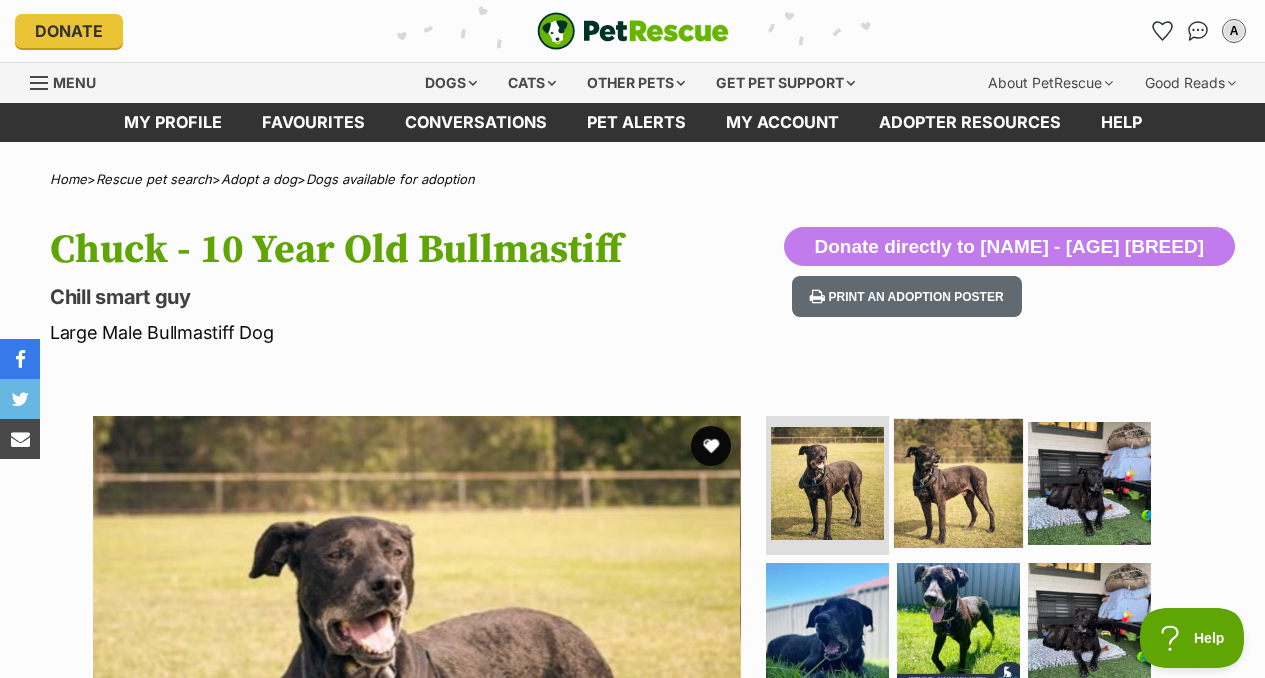 click at bounding box center (958, 482) 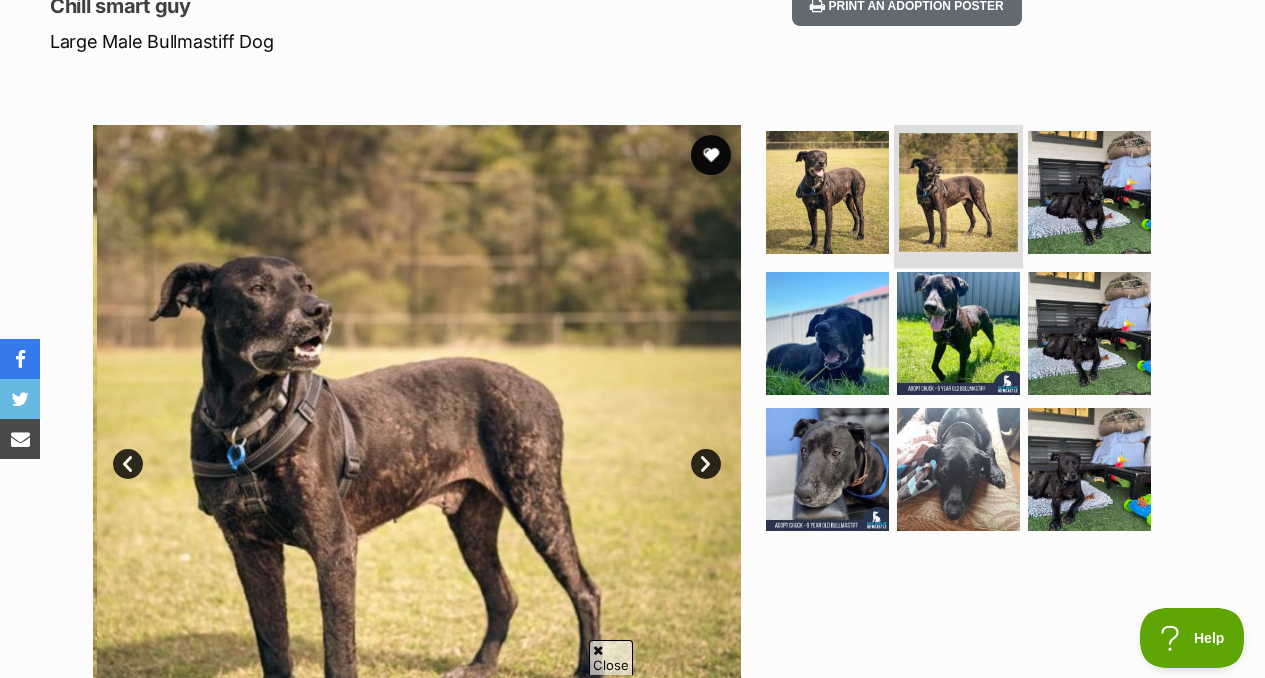 scroll, scrollTop: 296, scrollLeft: 0, axis: vertical 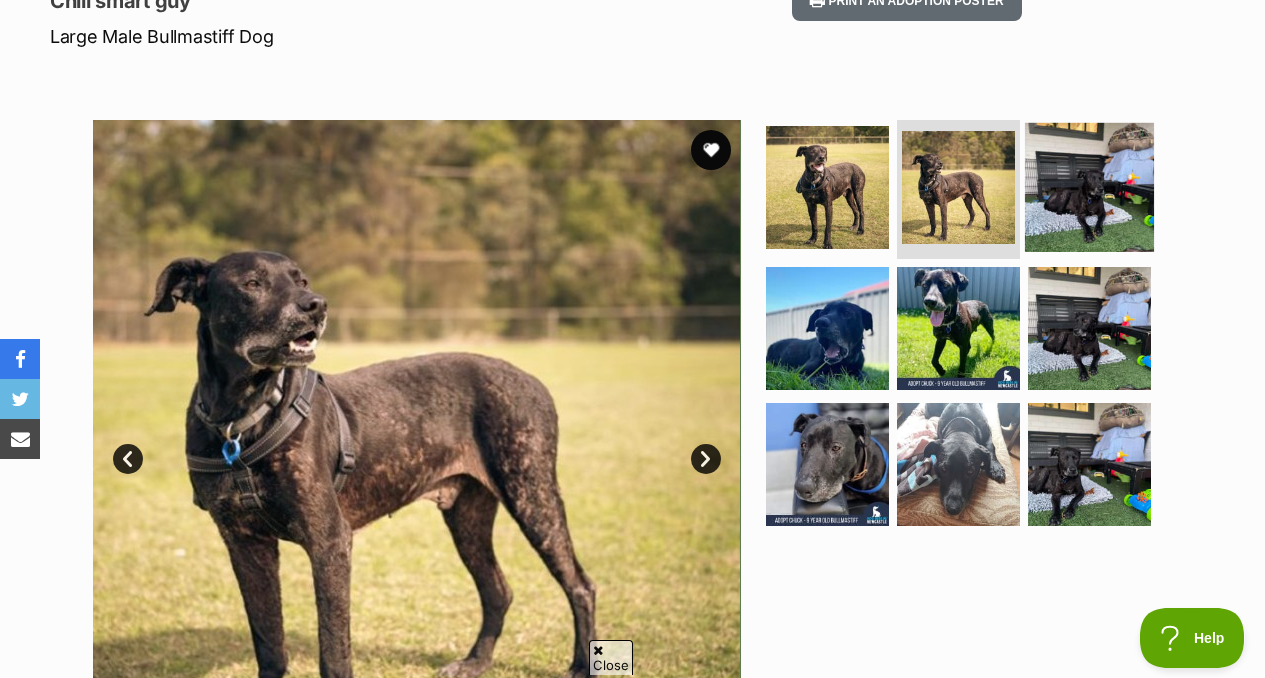 click at bounding box center [1089, 186] 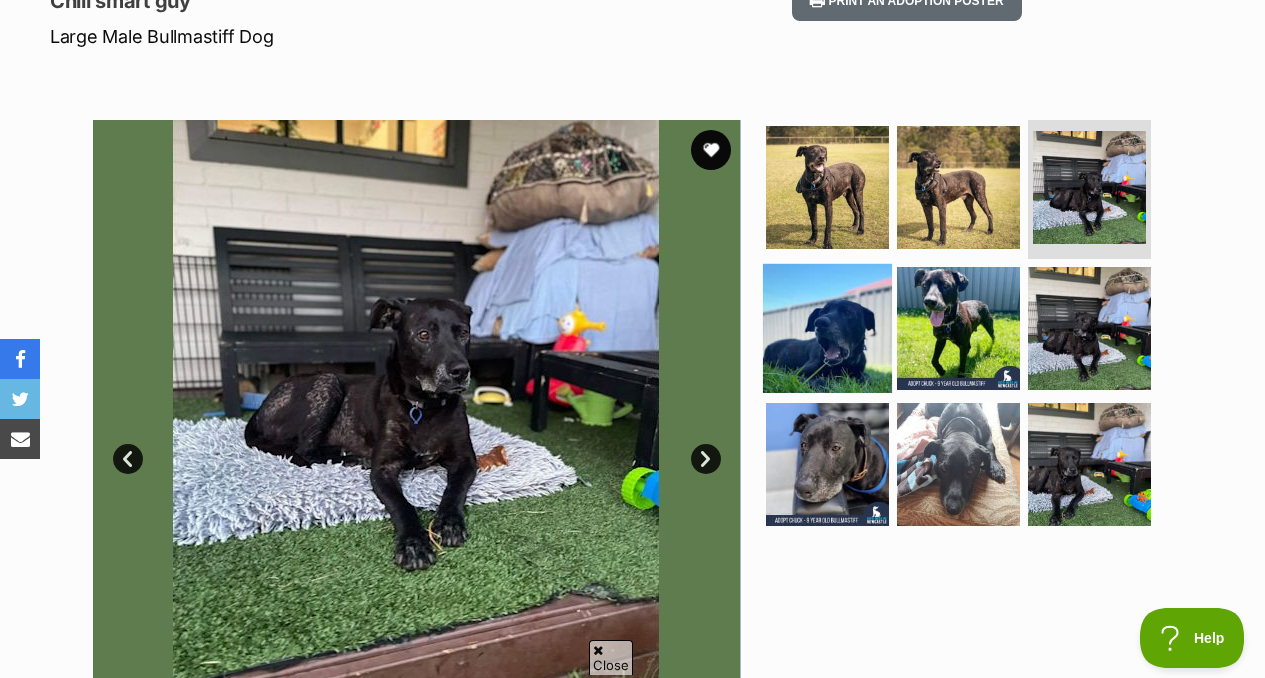 click at bounding box center (827, 328) 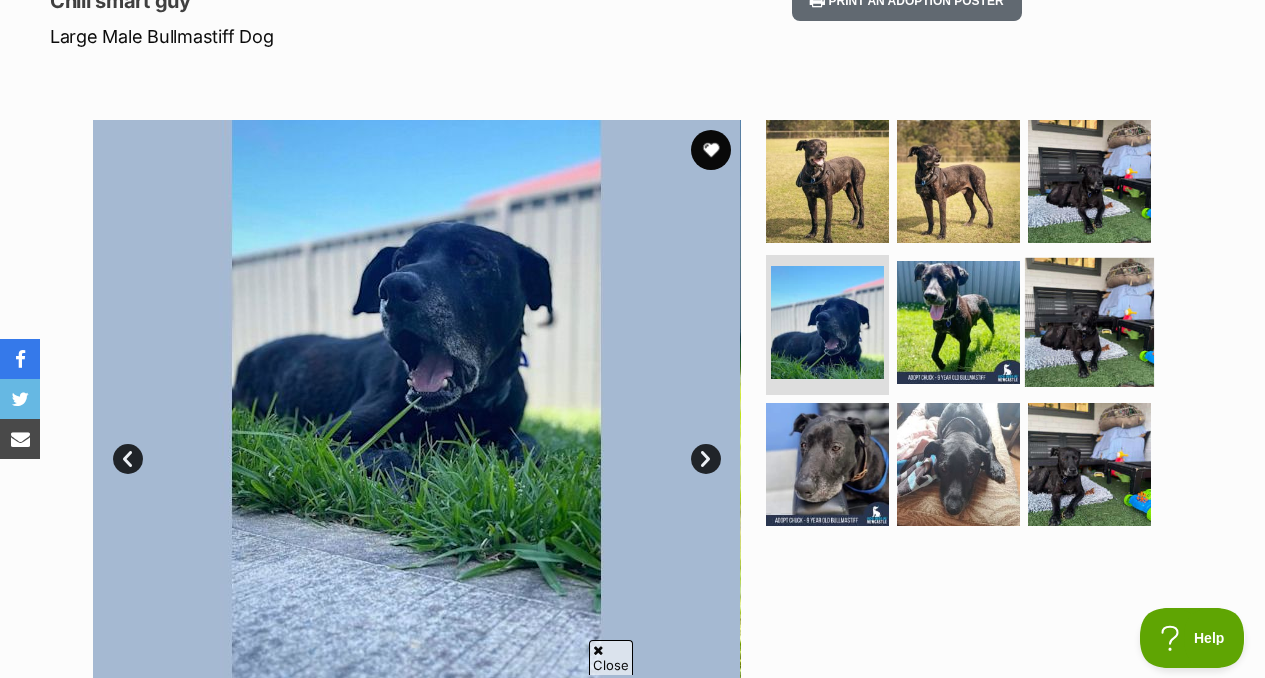 click at bounding box center [1089, 322] 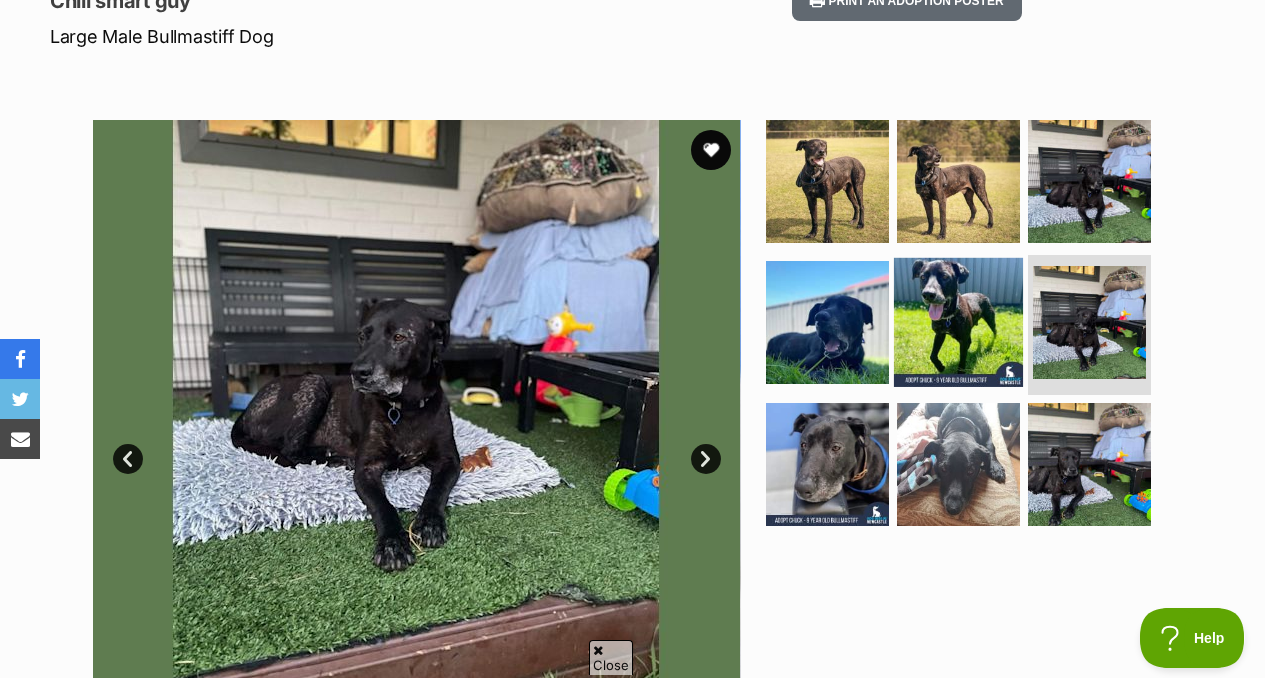 click at bounding box center [958, 322] 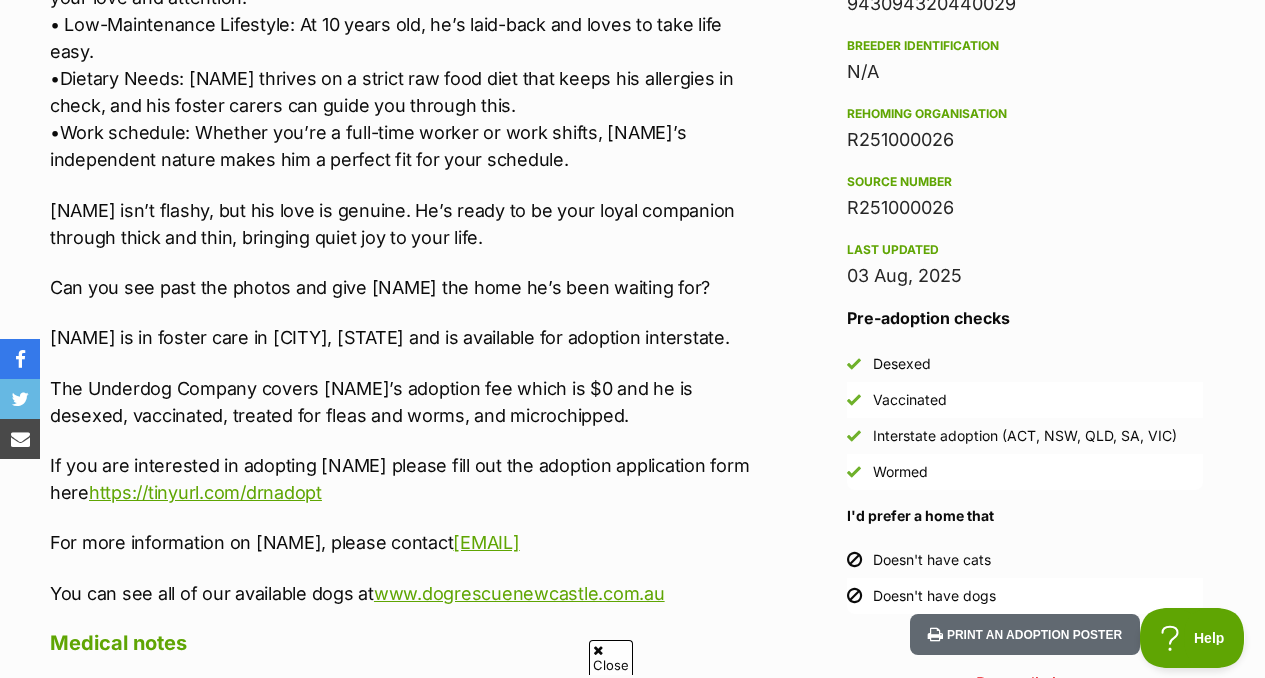 scroll, scrollTop: 1655, scrollLeft: 0, axis: vertical 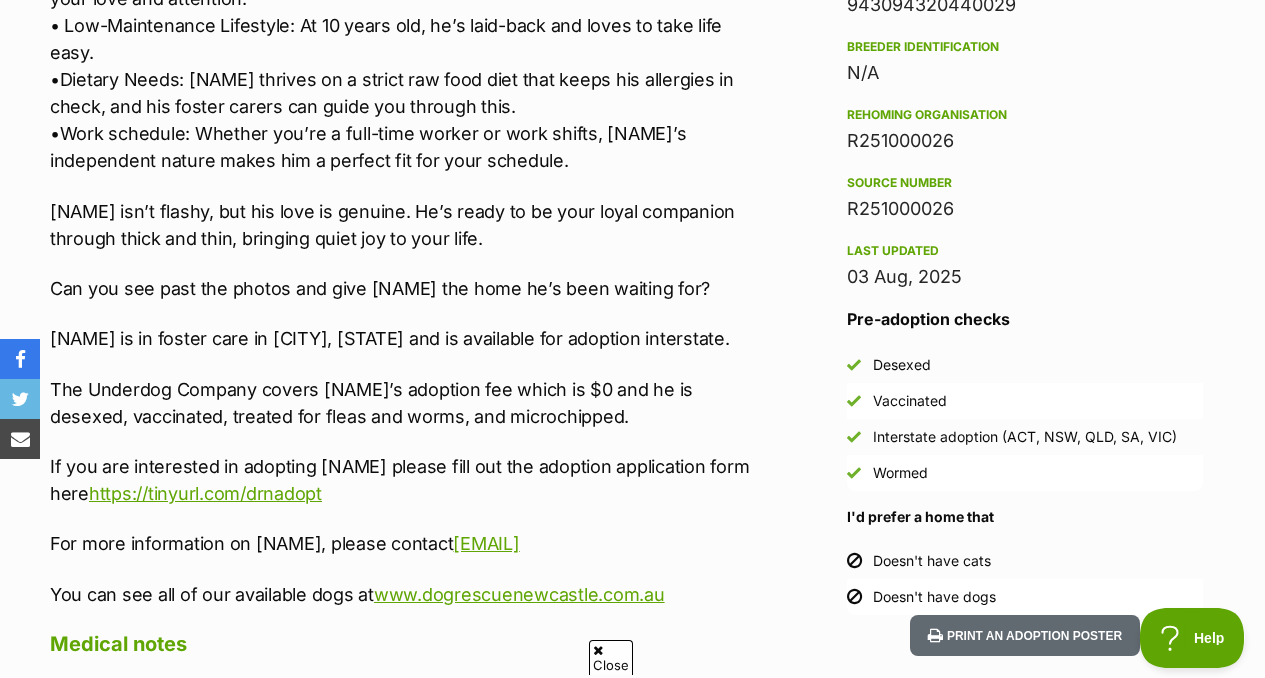 drag, startPoint x: 784, startPoint y: 521, endPoint x: 804, endPoint y: 549, distance: 34.4093 